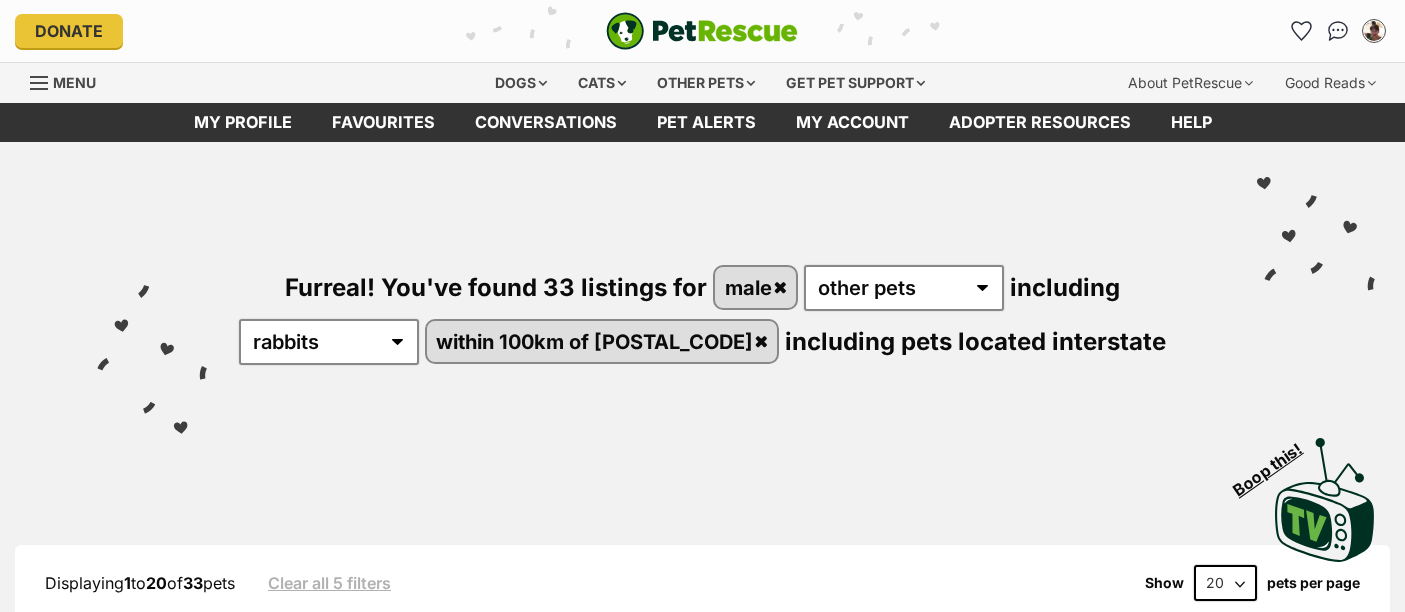 scroll, scrollTop: 0, scrollLeft: 0, axis: both 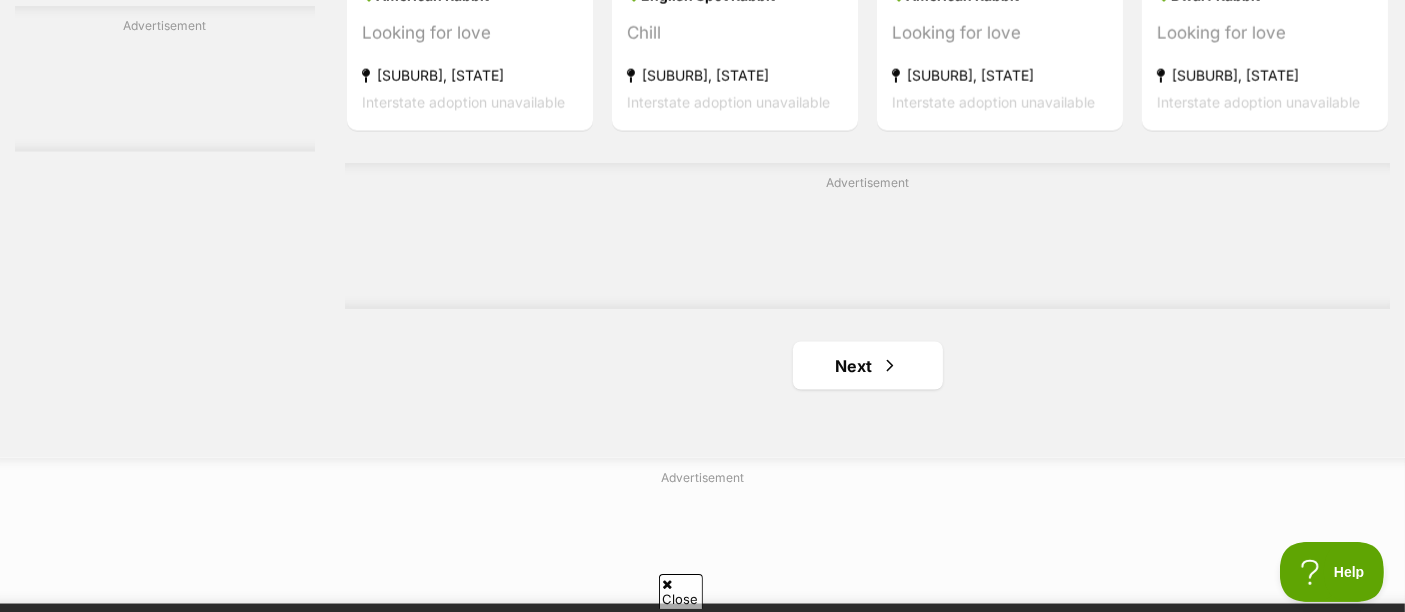 drag, startPoint x: 678, startPoint y: 591, endPoint x: 799, endPoint y: 461, distance: 177.59785 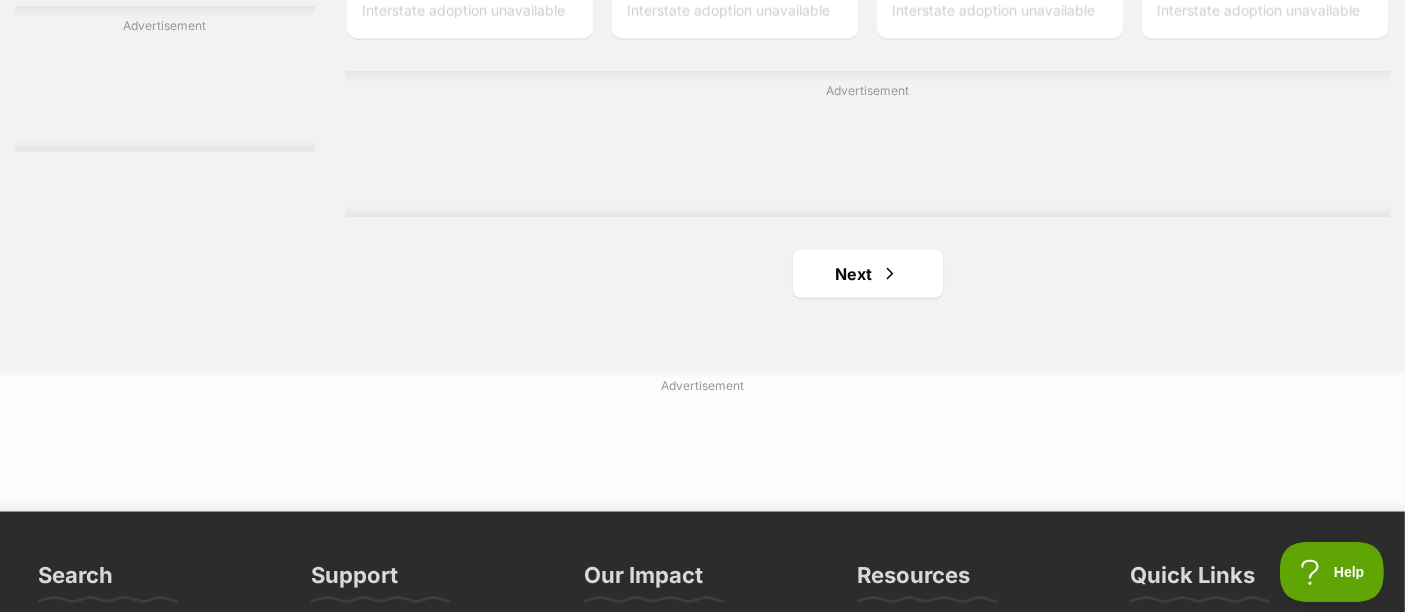 scroll, scrollTop: 3444, scrollLeft: 0, axis: vertical 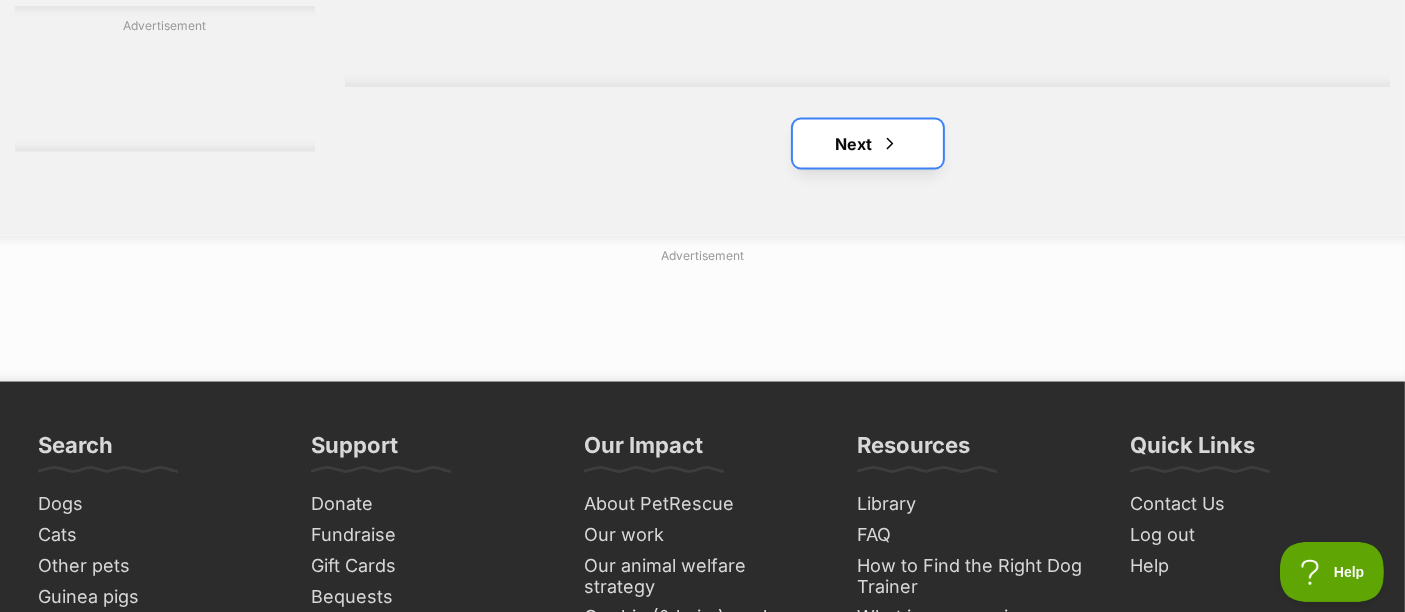 click at bounding box center [890, 144] 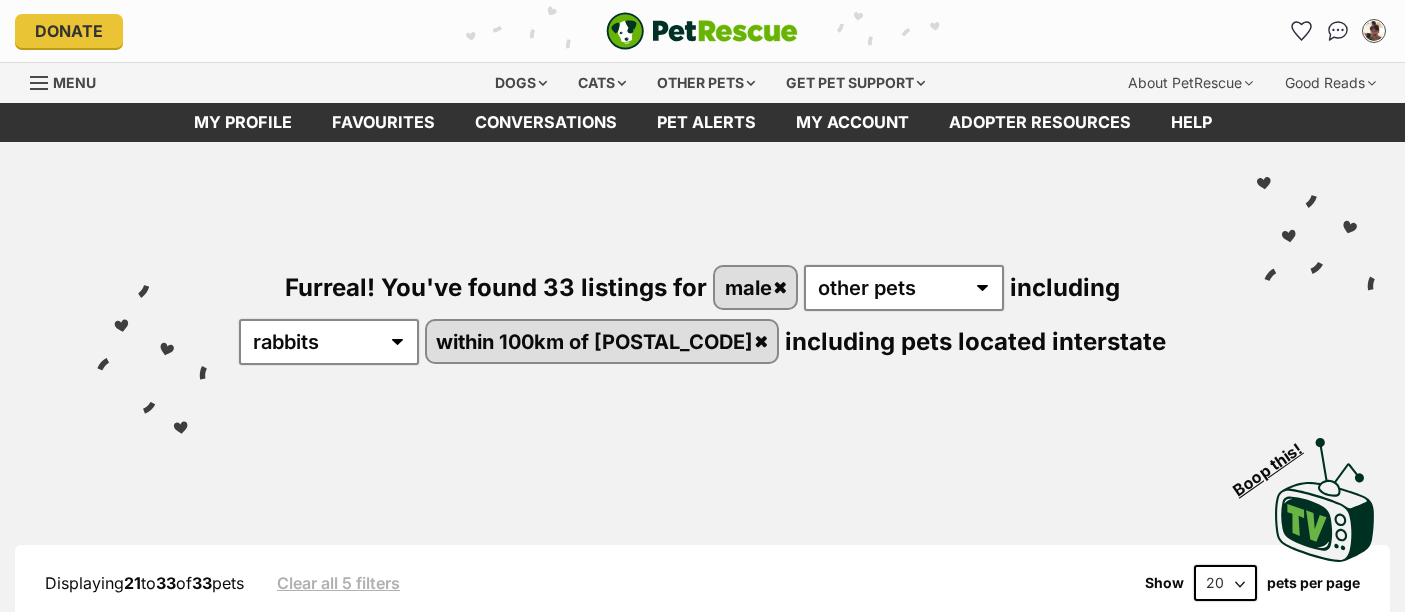 scroll, scrollTop: 0, scrollLeft: 0, axis: both 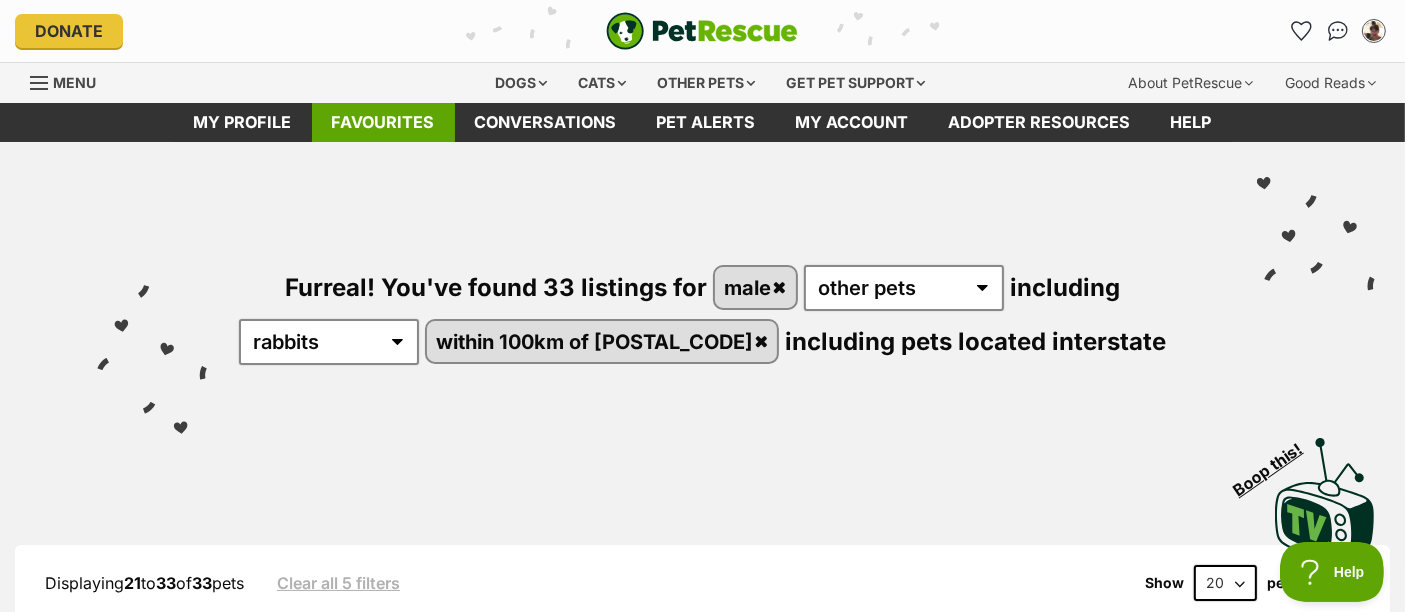 click on "Favourites" at bounding box center (383, 122) 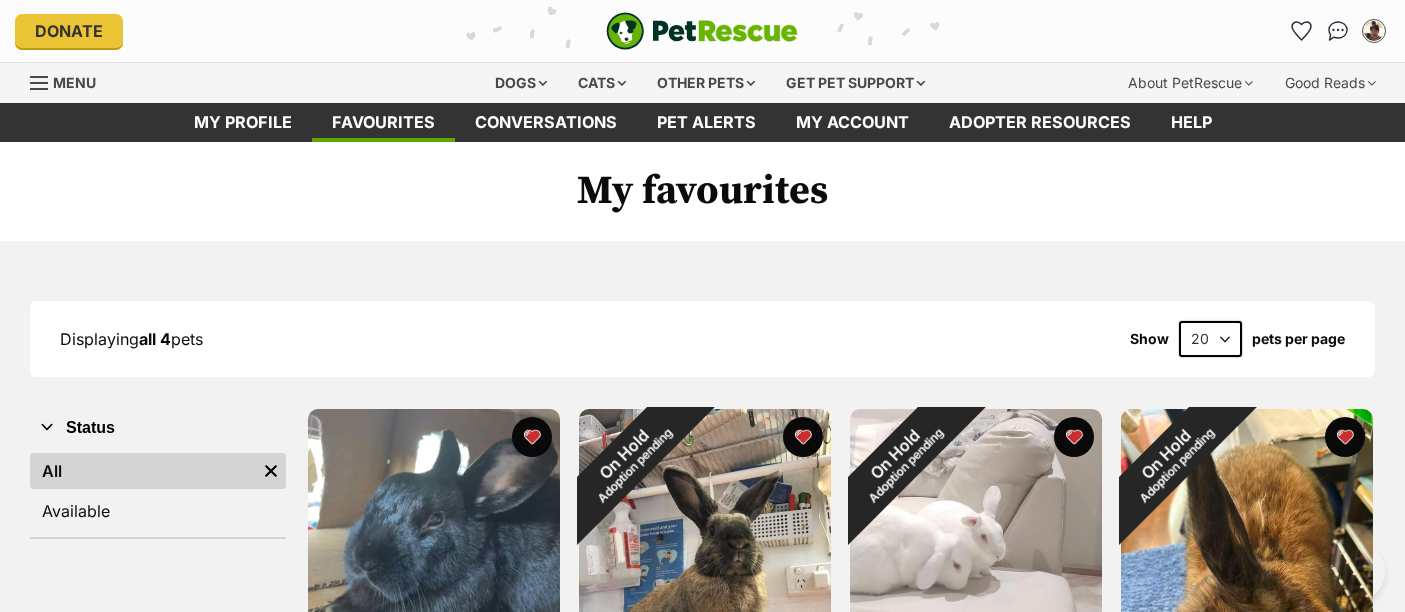 scroll, scrollTop: 0, scrollLeft: 0, axis: both 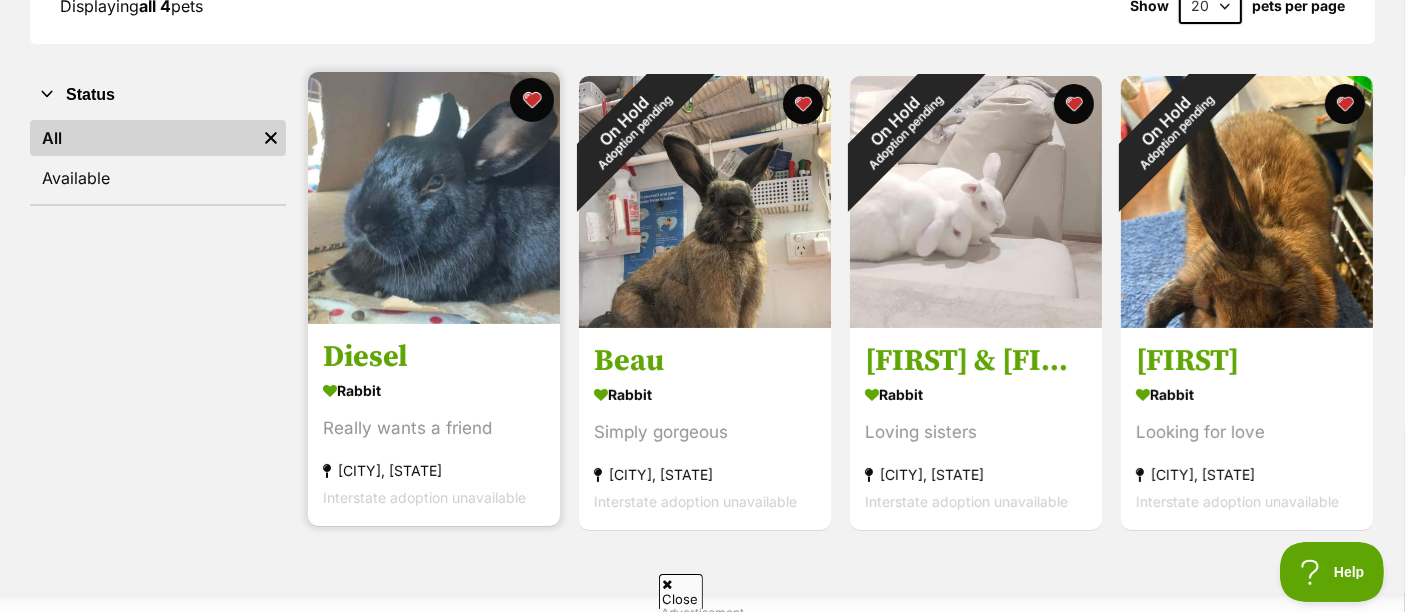 click at bounding box center (532, 100) 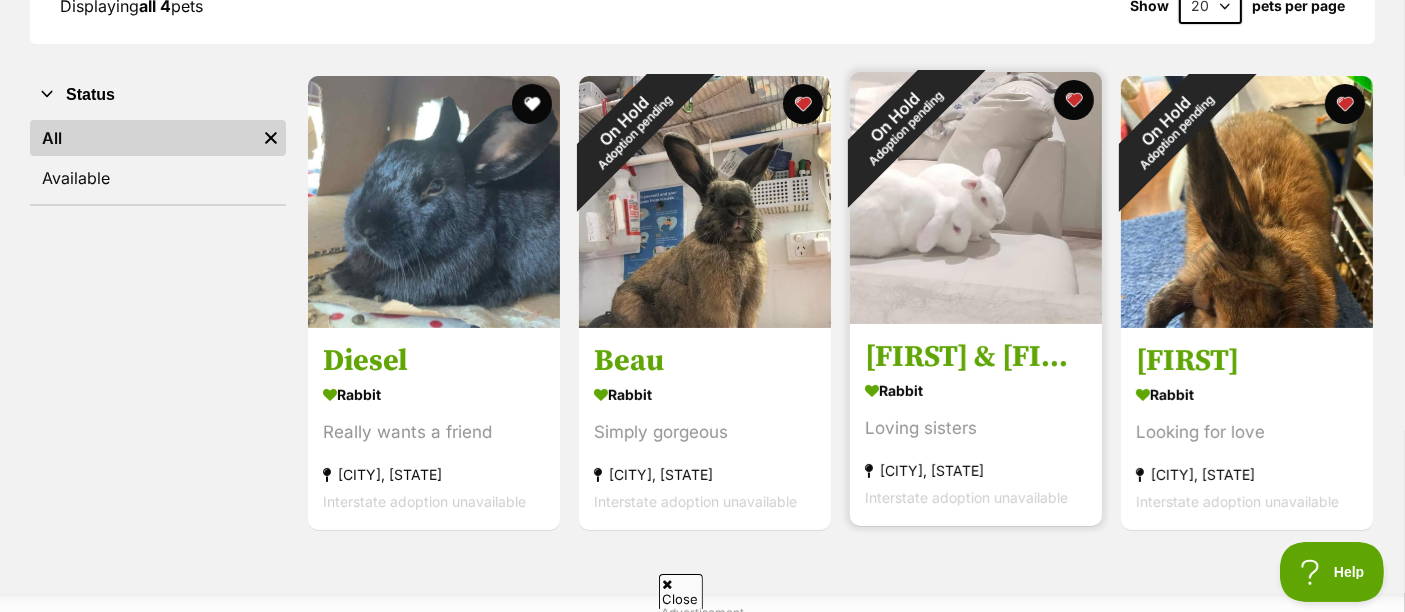 click at bounding box center (976, 198) 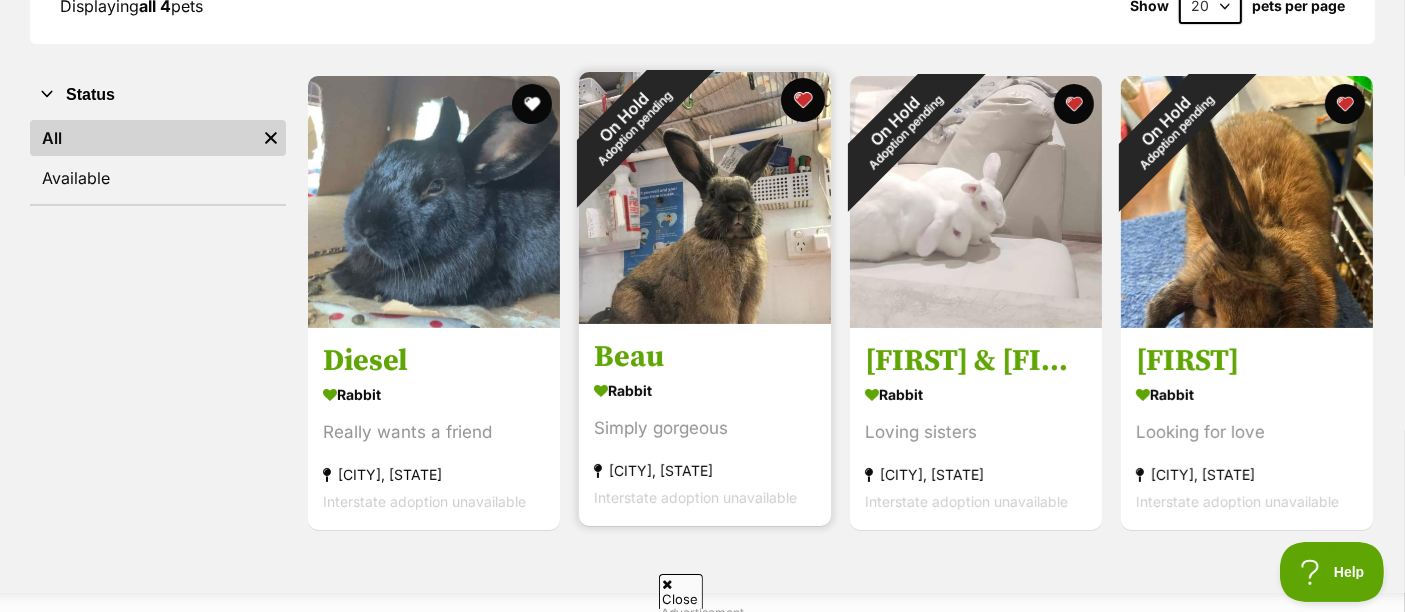 click at bounding box center [803, 100] 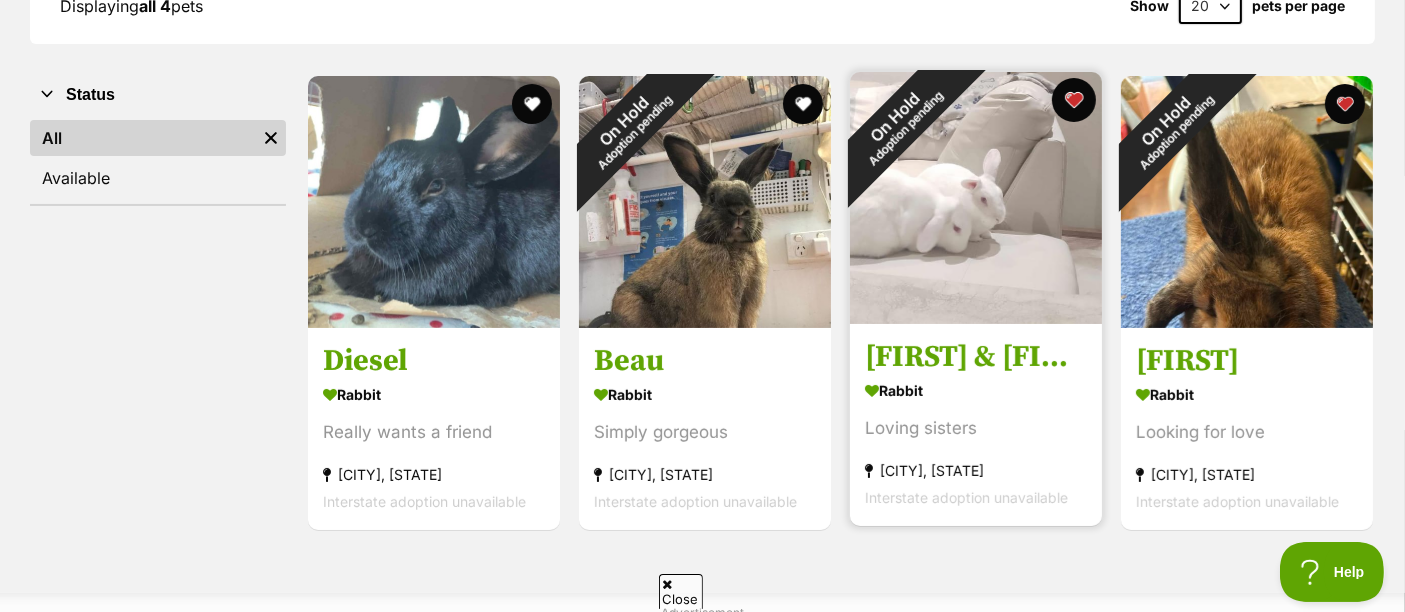 click at bounding box center (1074, 100) 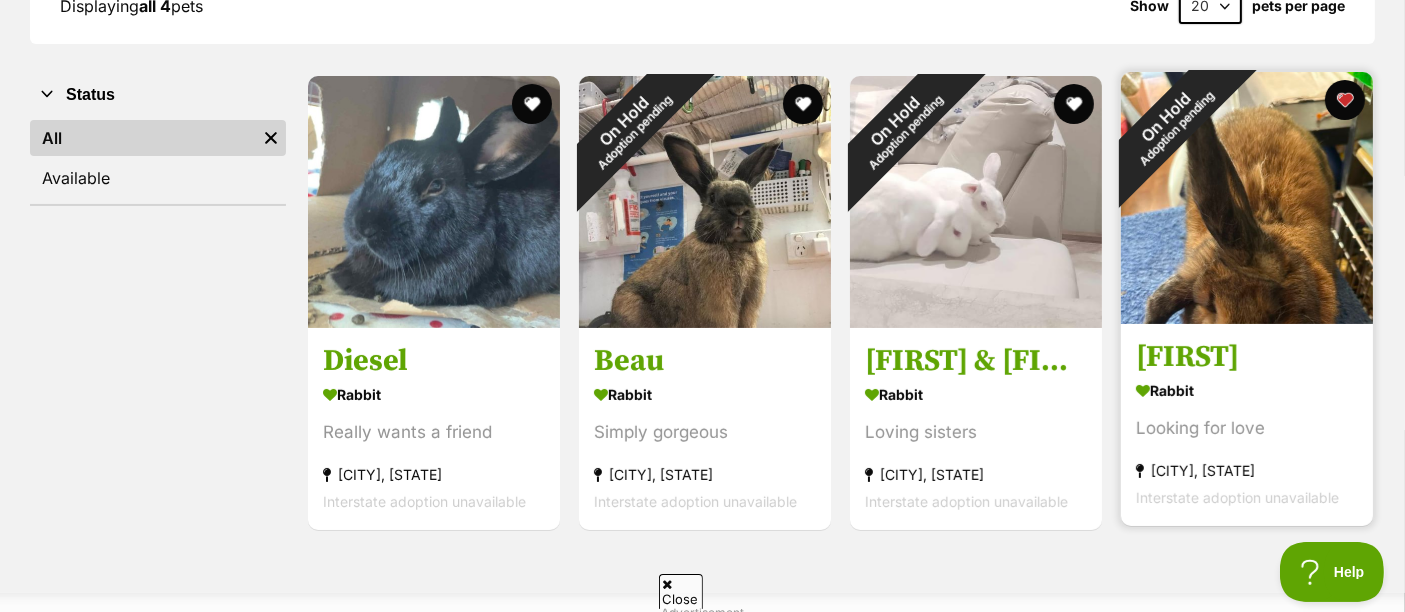 click at bounding box center [1247, 198] 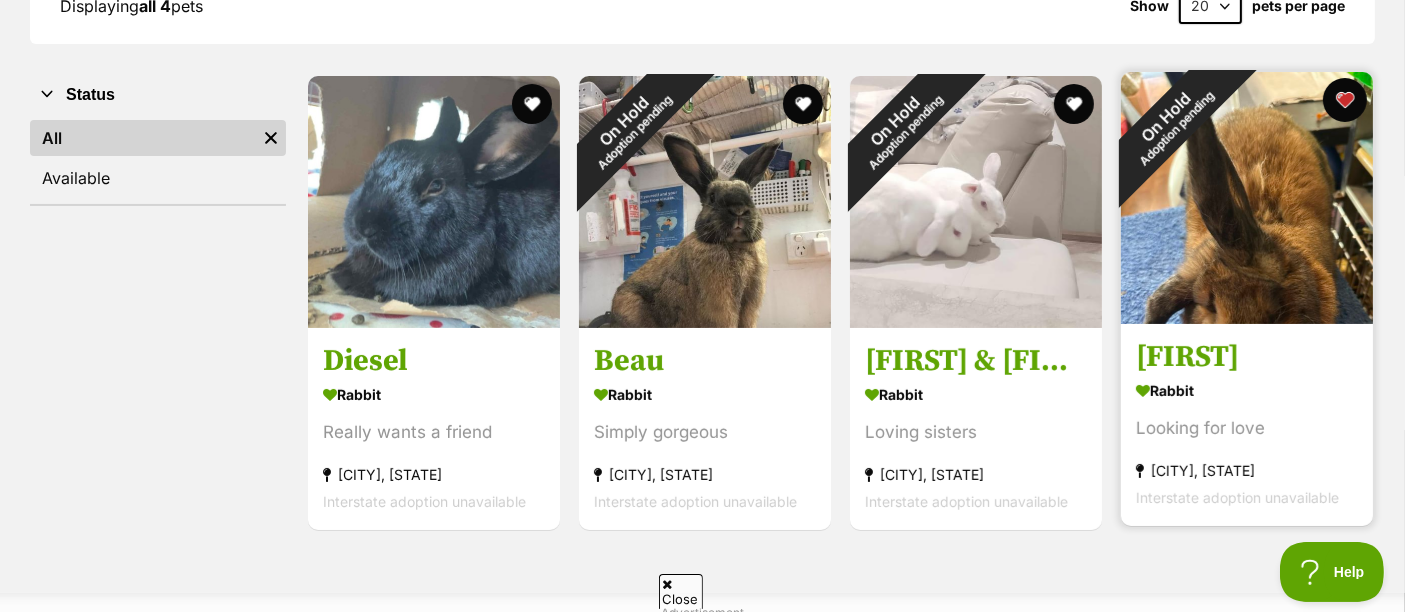drag, startPoint x: 1353, startPoint y: 97, endPoint x: 1334, endPoint y: 98, distance: 19.026299 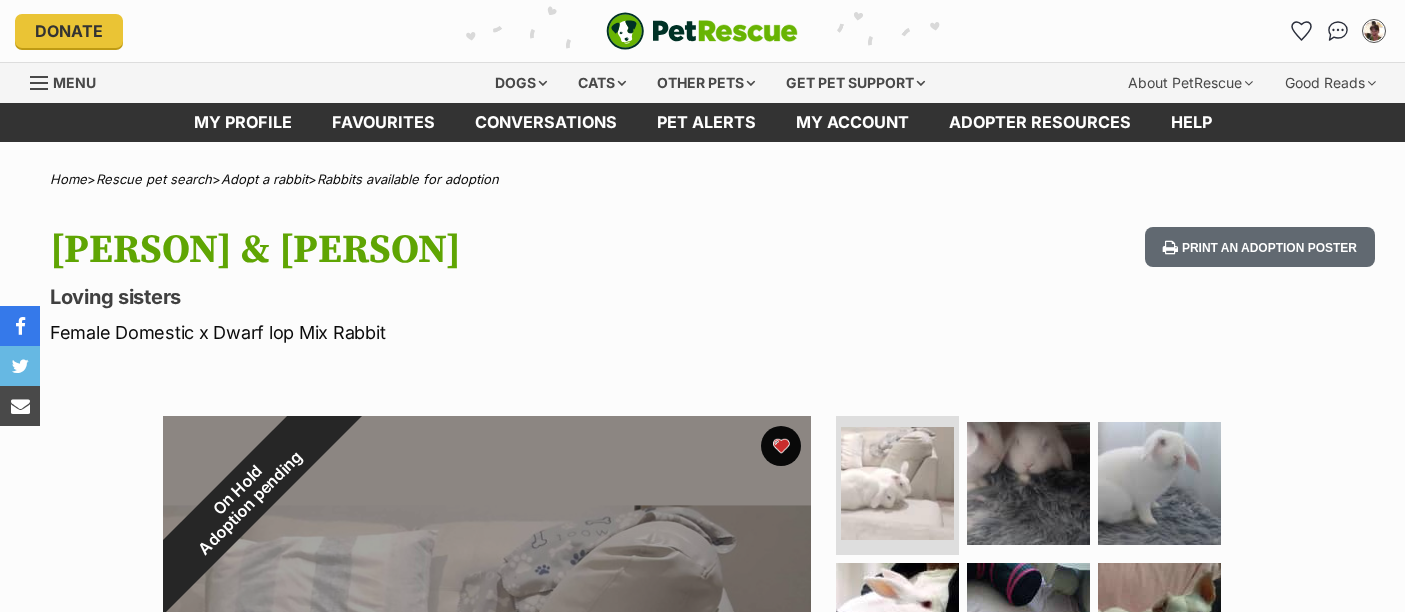 scroll, scrollTop: 0, scrollLeft: 0, axis: both 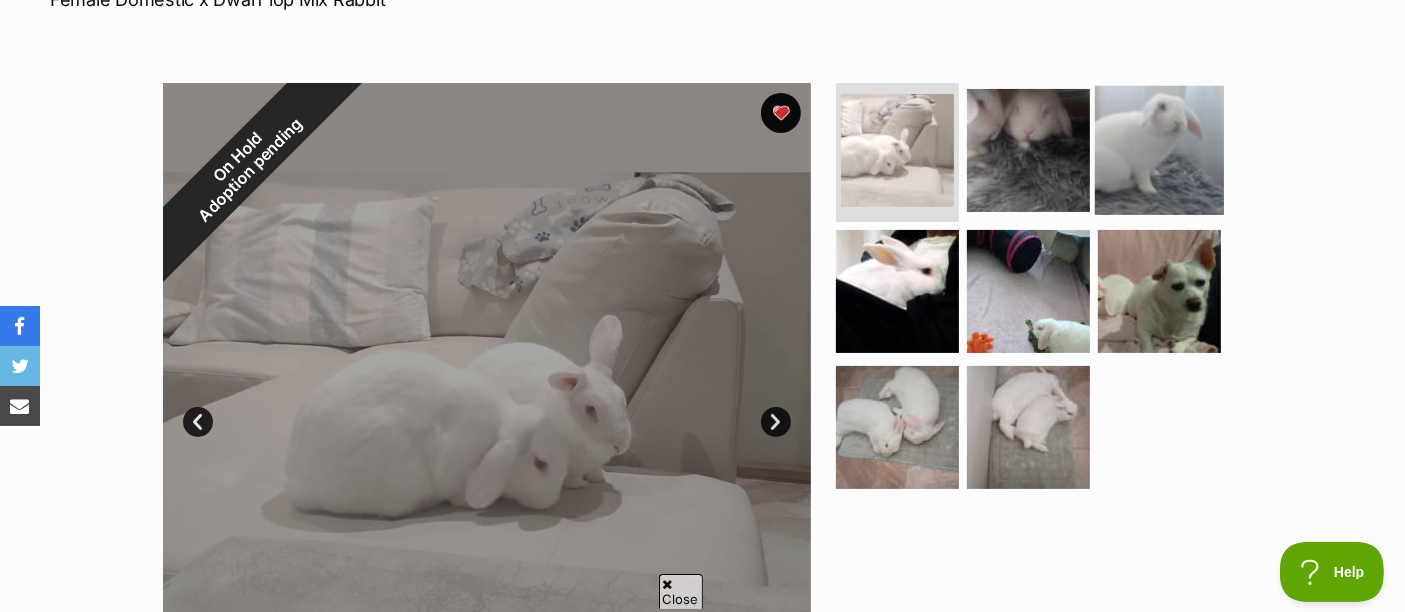 click at bounding box center [1159, 149] 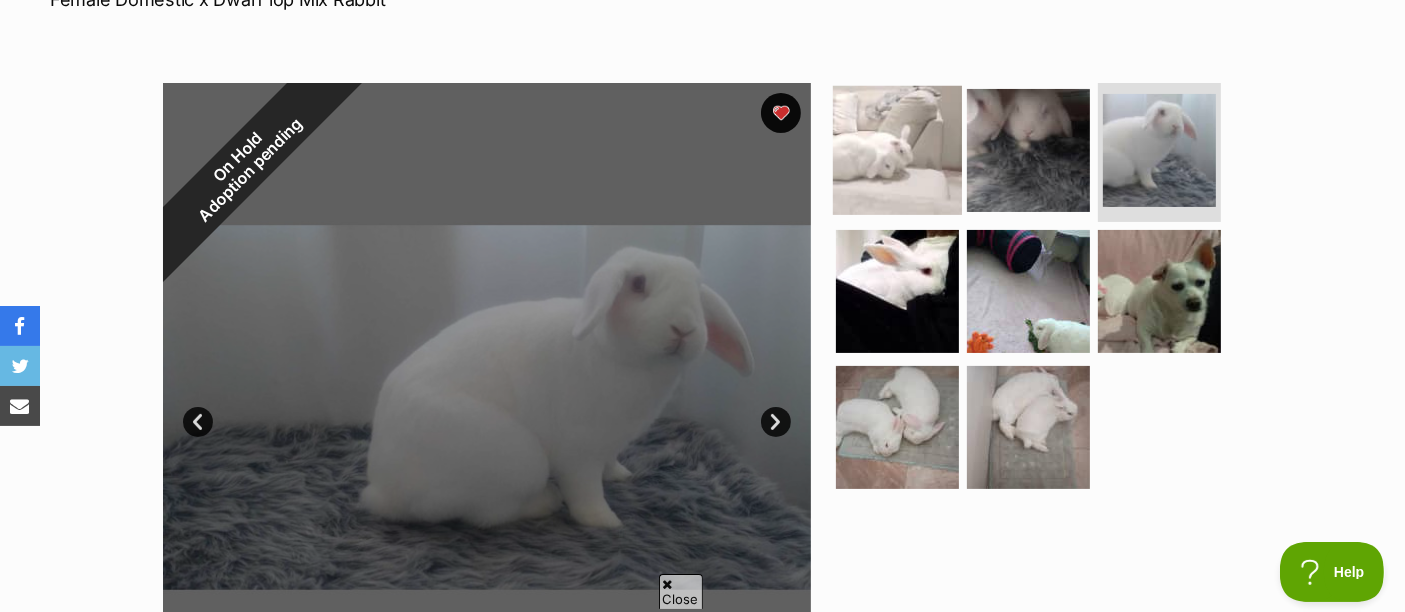 click at bounding box center [897, 149] 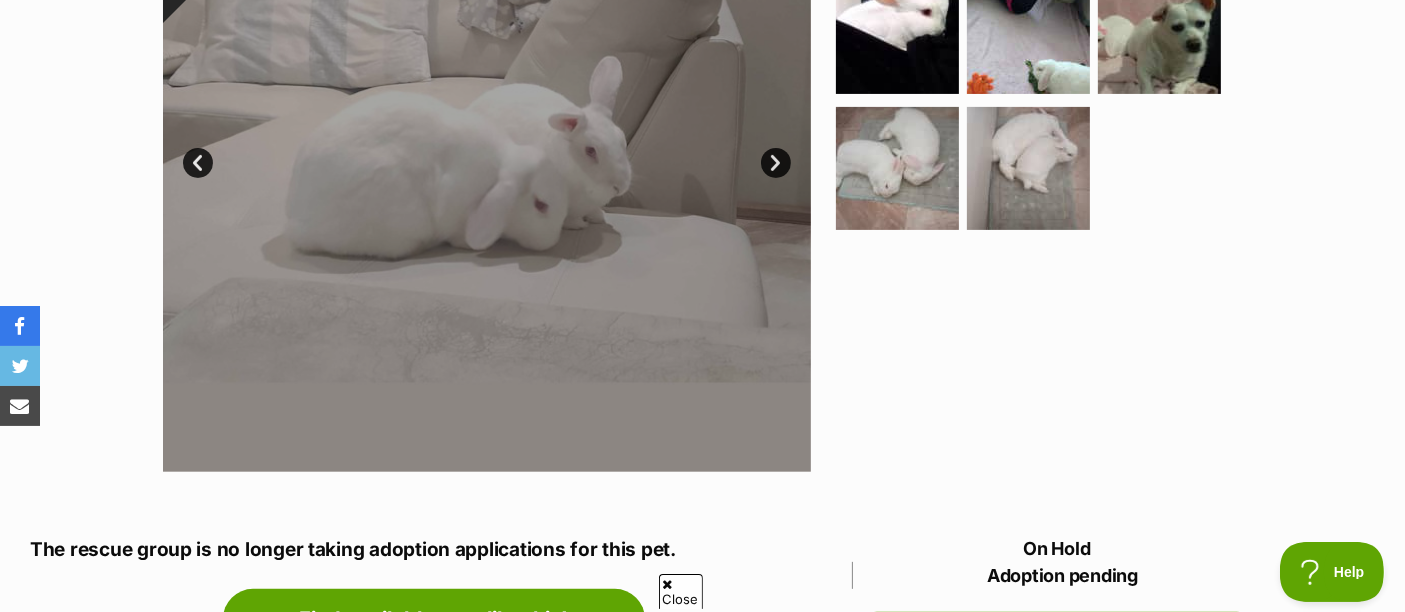 scroll, scrollTop: 222, scrollLeft: 0, axis: vertical 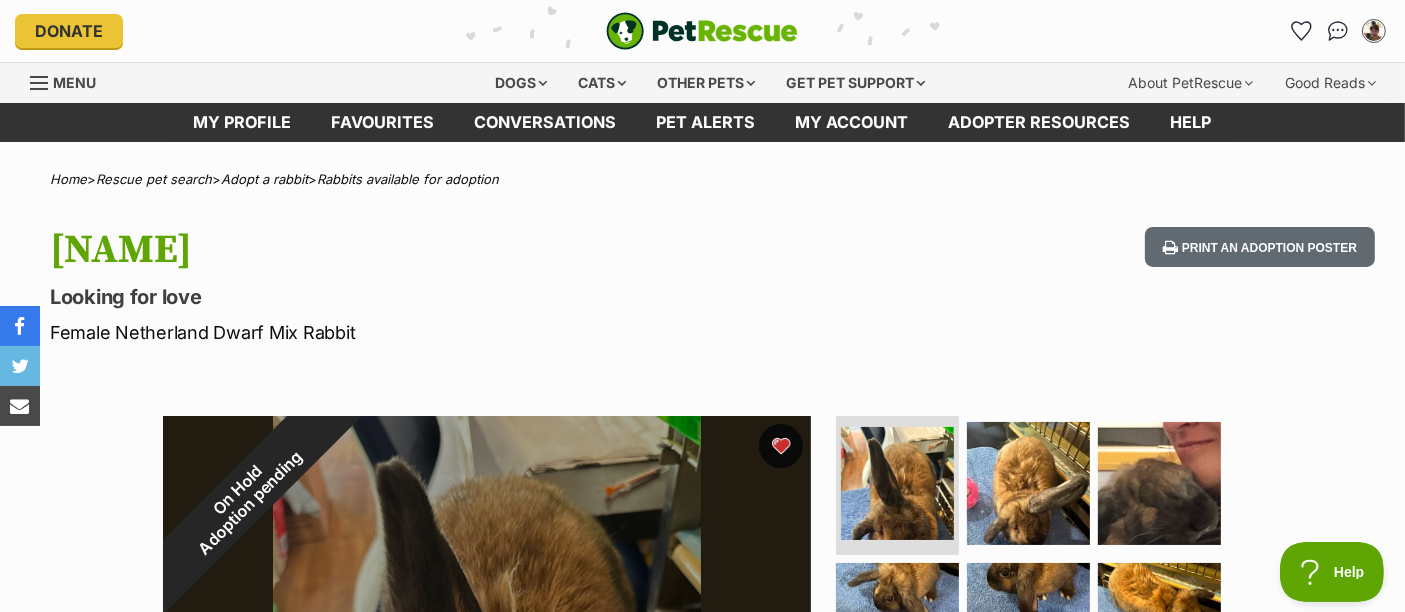 click at bounding box center (781, 446) 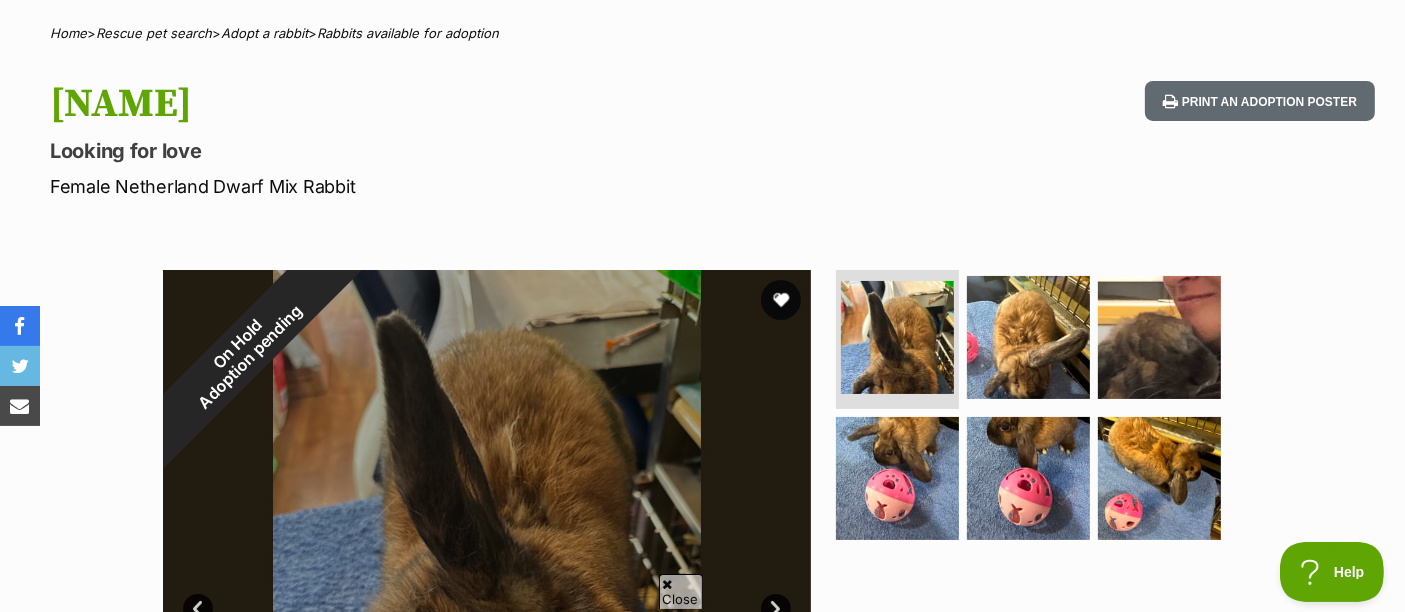 scroll, scrollTop: 0, scrollLeft: 0, axis: both 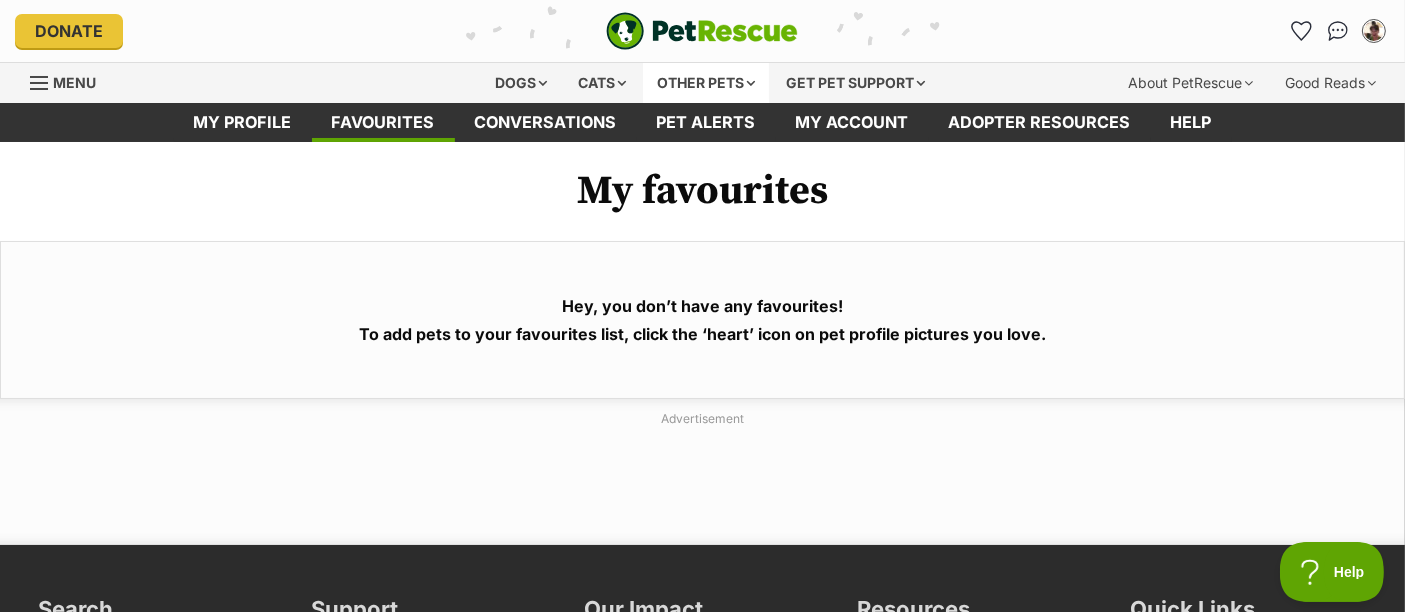 click on "Other pets" at bounding box center (706, 83) 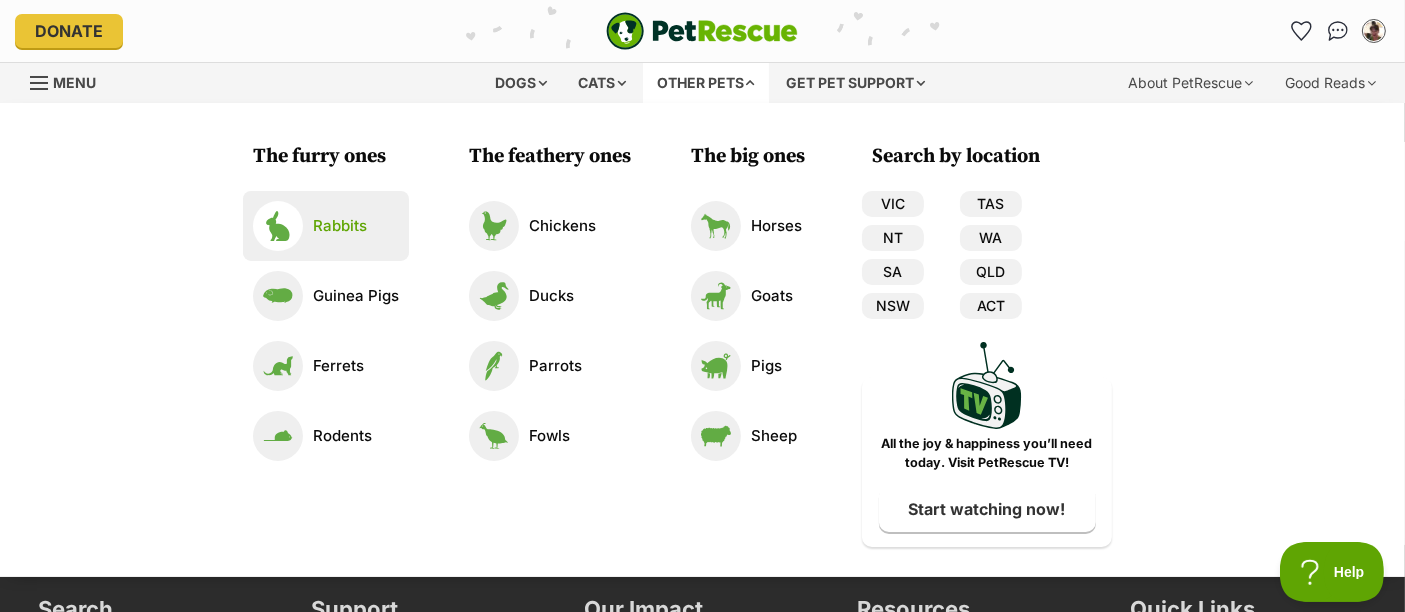 click on "Rabbits" at bounding box center [340, 226] 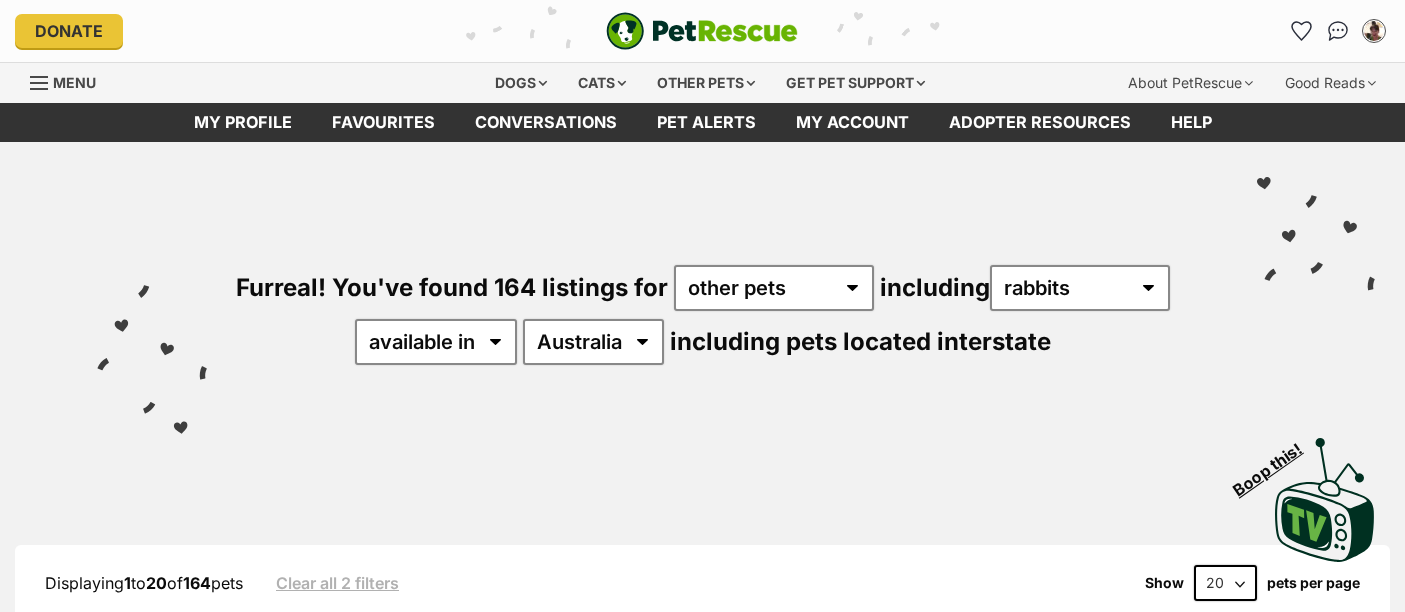 scroll, scrollTop: 0, scrollLeft: 0, axis: both 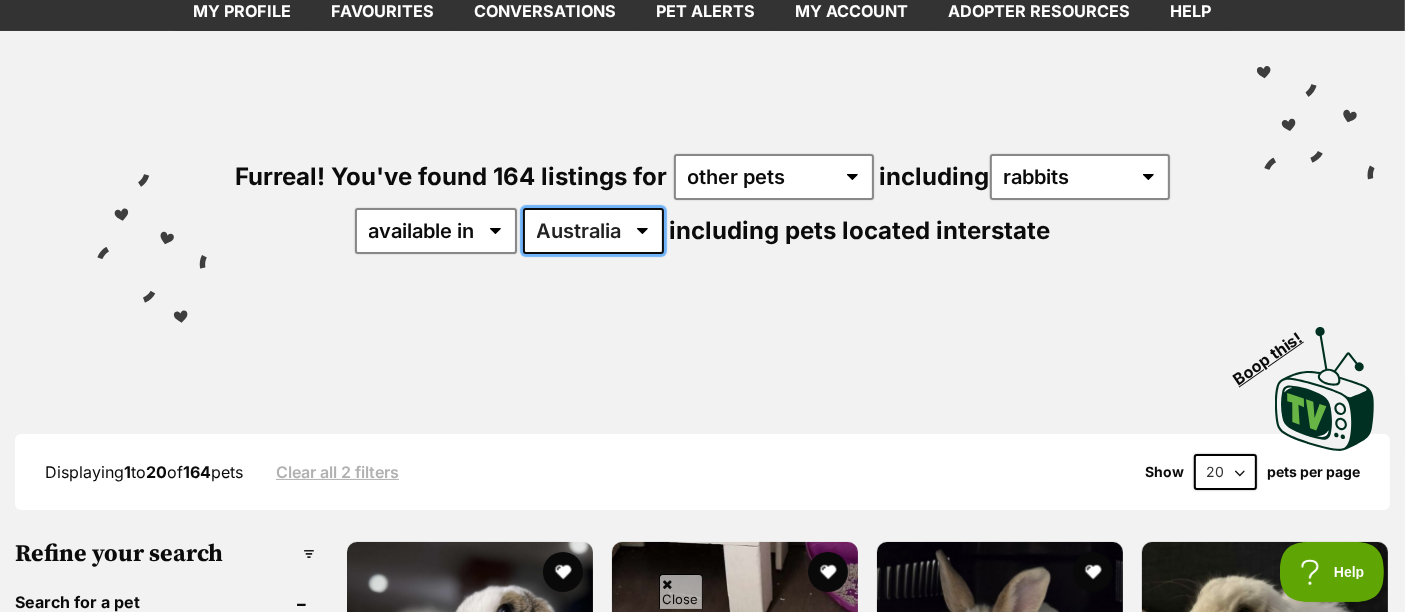 click on "Australia
ACT
NSW
SA
TAS
VIC
WA" at bounding box center (593, 231) 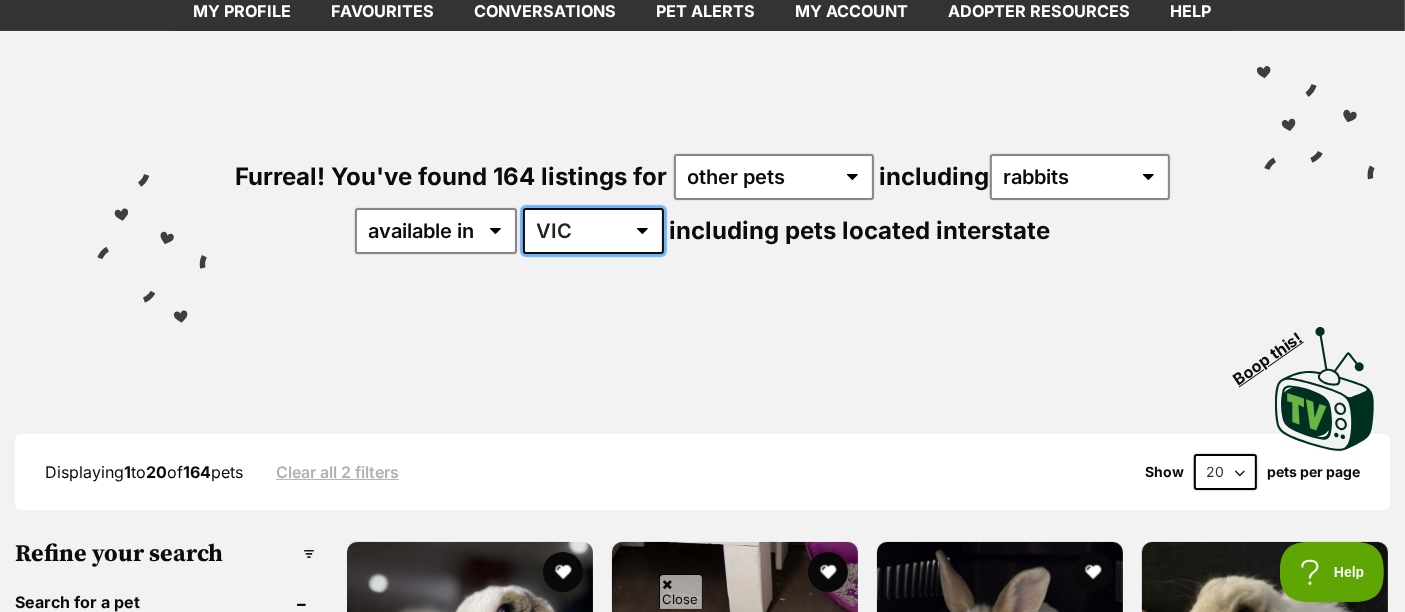 click on "Australia
ACT
NSW
SA
TAS
VIC
WA" at bounding box center (593, 231) 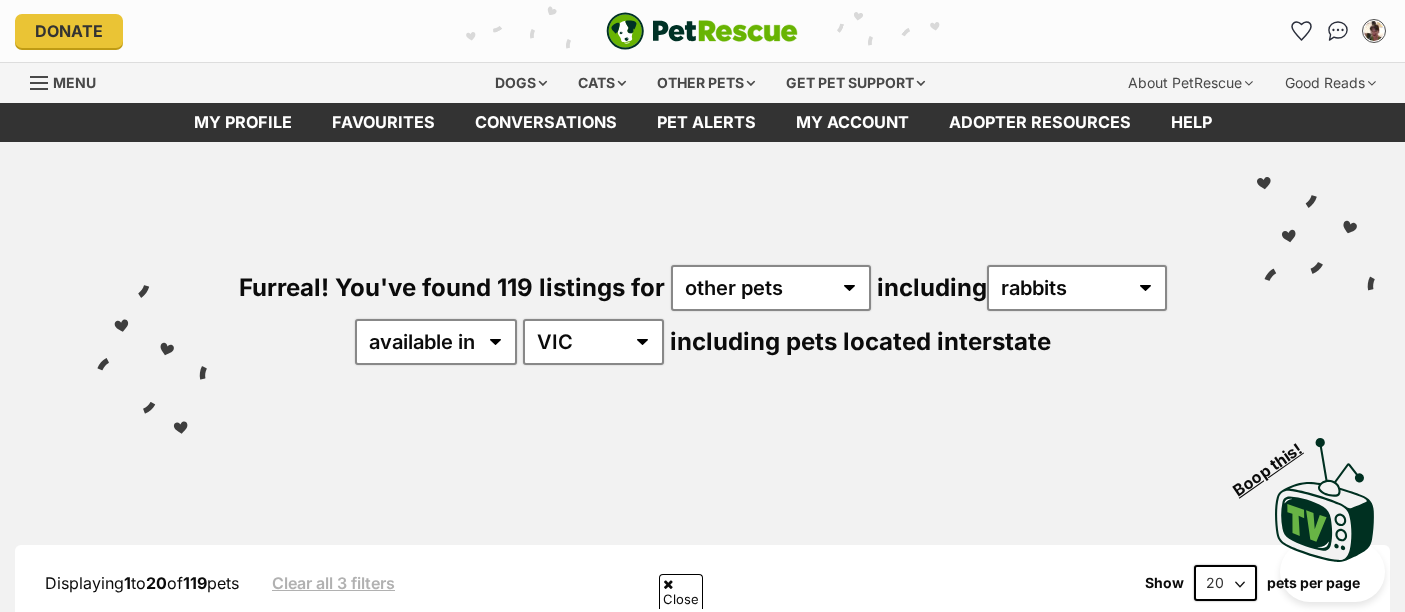 scroll, scrollTop: 444, scrollLeft: 0, axis: vertical 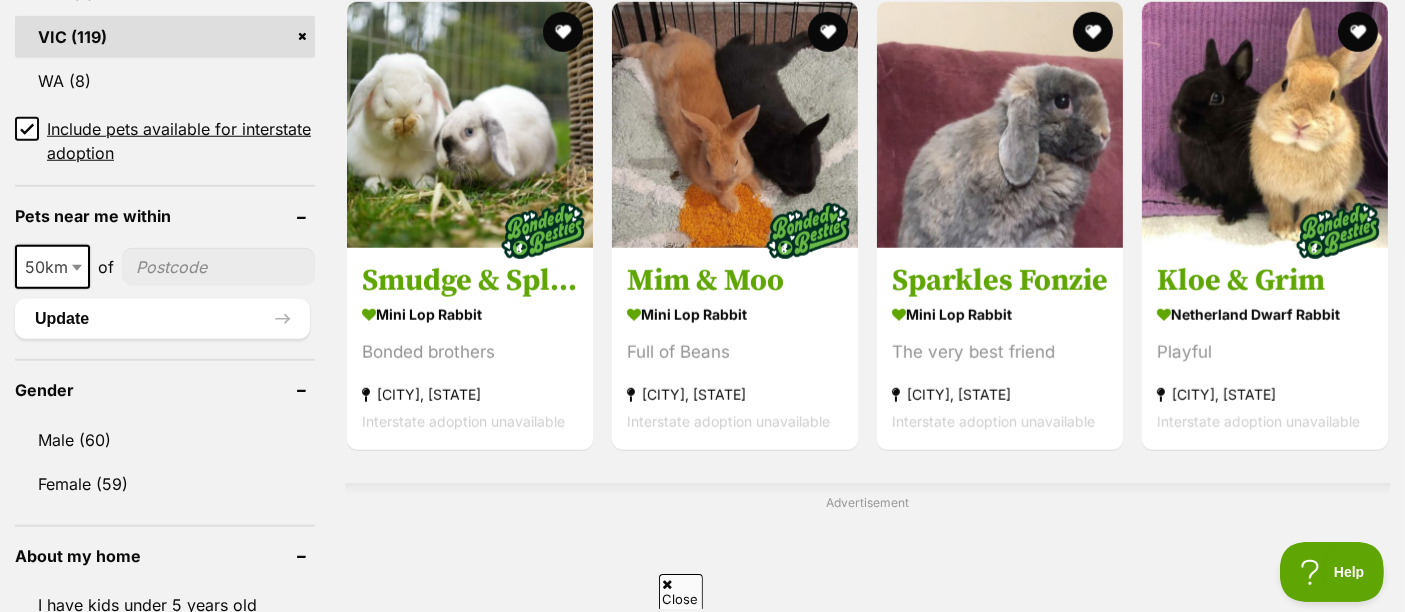 click at bounding box center (79, 267) 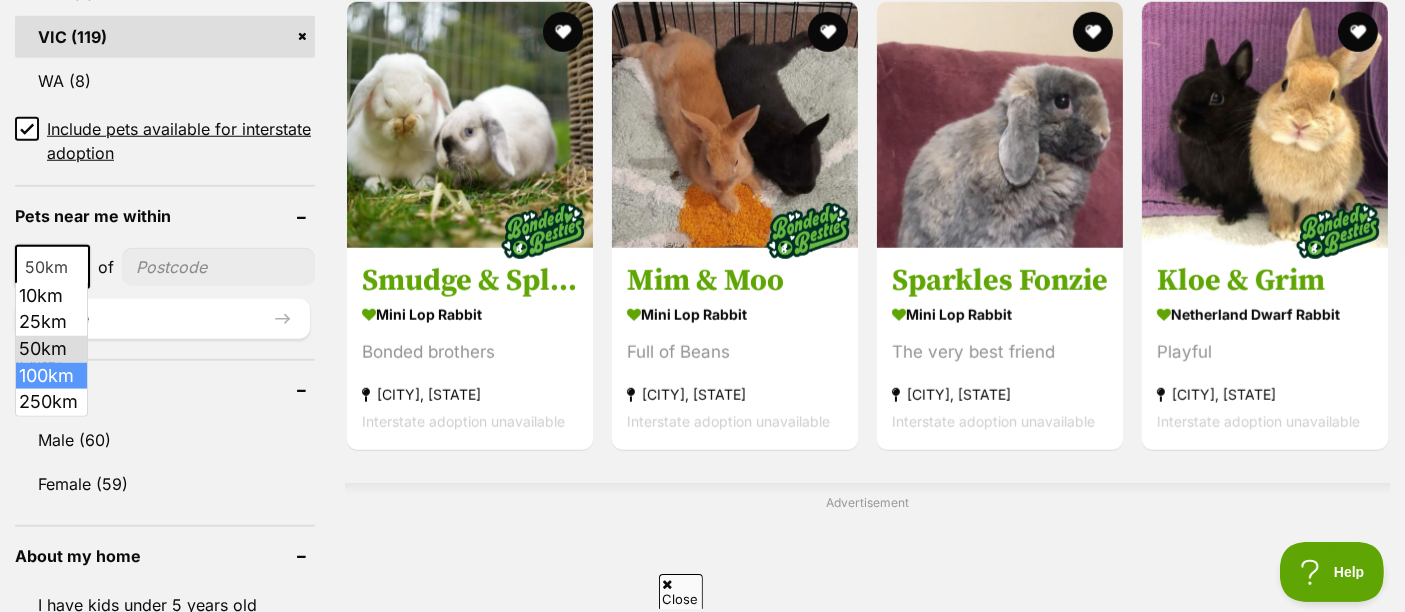 select on "100" 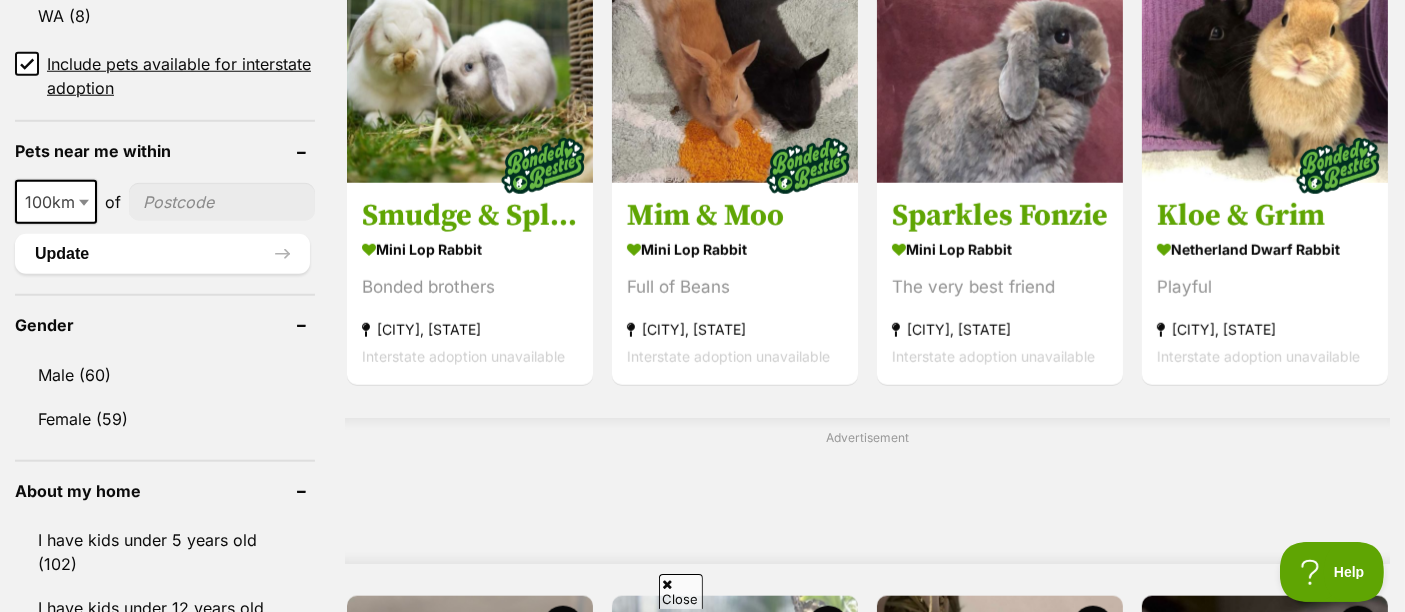 scroll, scrollTop: 1888, scrollLeft: 0, axis: vertical 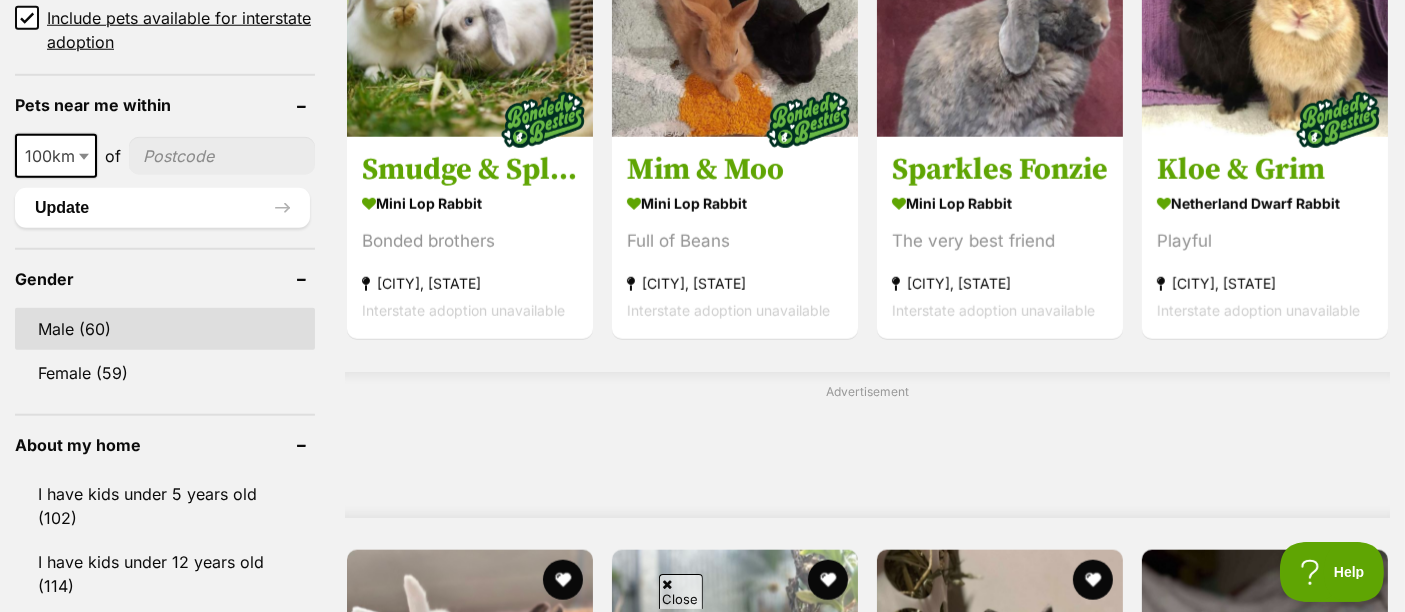 click on "Male (60)" at bounding box center [165, 329] 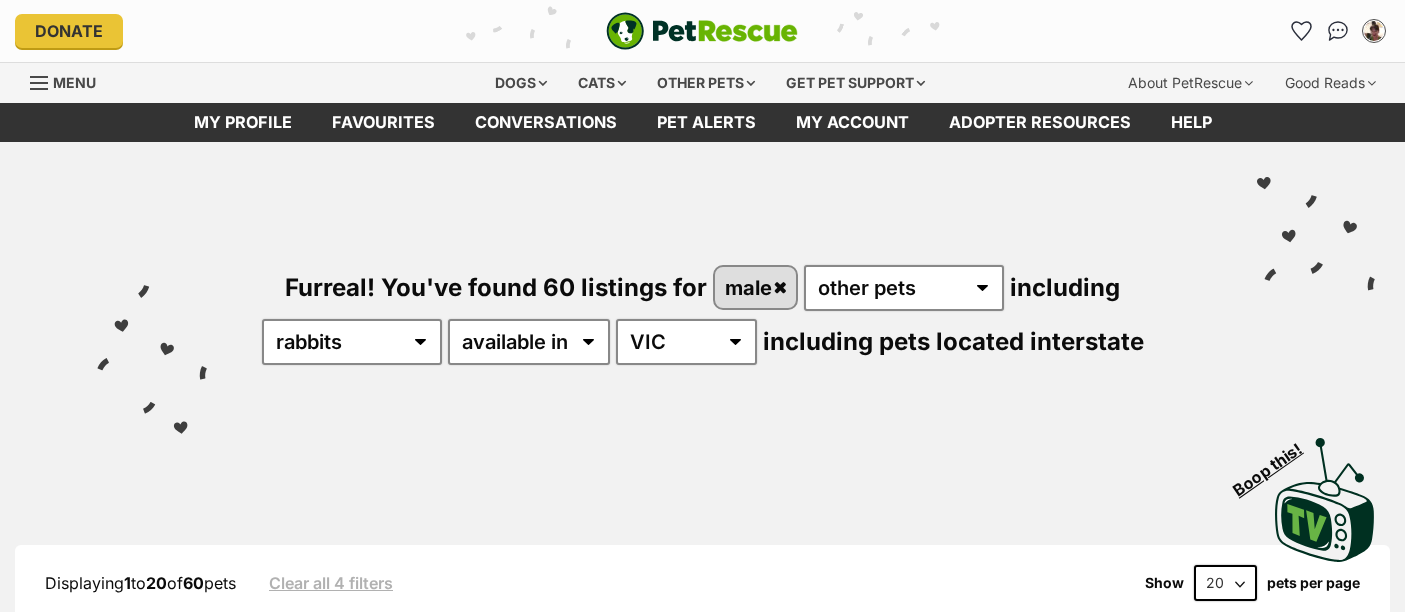 scroll, scrollTop: 0, scrollLeft: 0, axis: both 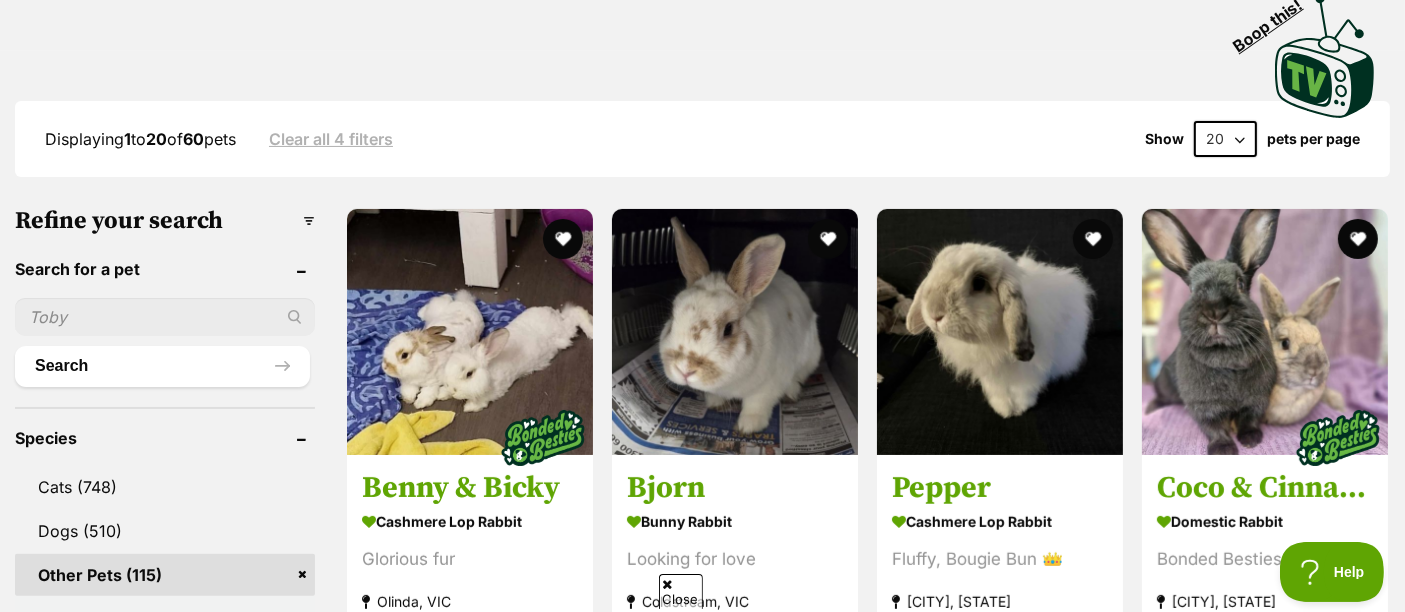 click on "Displaying  1  to  20  of  60  pets
Clear all 4 filters
Show 20 40 60 pets per page" at bounding box center (702, 139) 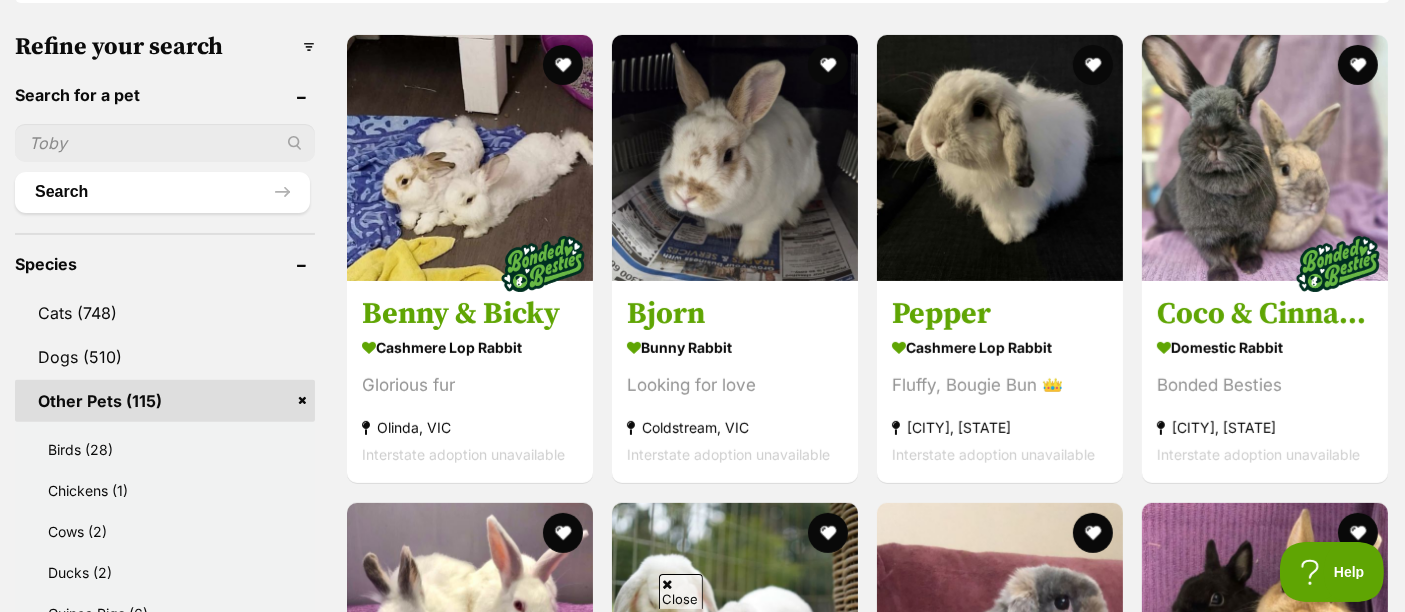 scroll, scrollTop: 666, scrollLeft: 0, axis: vertical 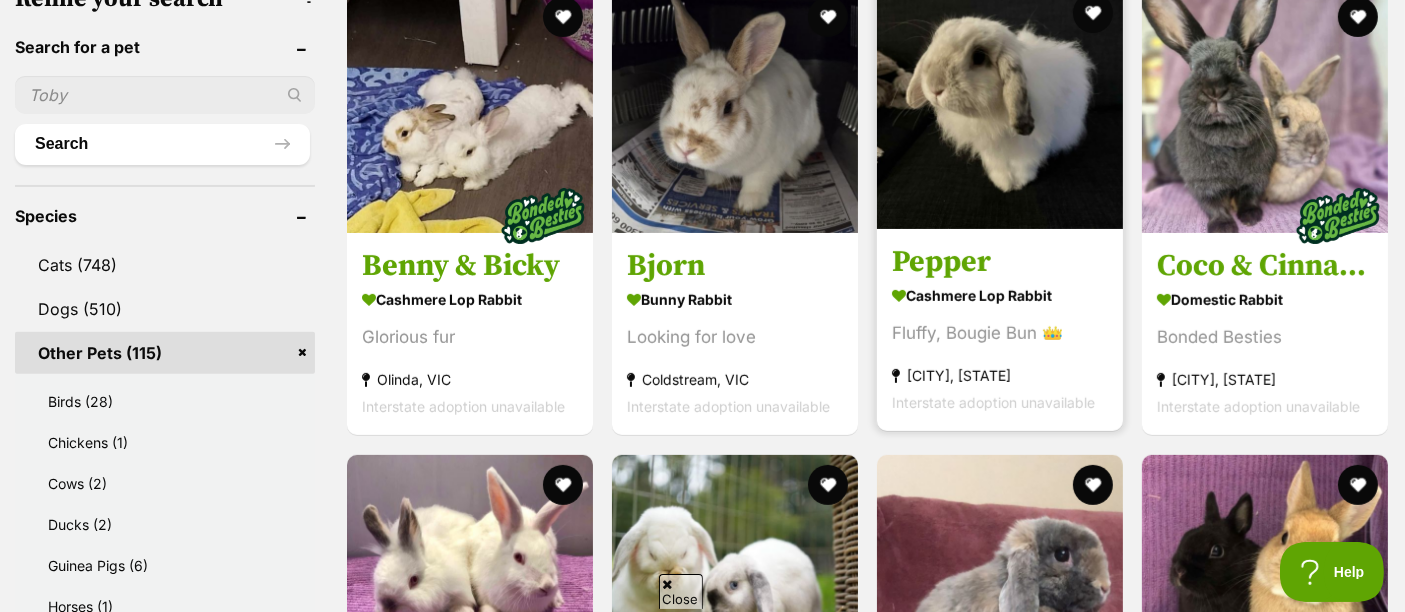 click at bounding box center (1000, 106) 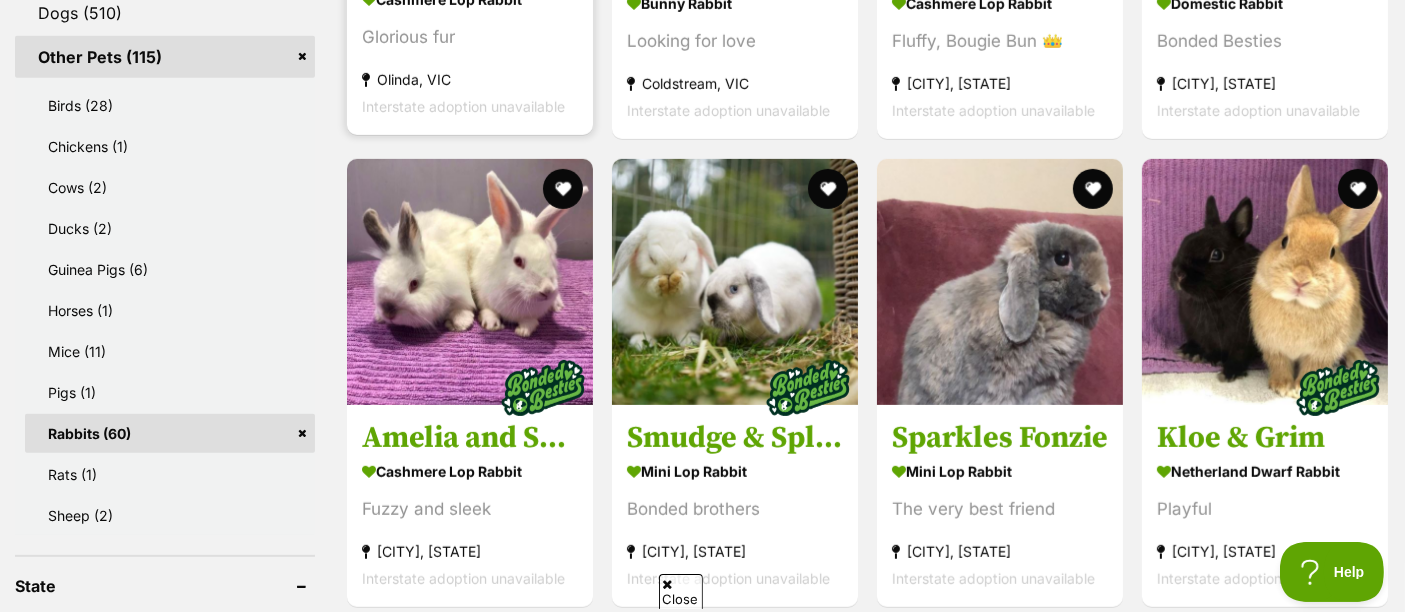 scroll, scrollTop: 1000, scrollLeft: 0, axis: vertical 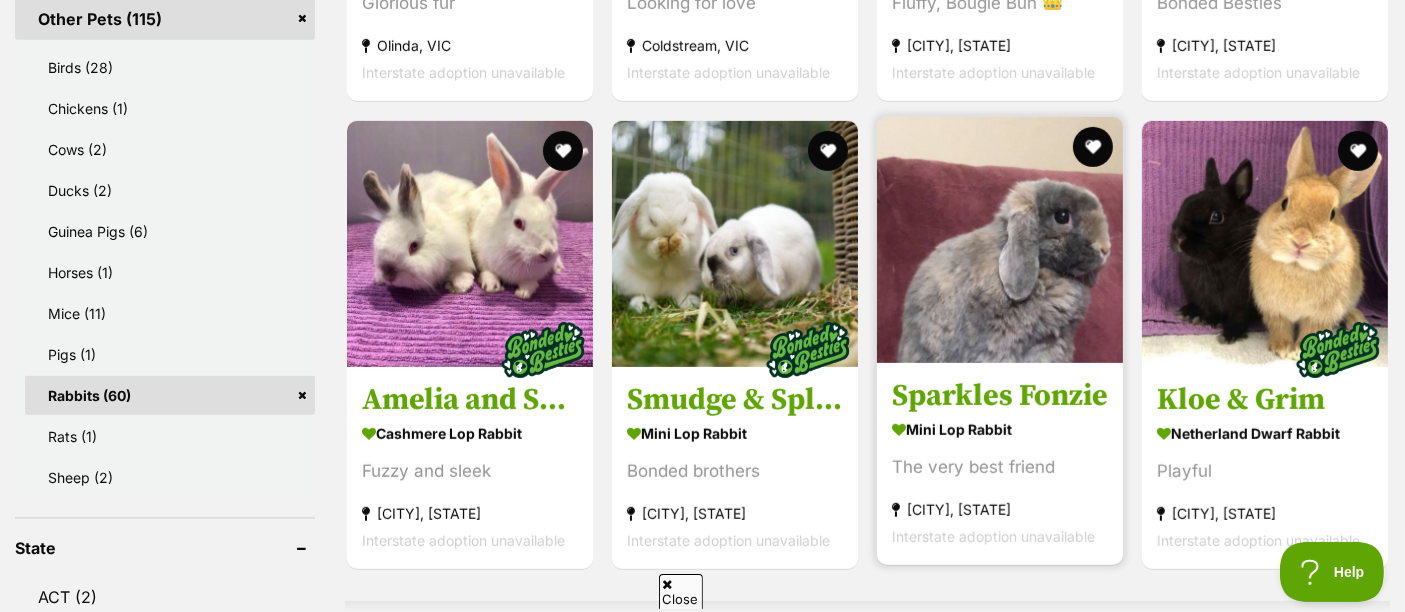 click at bounding box center [1000, 240] 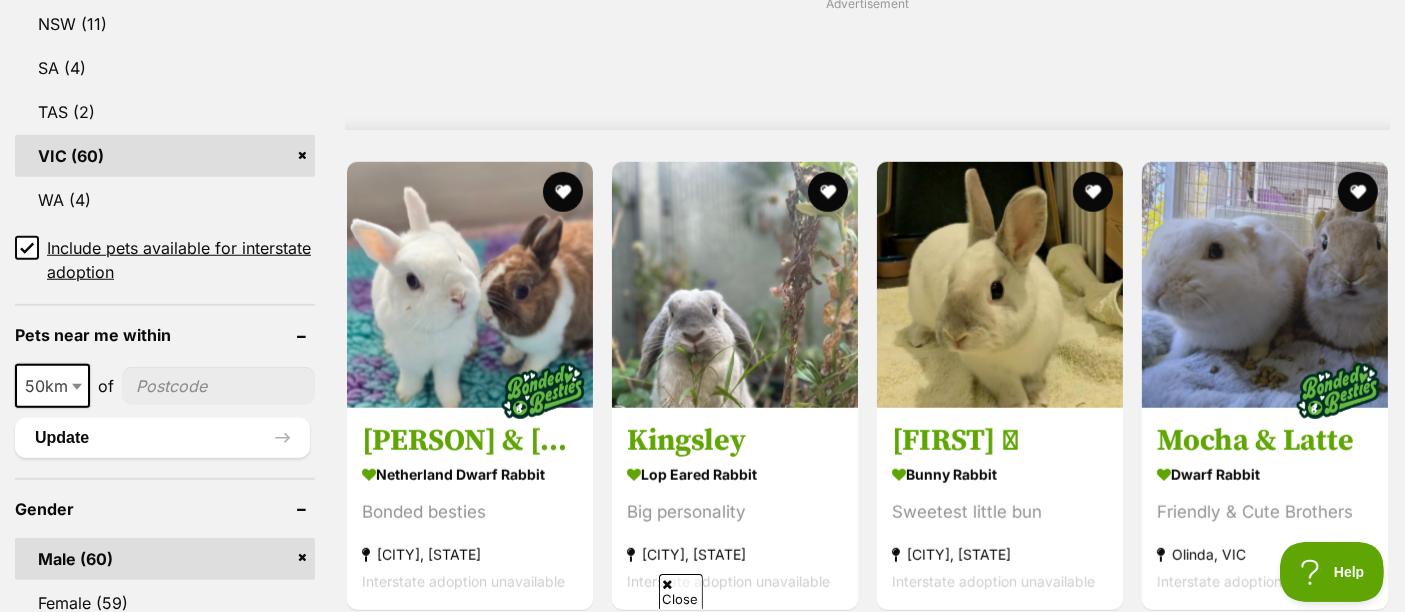 scroll, scrollTop: 1666, scrollLeft: 0, axis: vertical 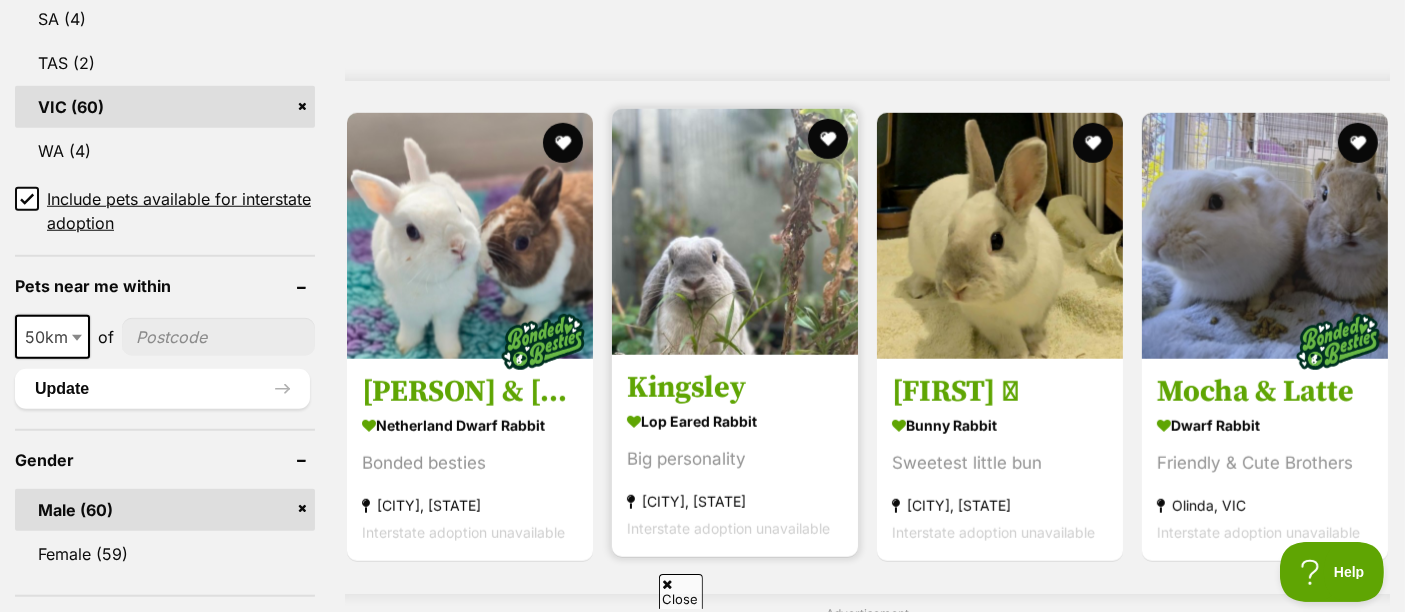 click at bounding box center (735, 232) 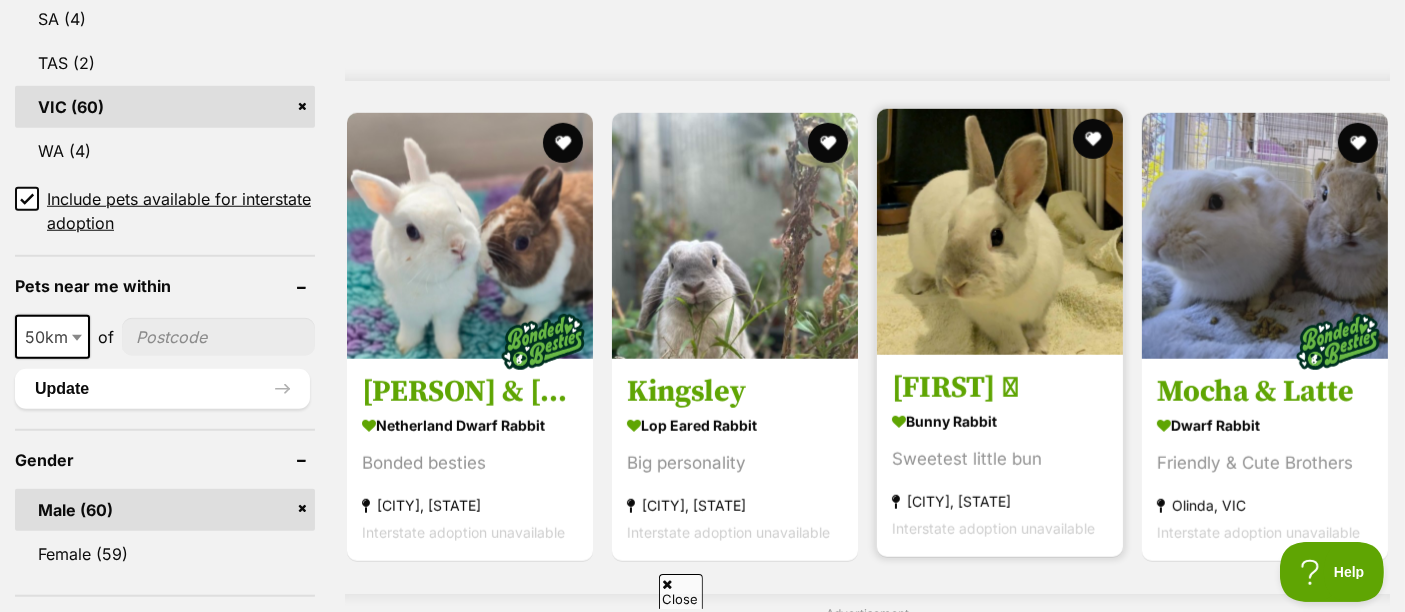 click at bounding box center (1000, 232) 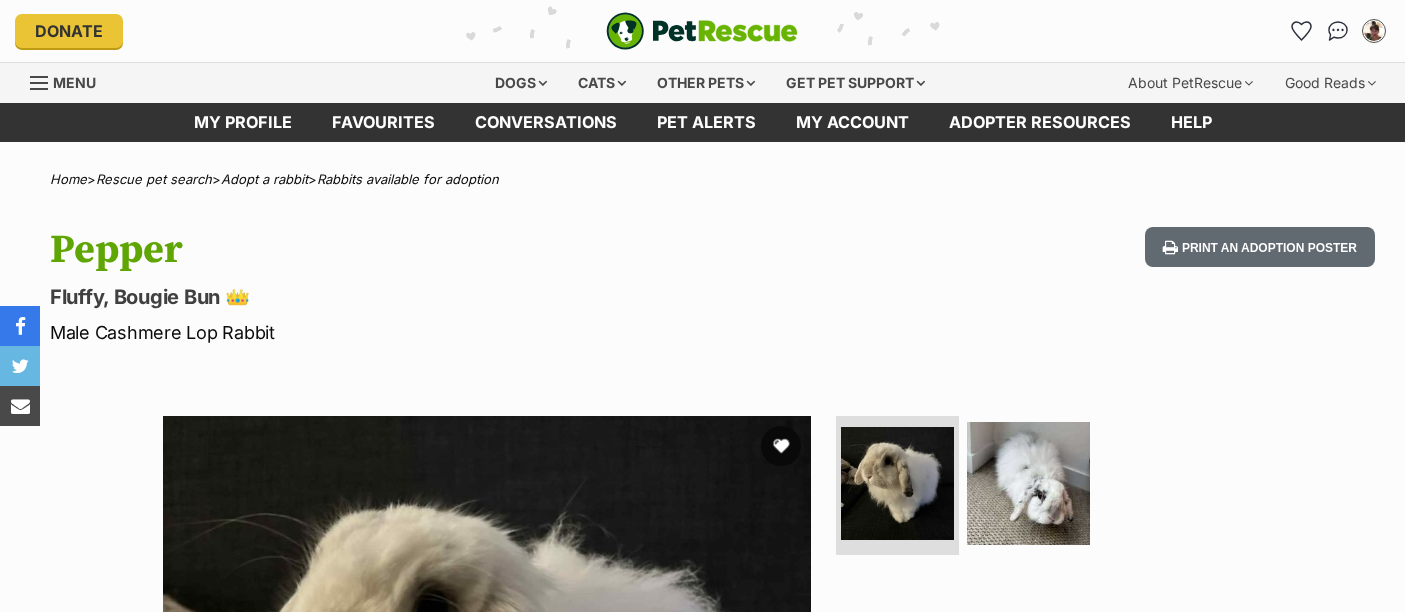 scroll, scrollTop: 0, scrollLeft: 0, axis: both 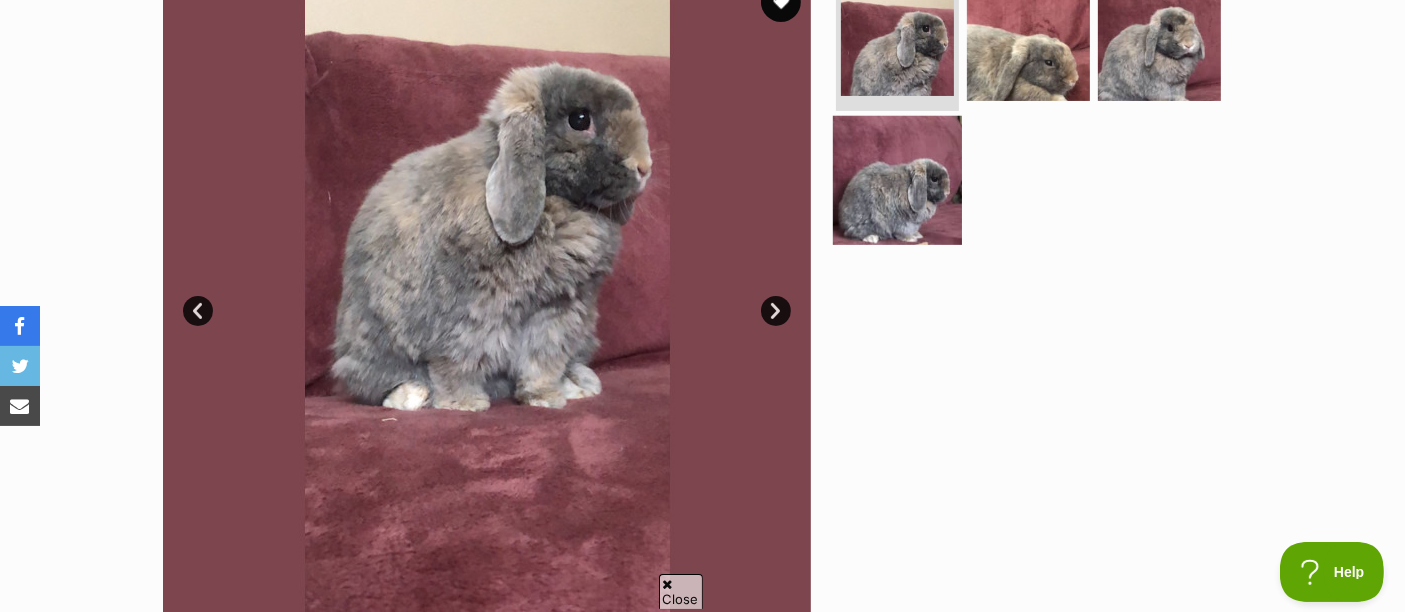 drag, startPoint x: 927, startPoint y: 206, endPoint x: 859, endPoint y: 198, distance: 68.46897 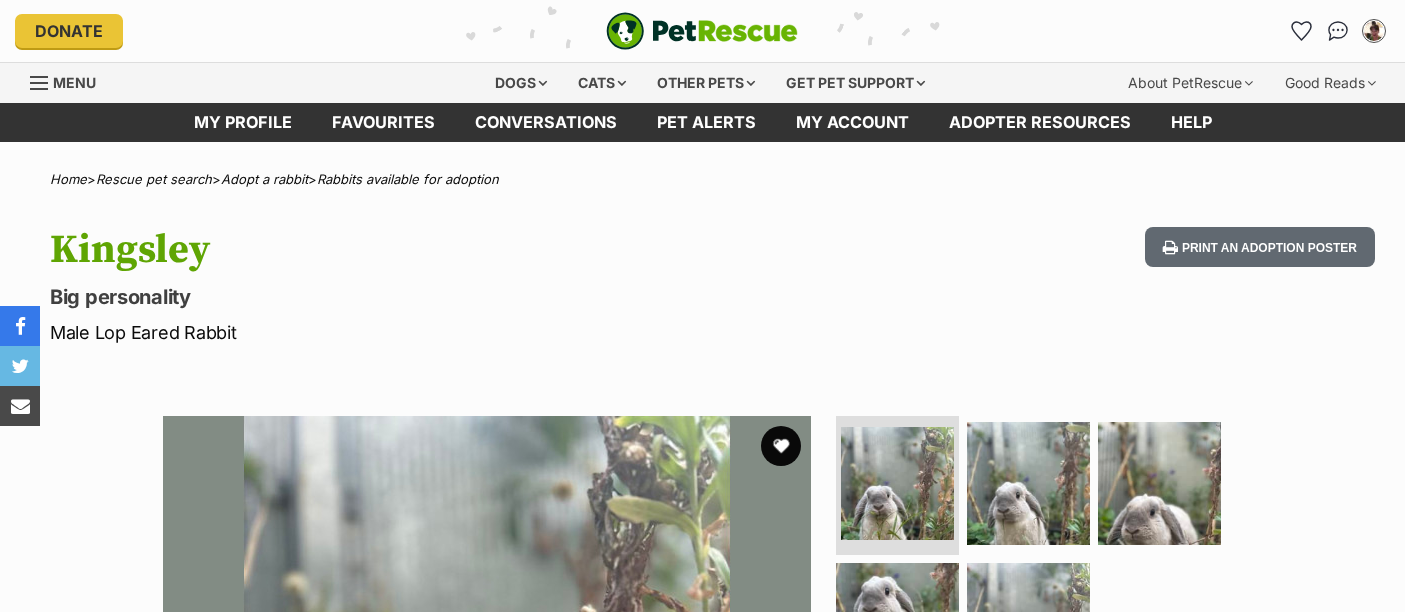 scroll, scrollTop: 0, scrollLeft: 0, axis: both 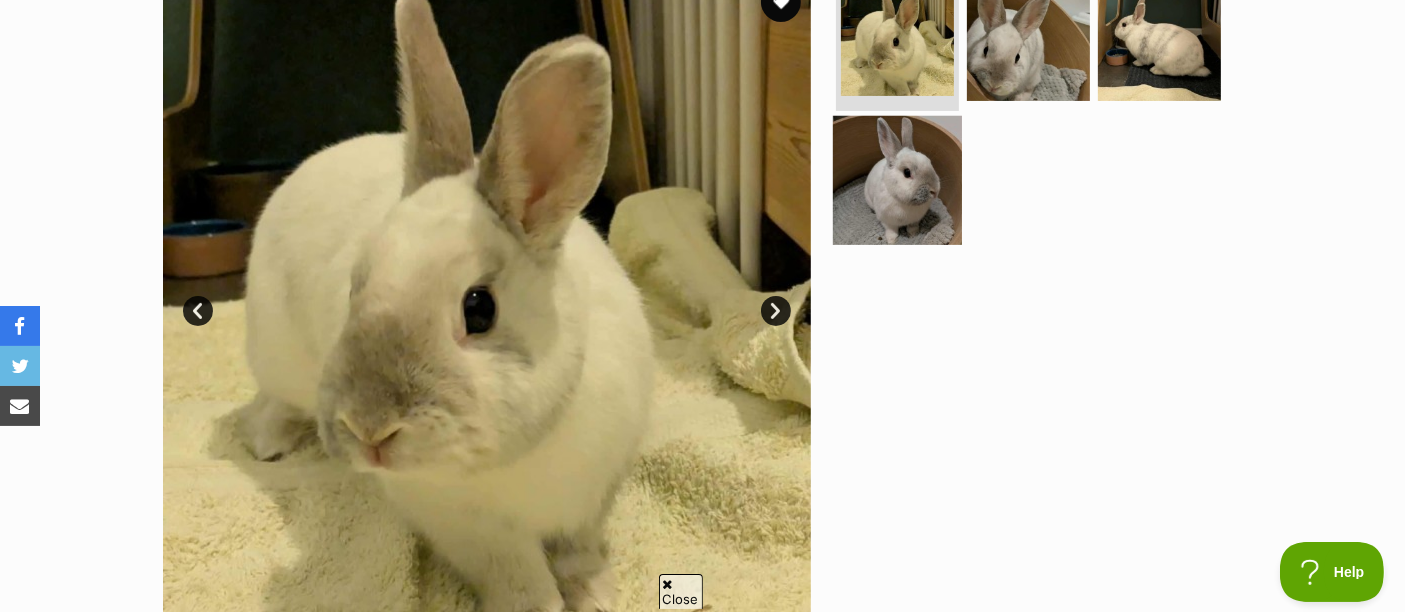 click at bounding box center (897, 180) 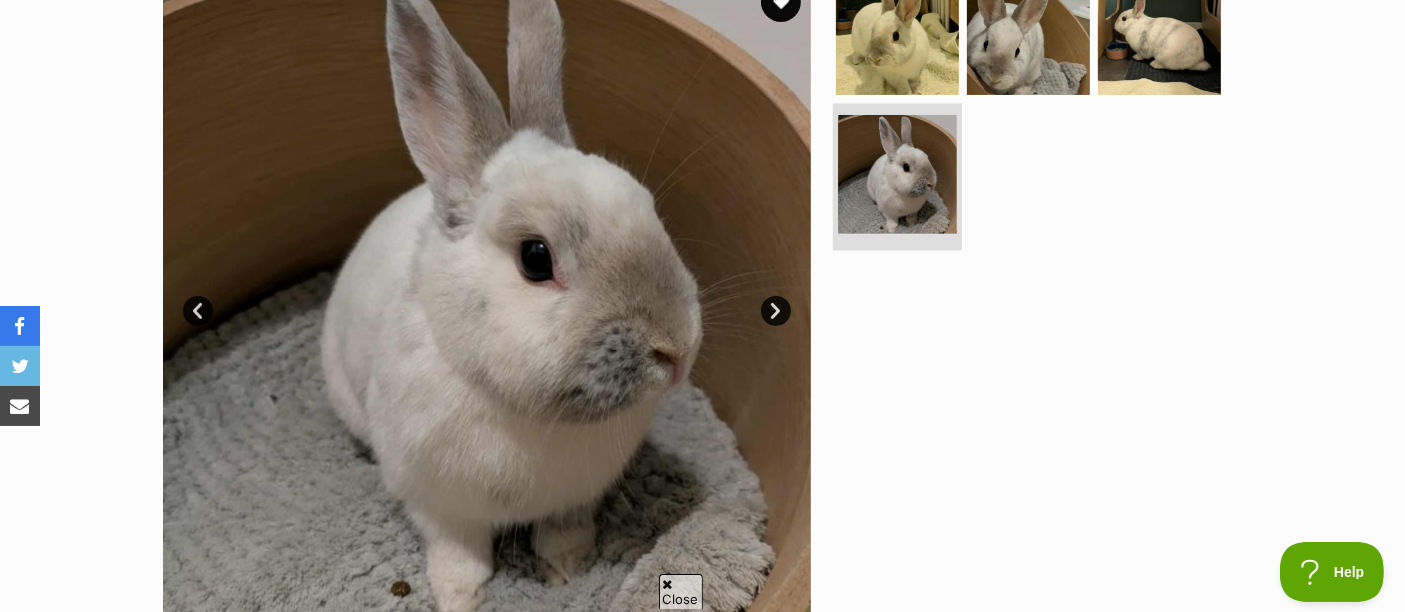 scroll, scrollTop: 222, scrollLeft: 0, axis: vertical 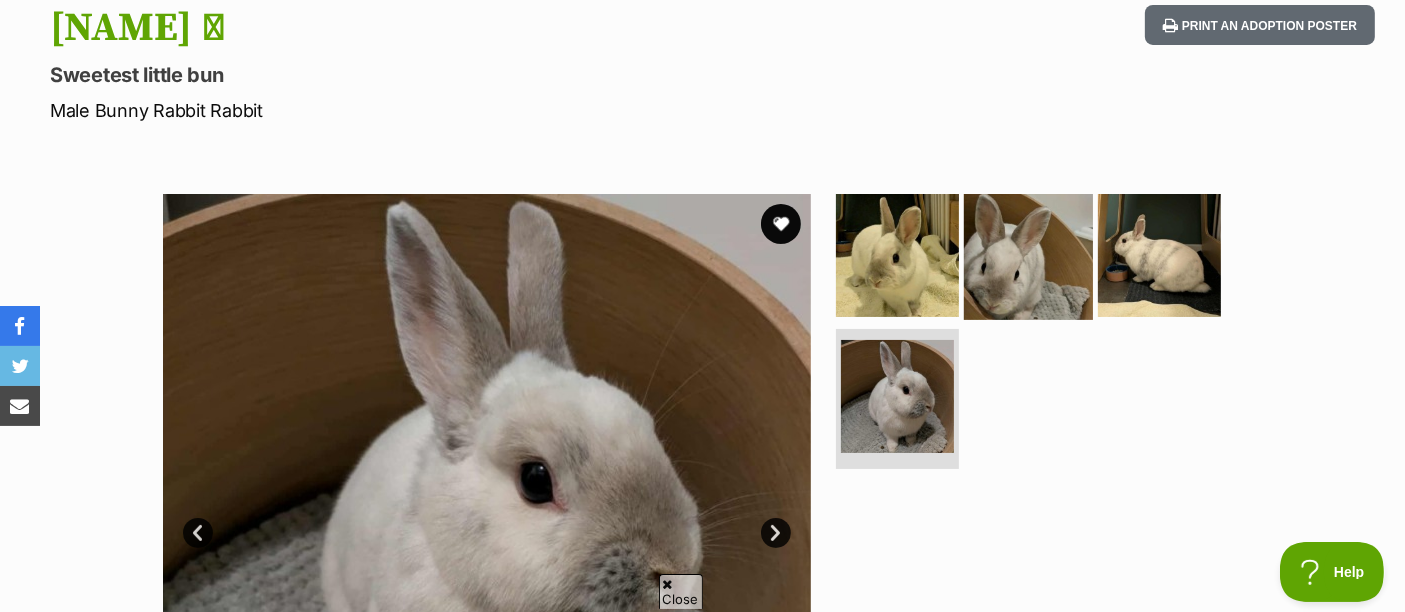 click at bounding box center (1028, 254) 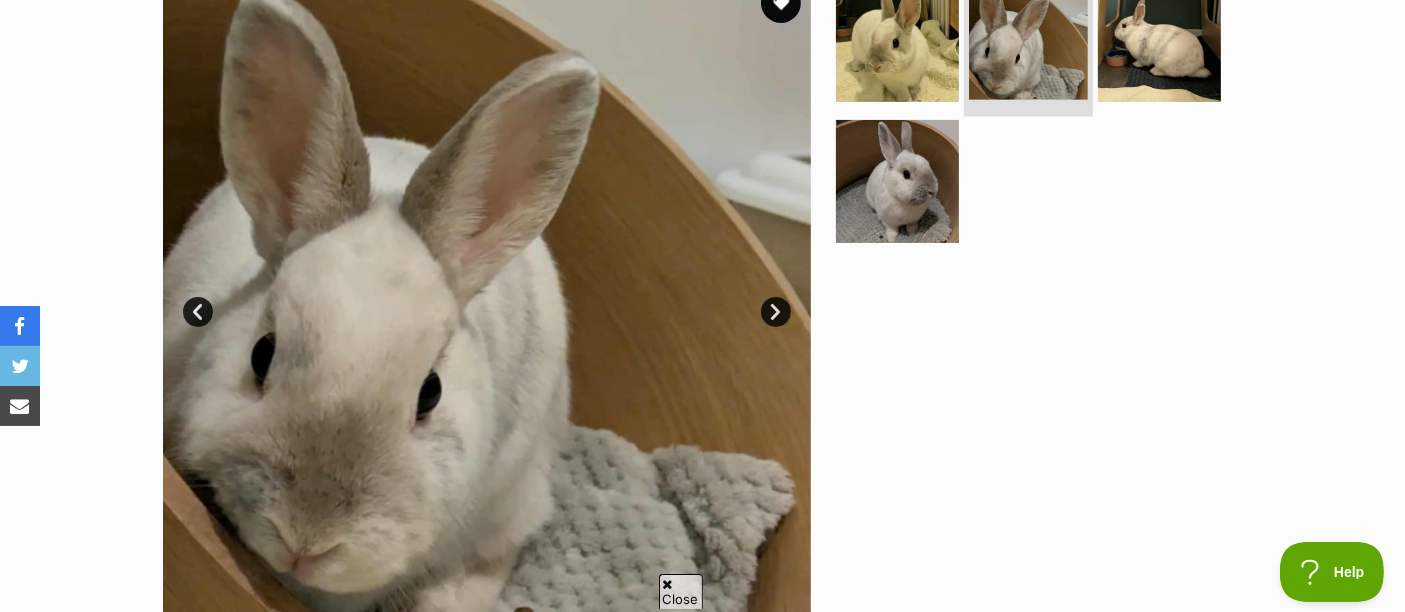 scroll, scrollTop: 444, scrollLeft: 0, axis: vertical 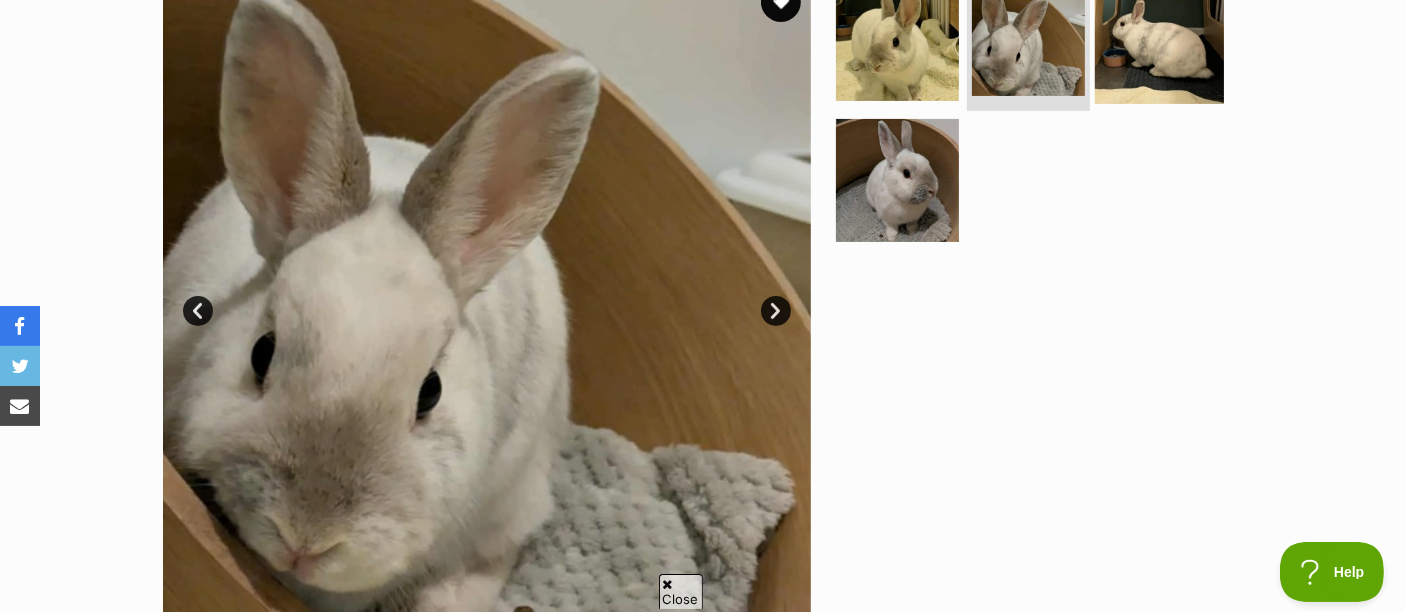 click at bounding box center (1159, 38) 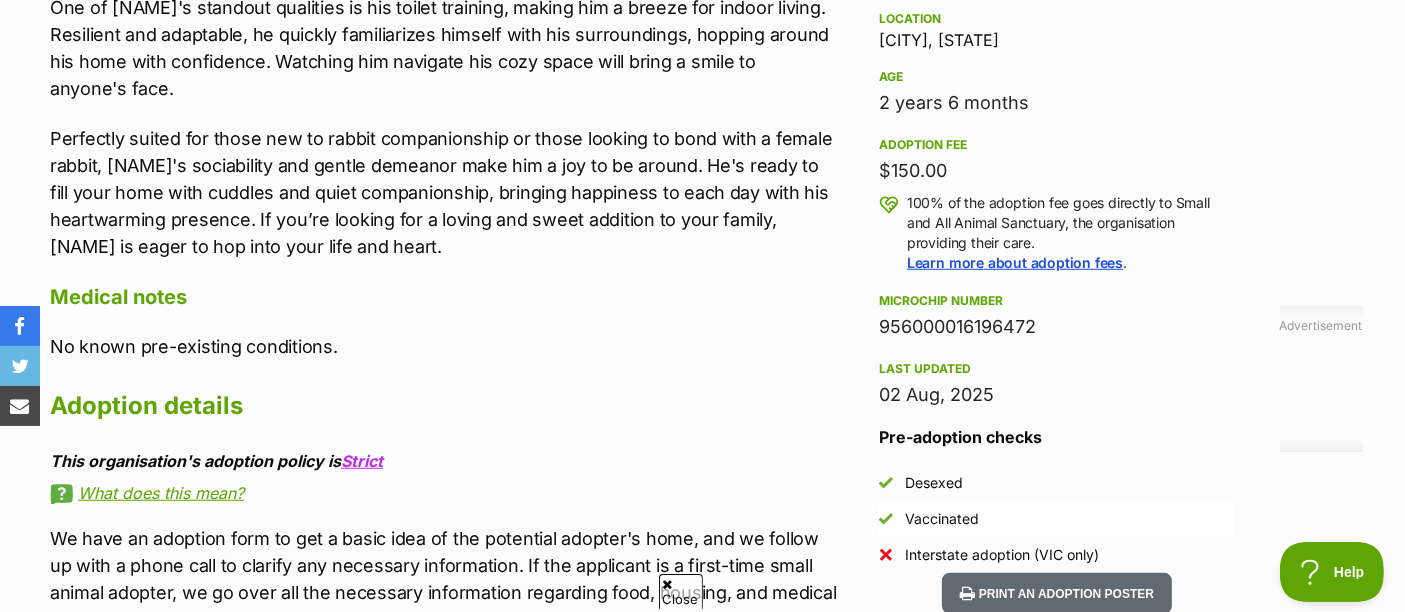 scroll, scrollTop: 1222, scrollLeft: 0, axis: vertical 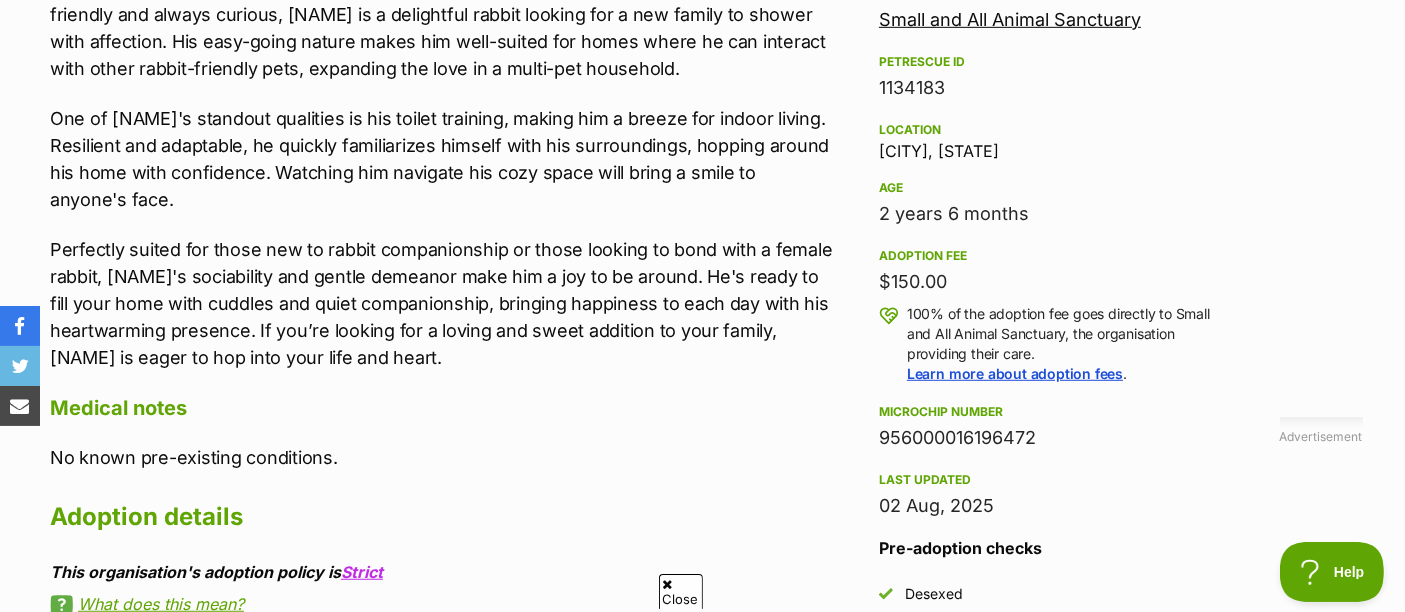 drag, startPoint x: 877, startPoint y: 148, endPoint x: 1045, endPoint y: 153, distance: 168.07439 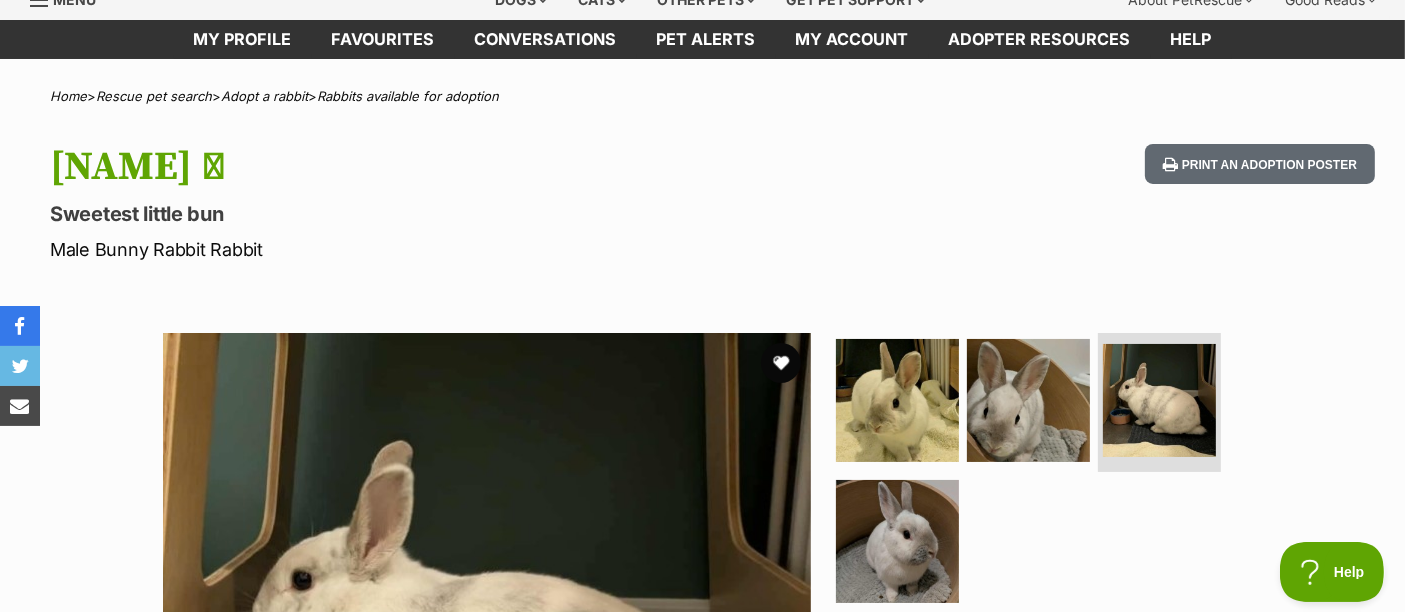 scroll, scrollTop: 111, scrollLeft: 0, axis: vertical 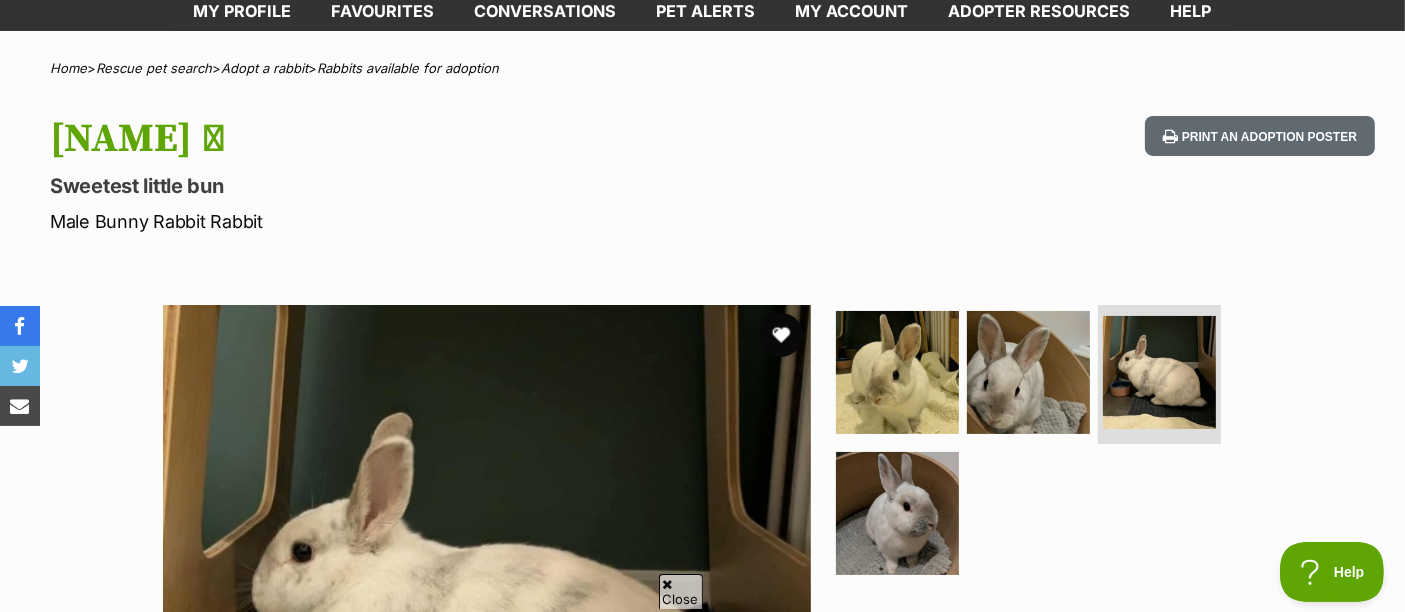 click at bounding box center (781, 335) 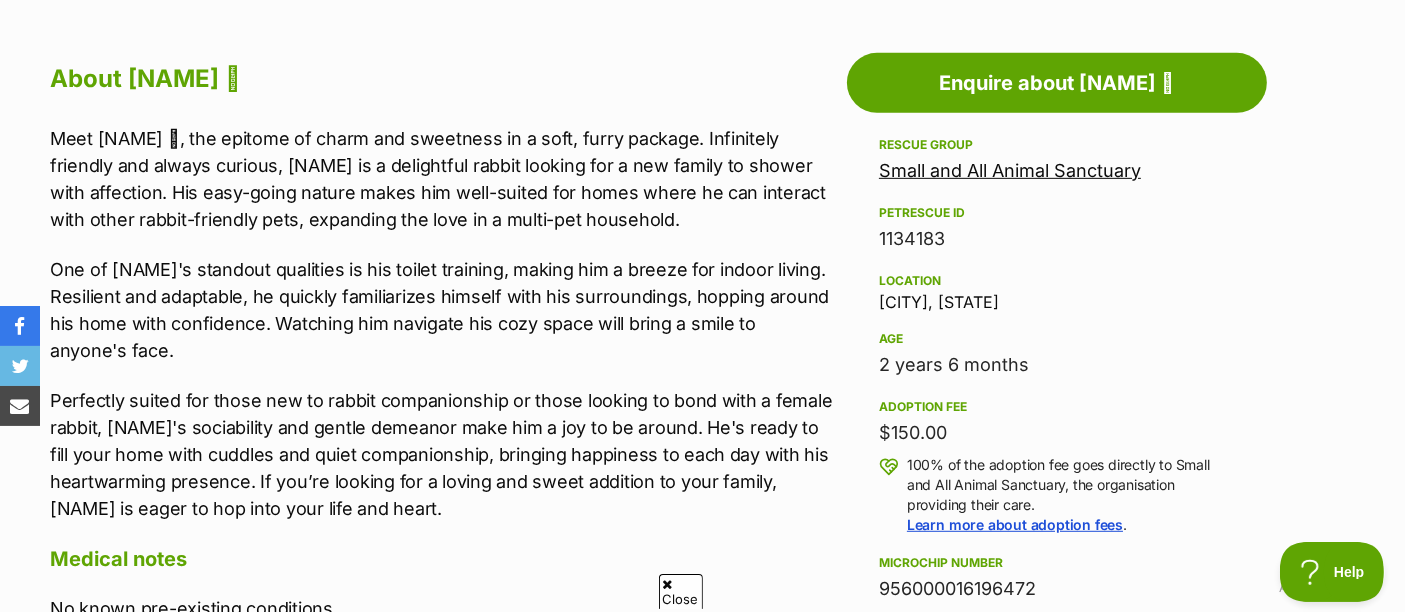 scroll, scrollTop: 333, scrollLeft: 0, axis: vertical 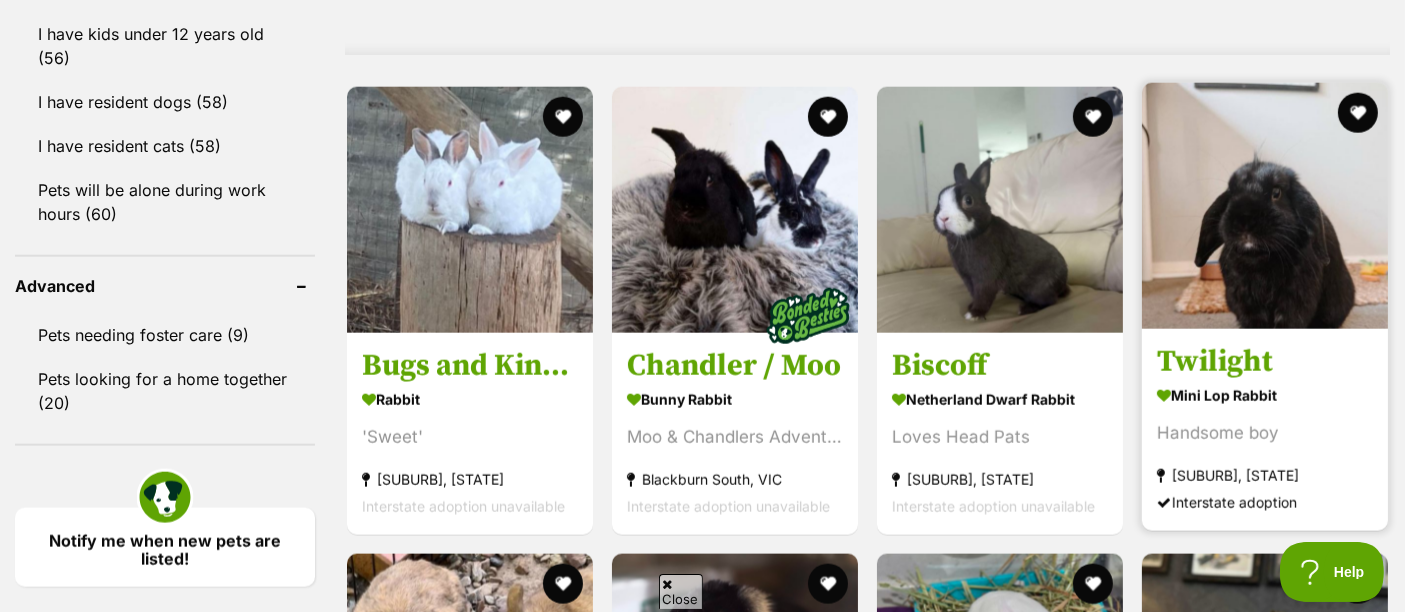 click at bounding box center [1265, 206] 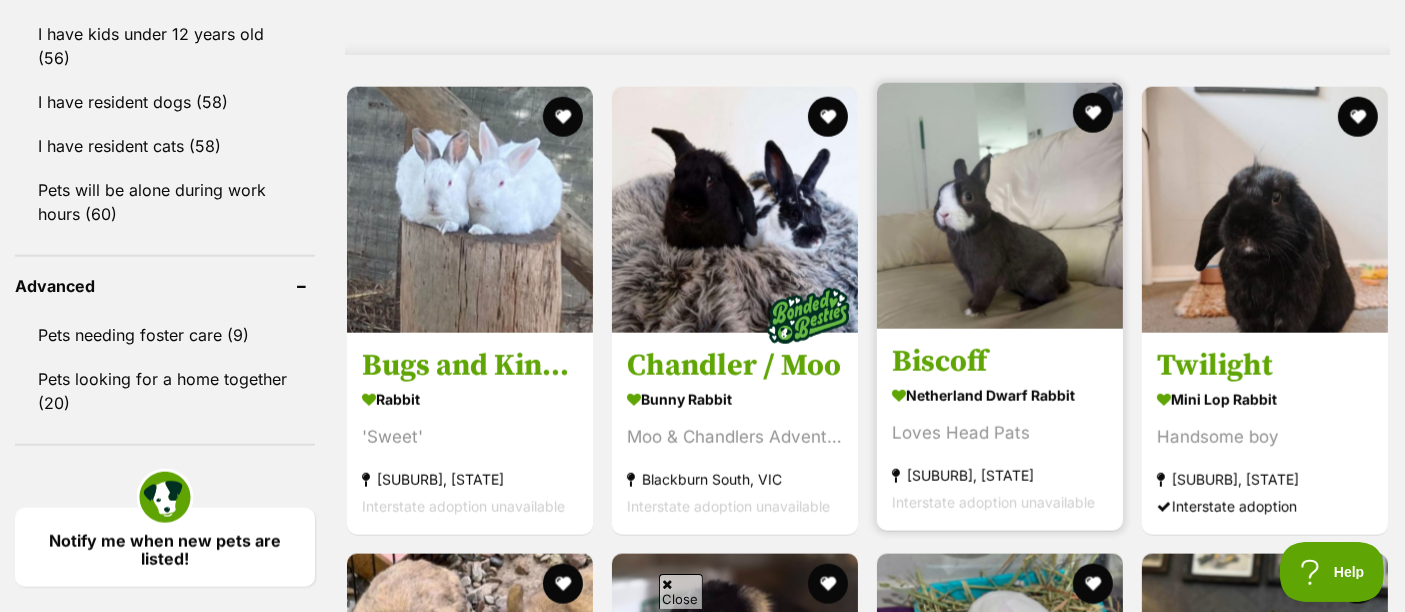 click at bounding box center [1000, 206] 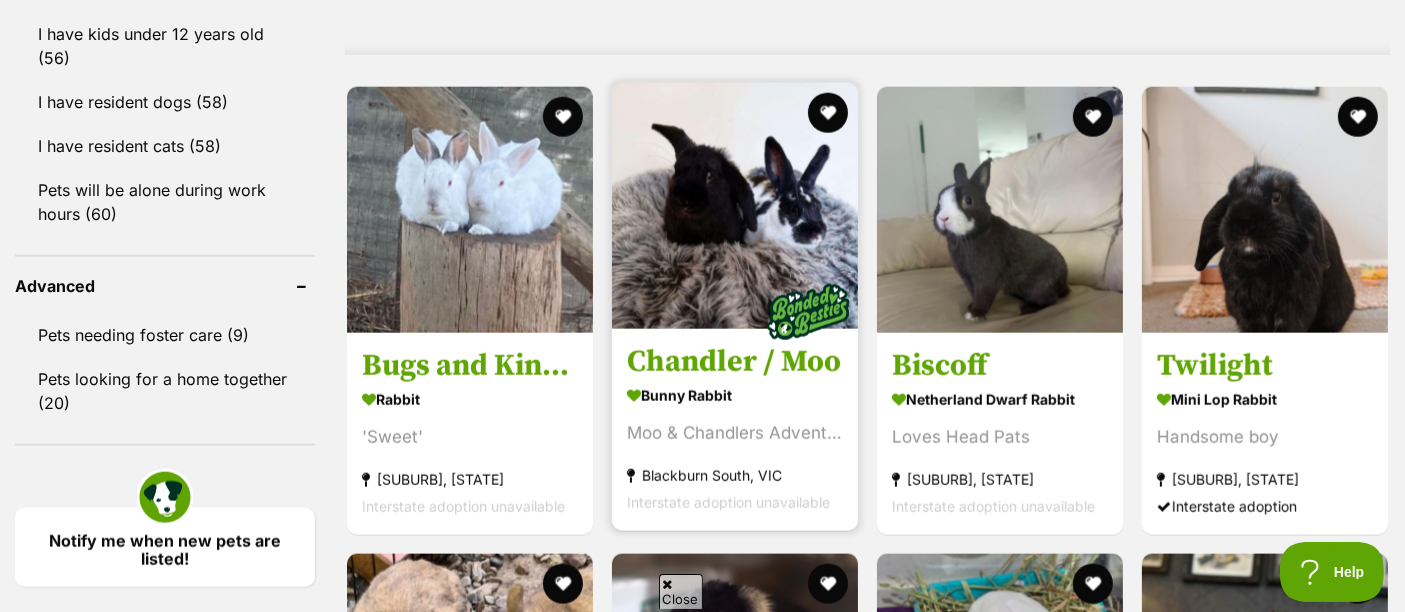 click at bounding box center [735, 206] 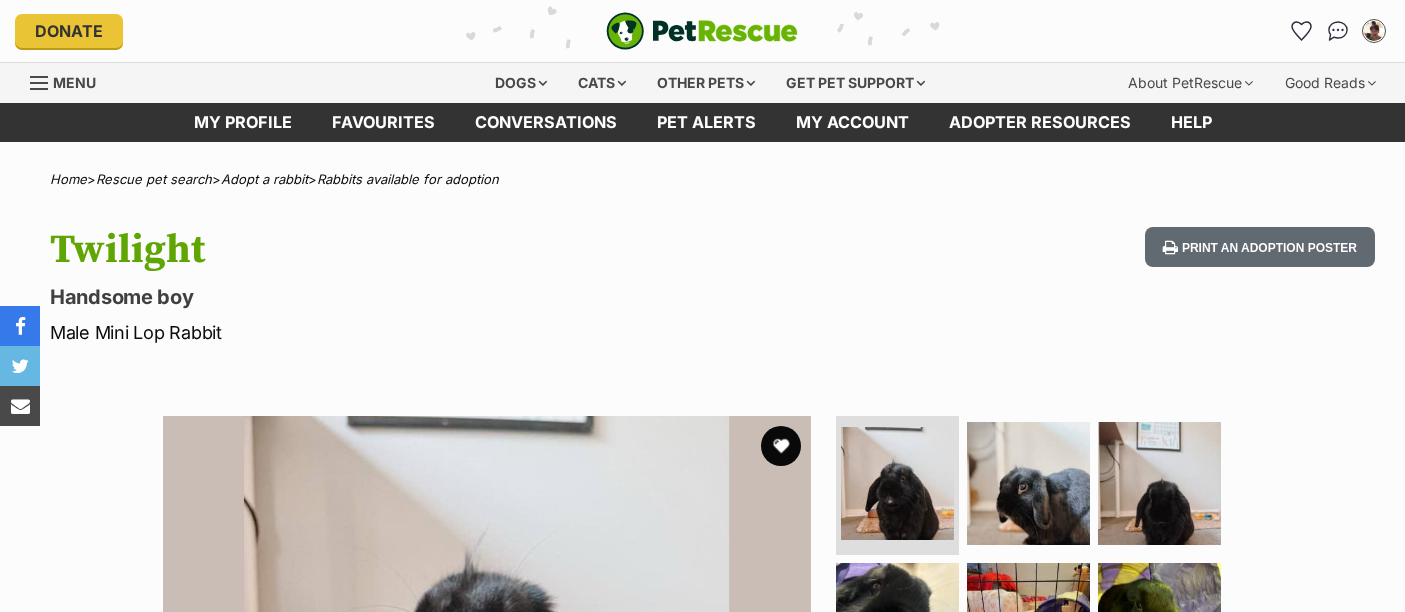 scroll, scrollTop: 0, scrollLeft: 0, axis: both 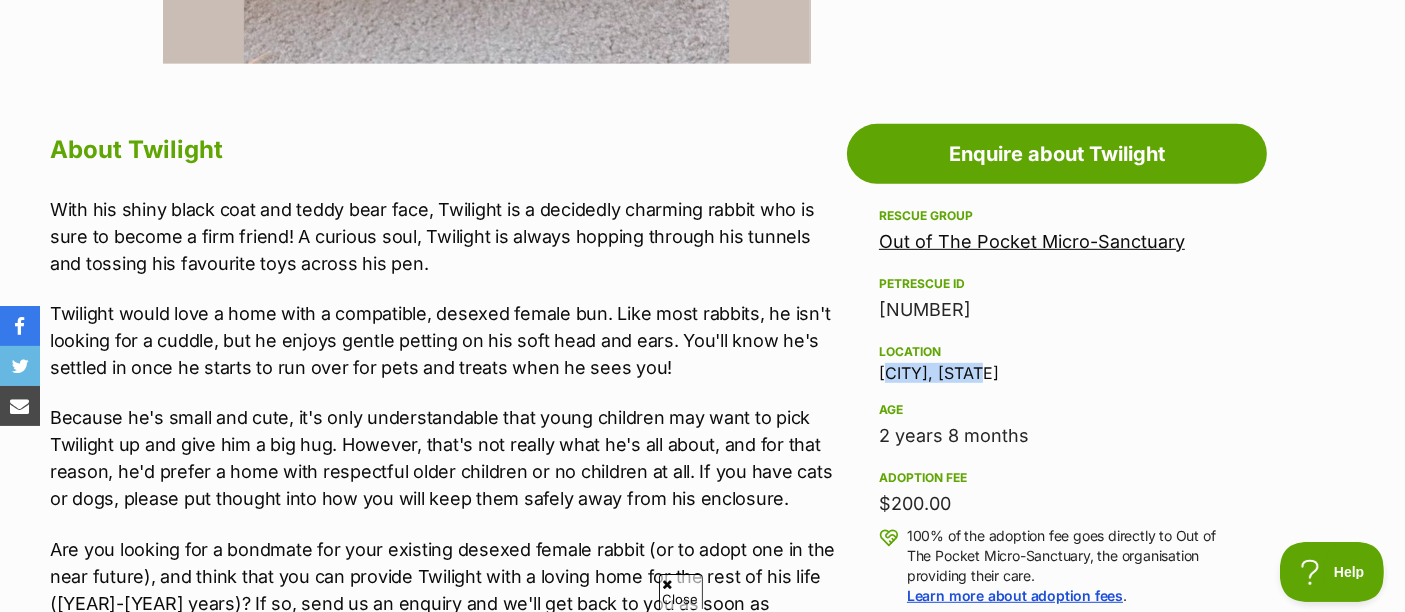 drag, startPoint x: 874, startPoint y: 365, endPoint x: 988, endPoint y: 365, distance: 114 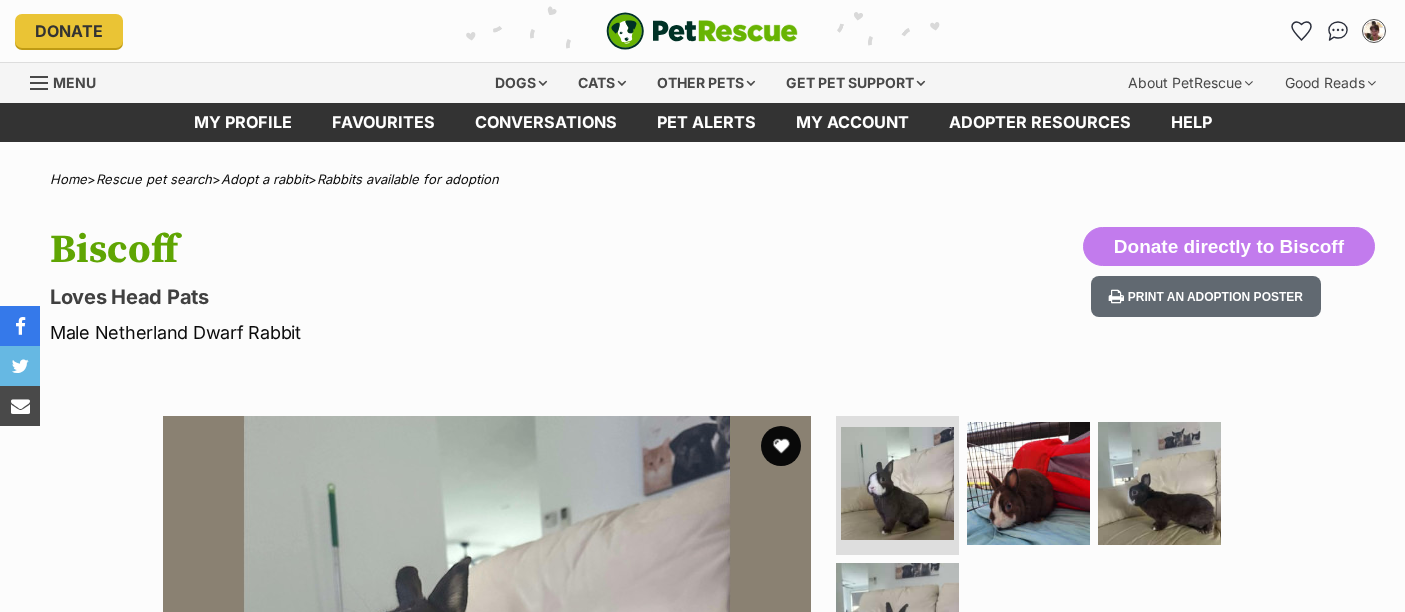 scroll, scrollTop: 0, scrollLeft: 0, axis: both 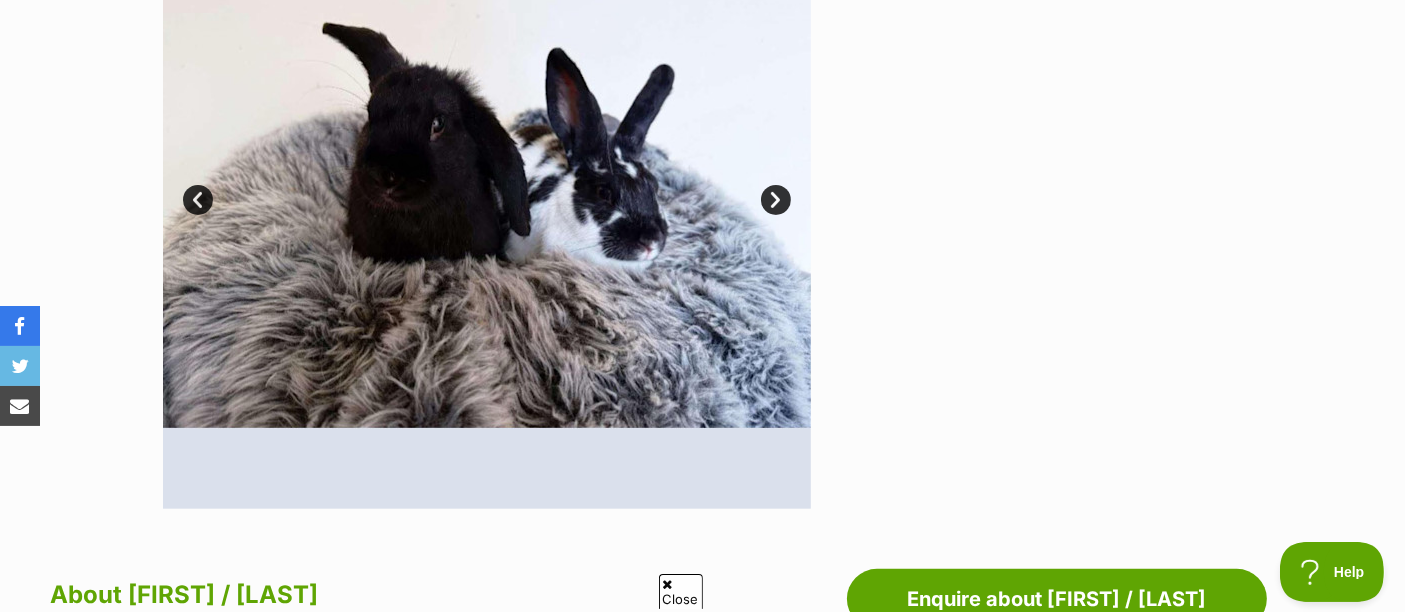 click on "Next" at bounding box center [776, 200] 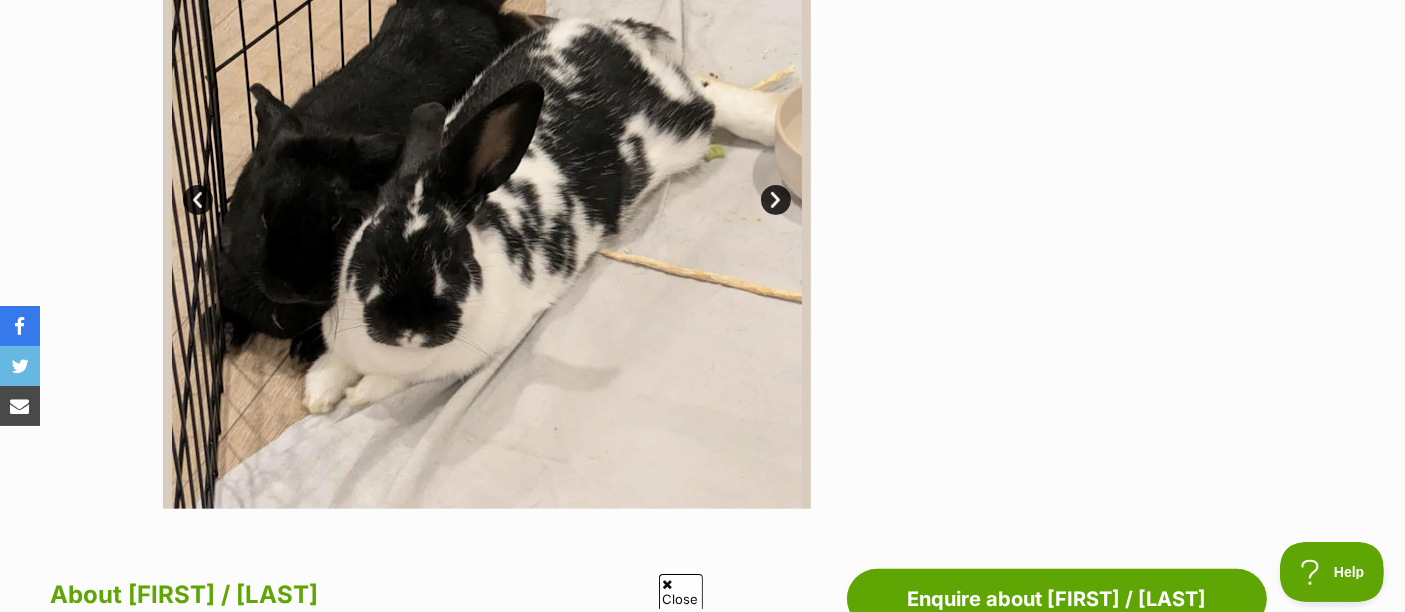 click on "Next" at bounding box center (776, 200) 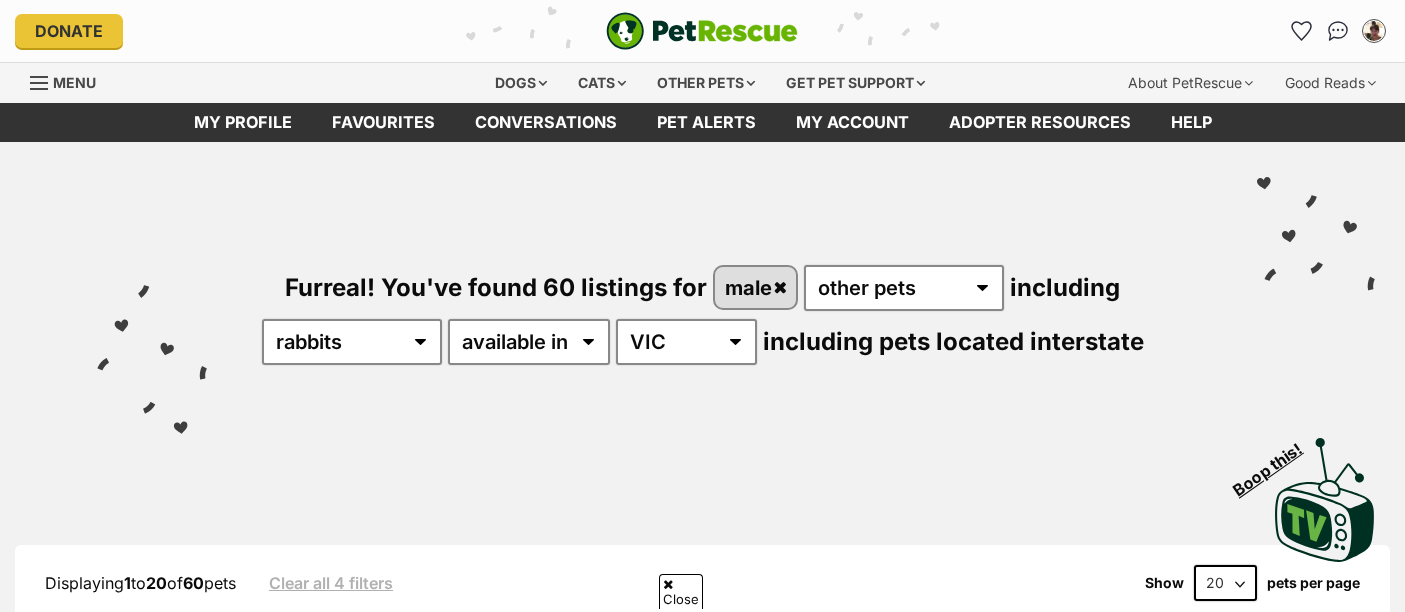 scroll, scrollTop: 2374, scrollLeft: 0, axis: vertical 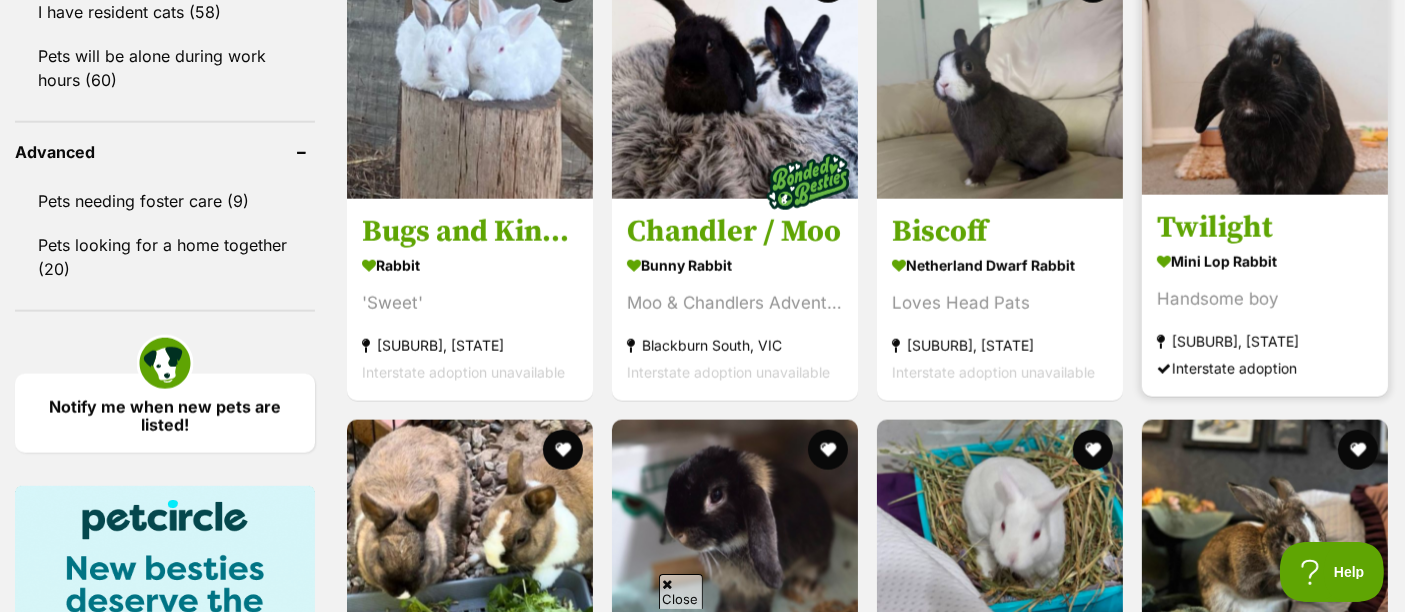 click at bounding box center (1265, 72) 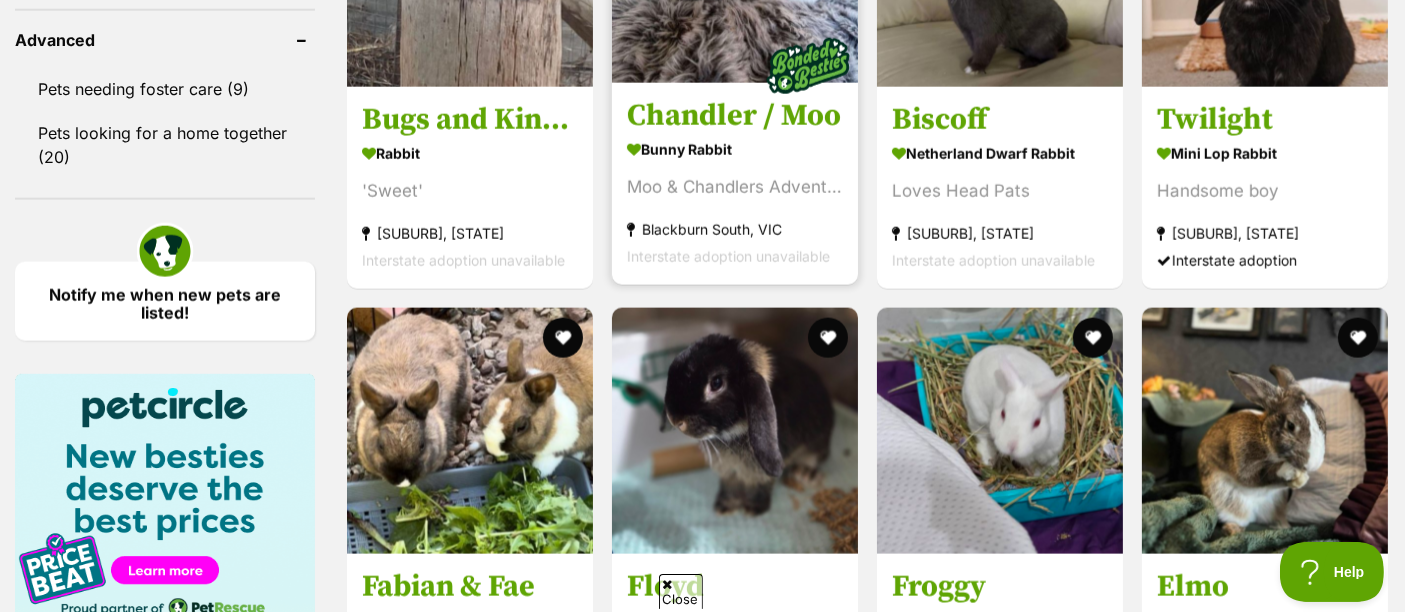 scroll, scrollTop: 2819, scrollLeft: 0, axis: vertical 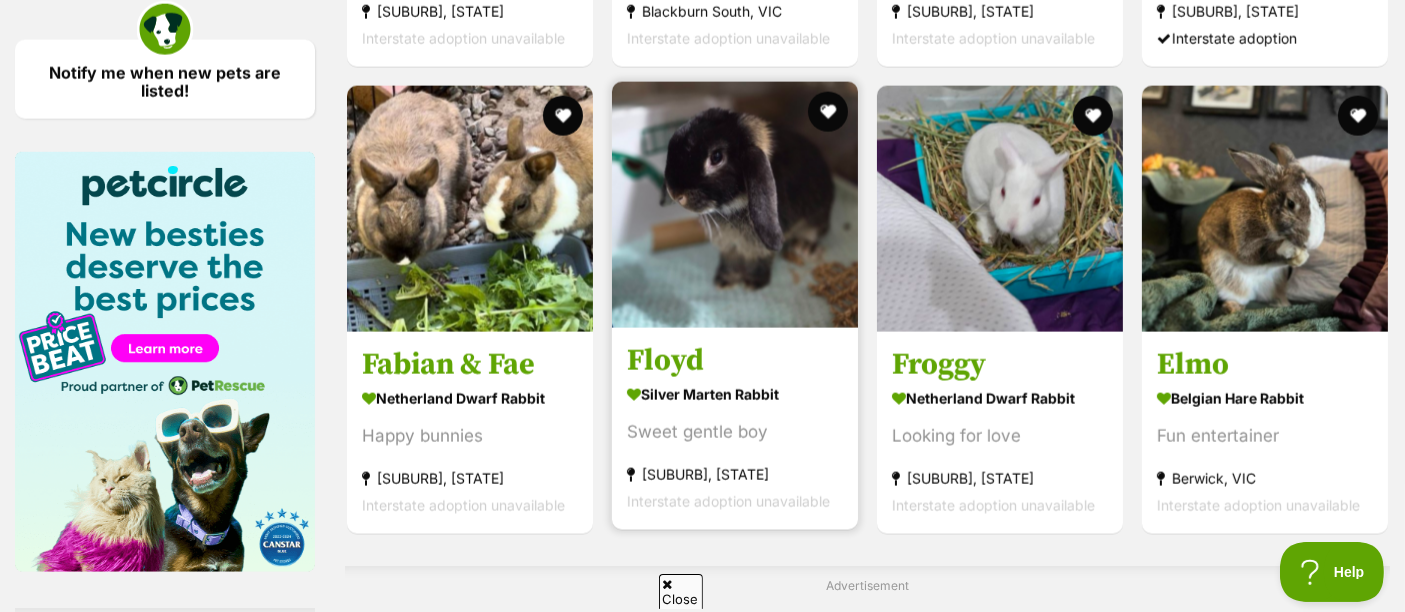 click at bounding box center (735, 205) 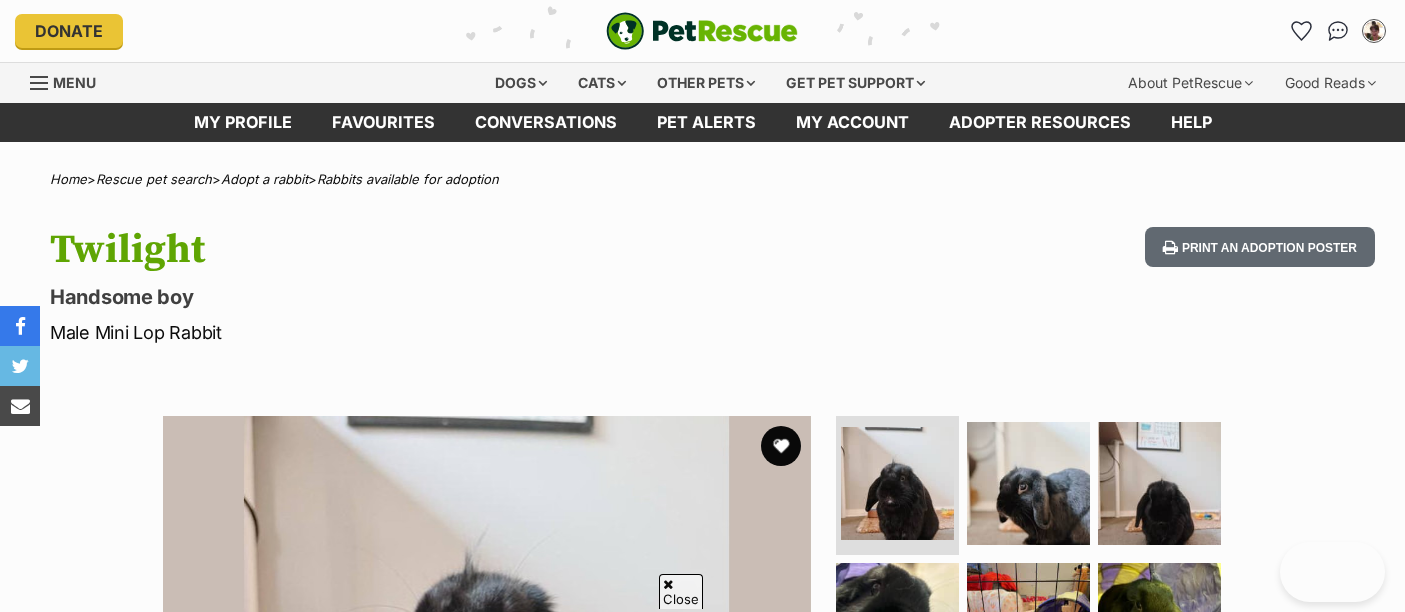 scroll, scrollTop: 333, scrollLeft: 0, axis: vertical 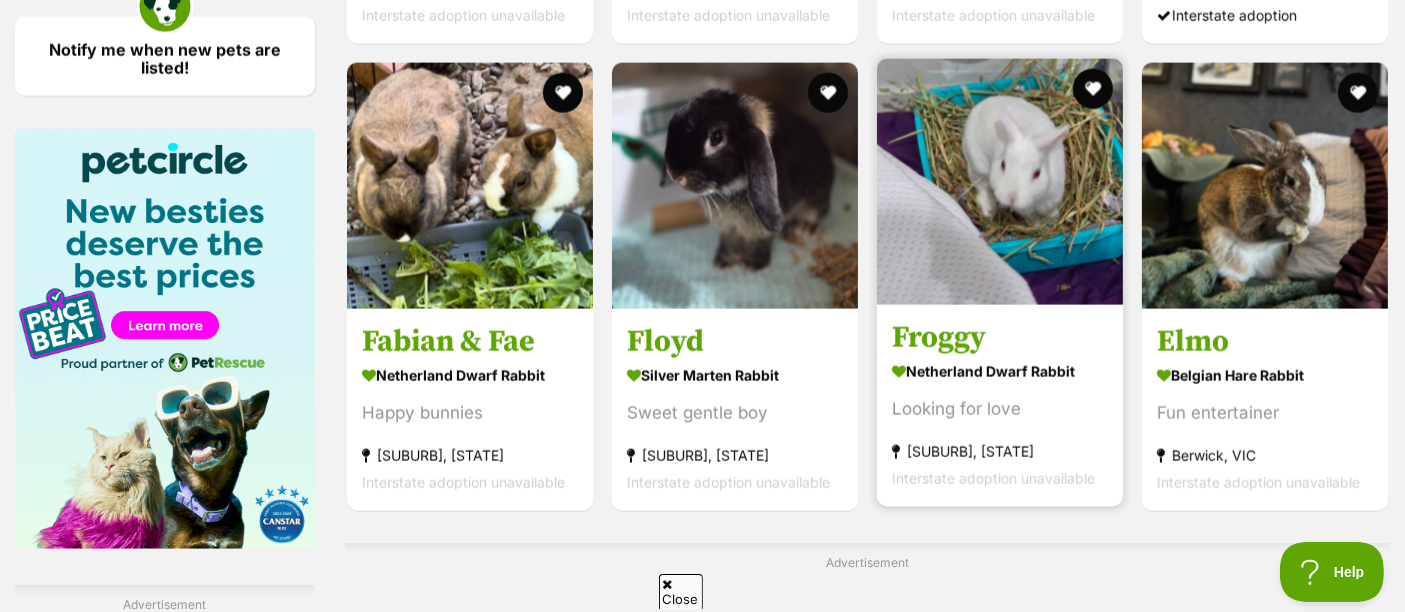 click at bounding box center (1000, 182) 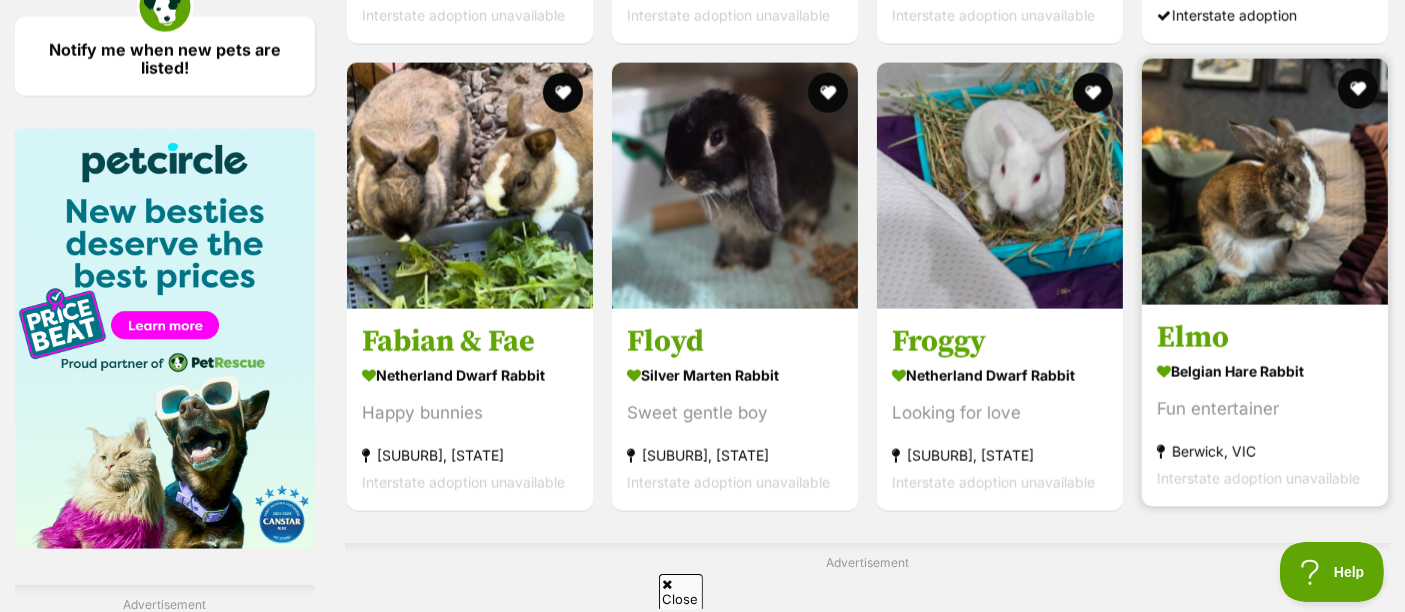 click at bounding box center (1265, 182) 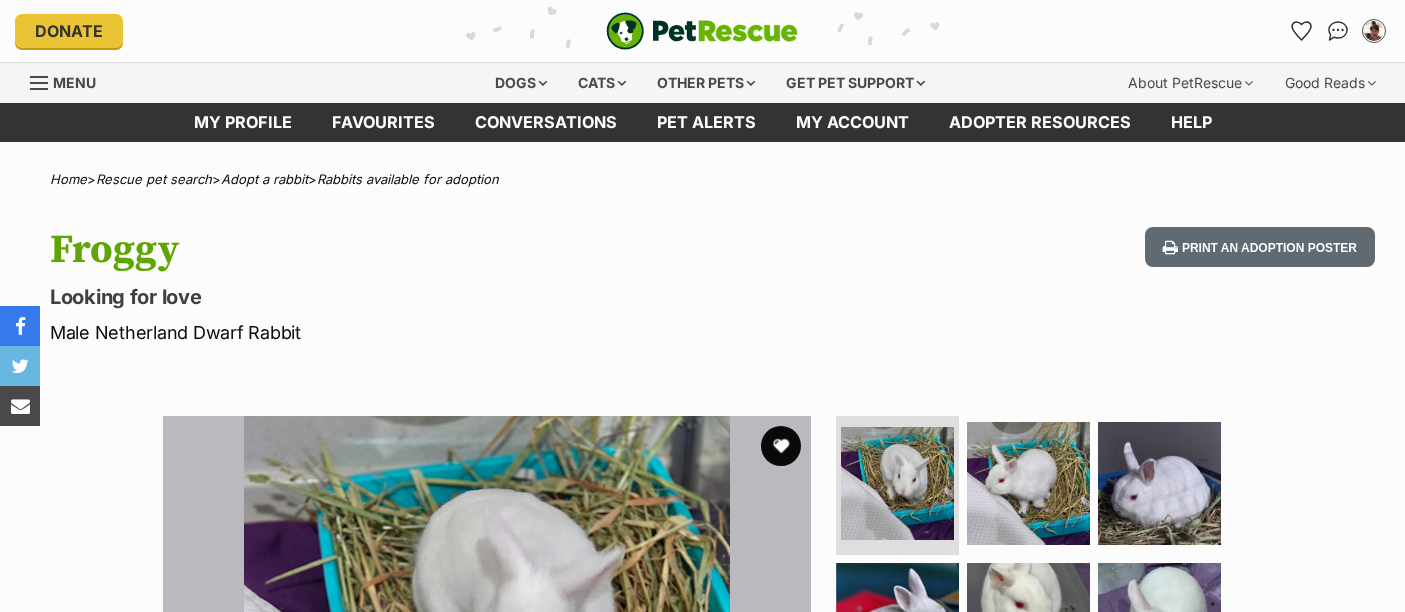 scroll, scrollTop: 0, scrollLeft: 0, axis: both 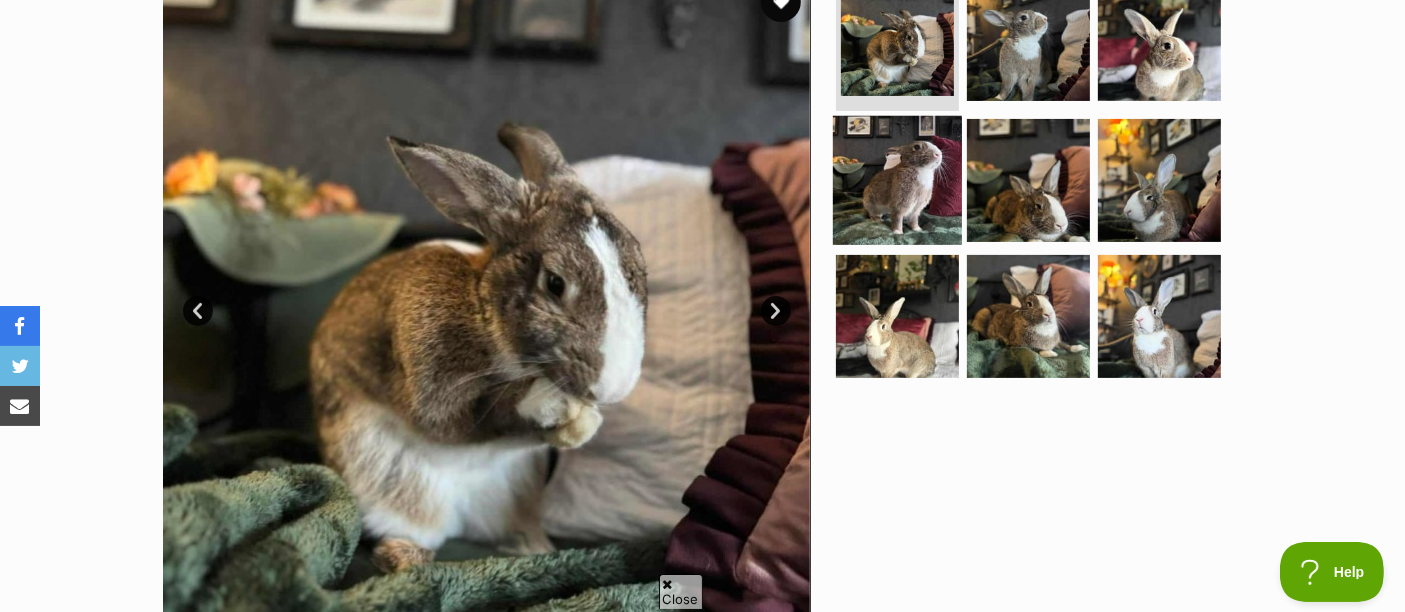 click at bounding box center (897, 180) 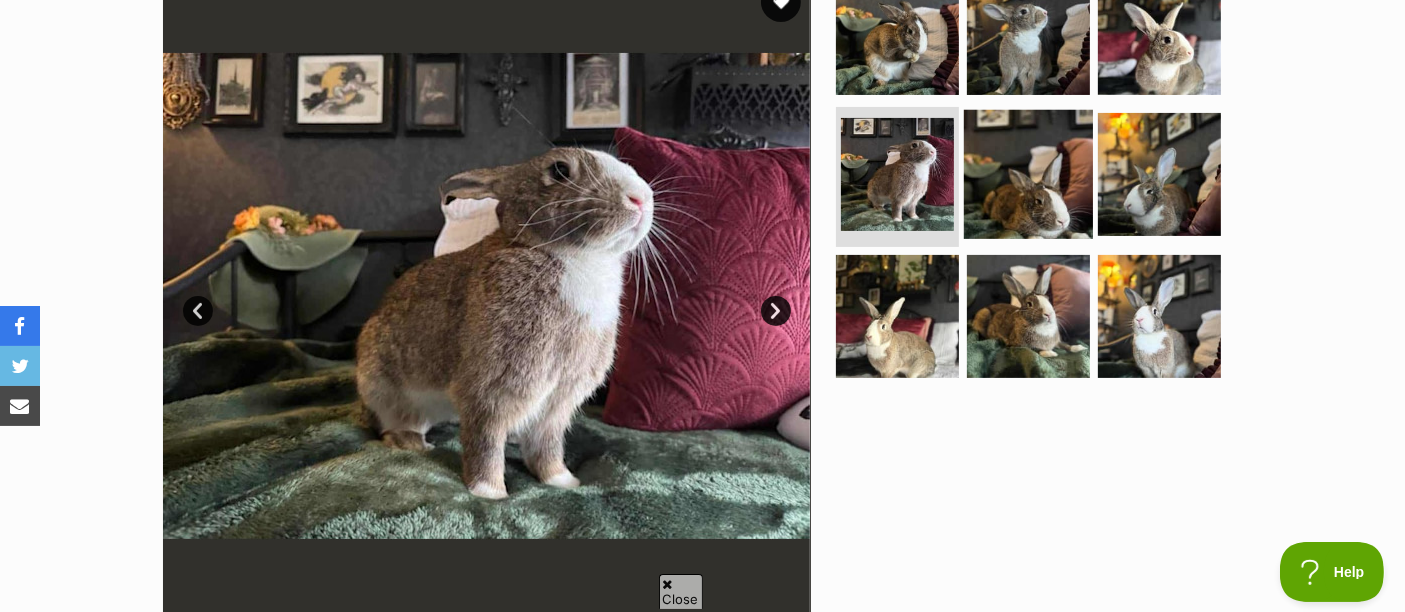 click at bounding box center (1028, 174) 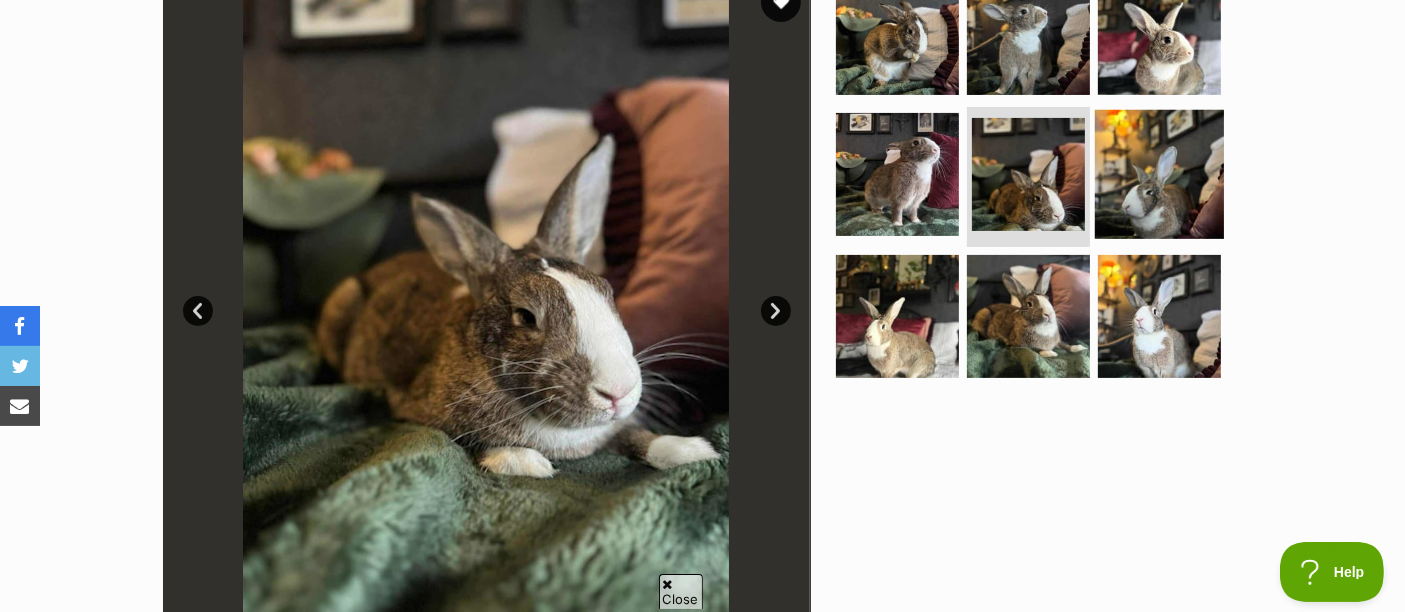 click at bounding box center [1159, 174] 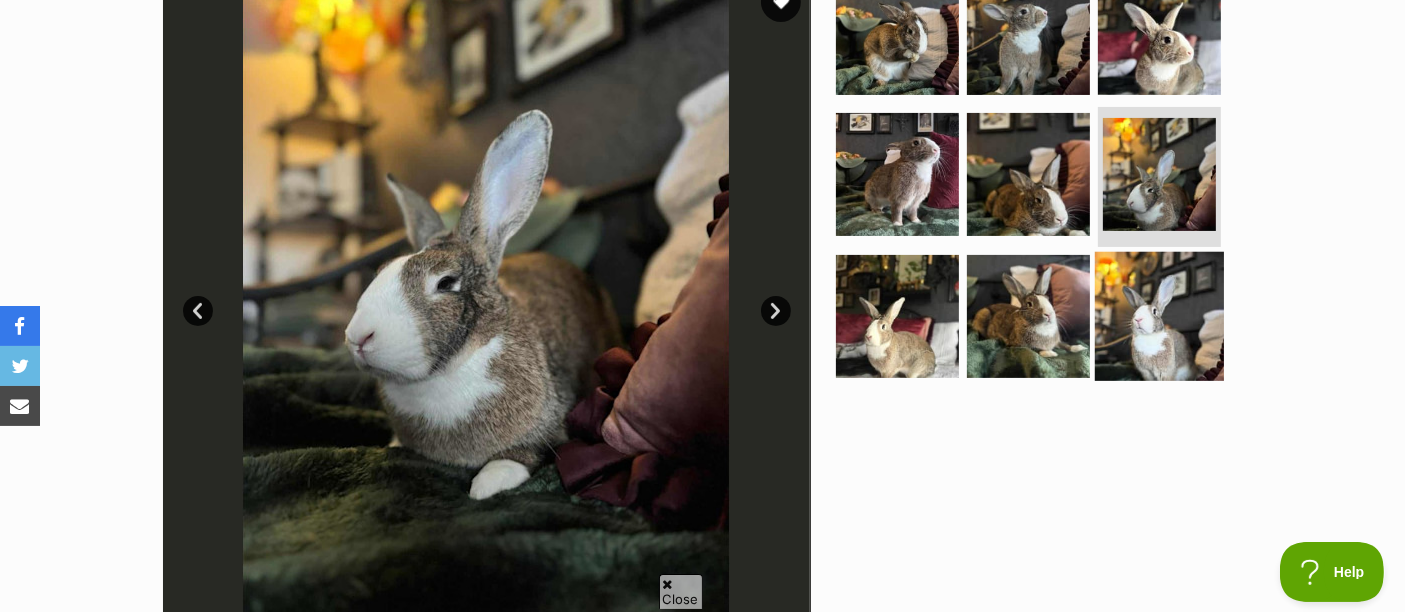 click at bounding box center [1159, 316] 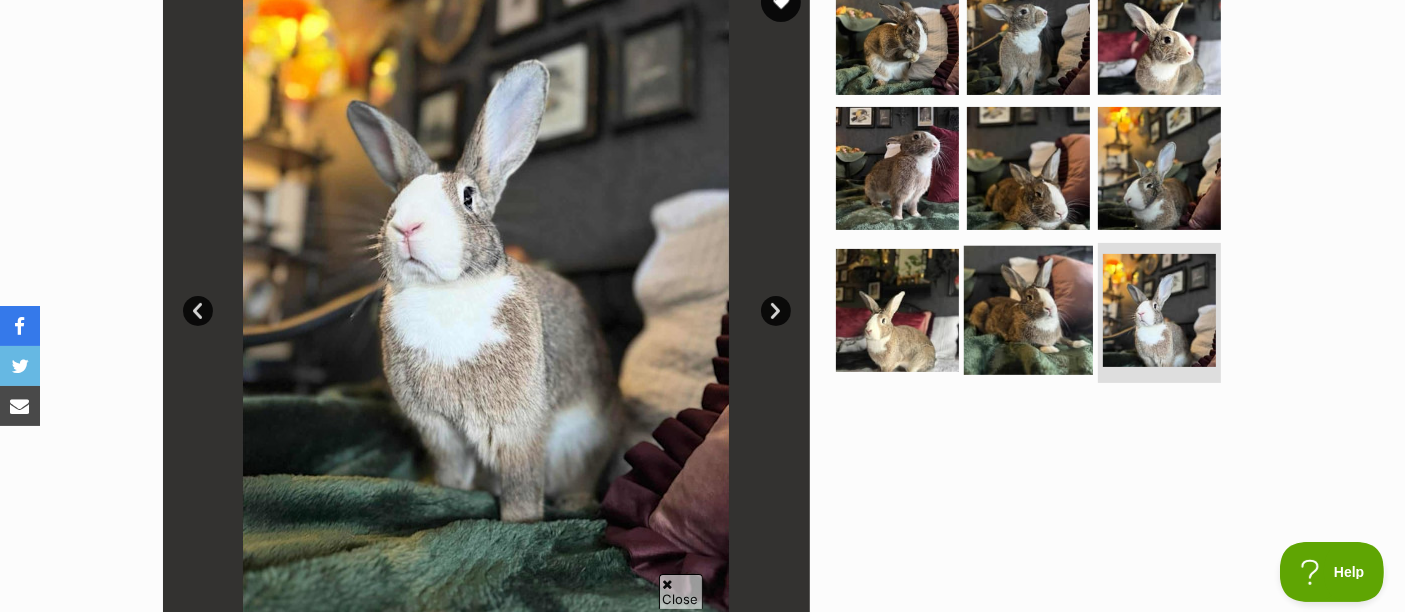click at bounding box center (1028, 310) 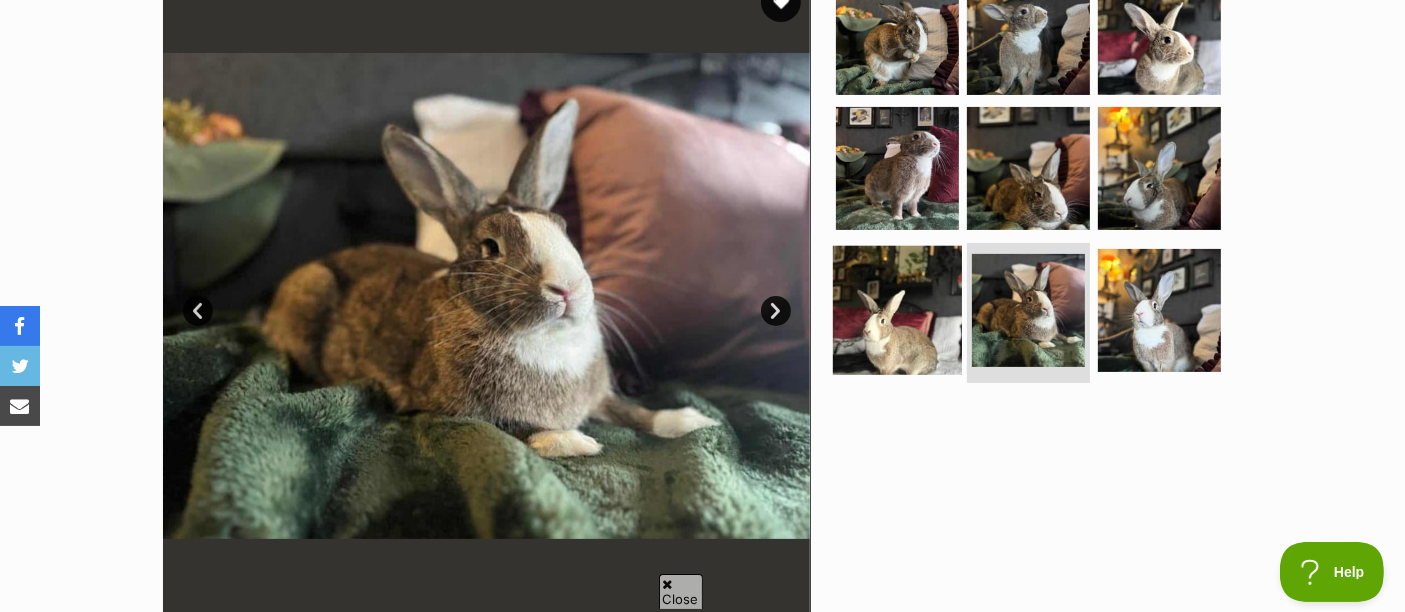 click at bounding box center [897, 310] 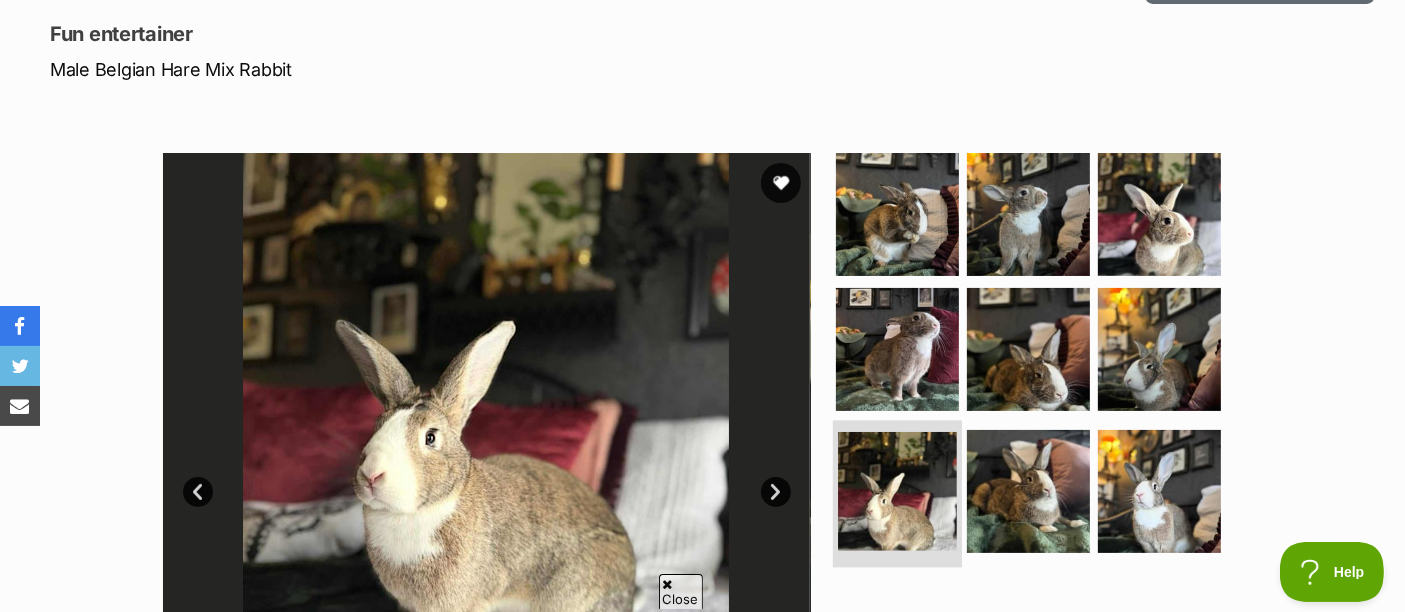 scroll, scrollTop: 111, scrollLeft: 0, axis: vertical 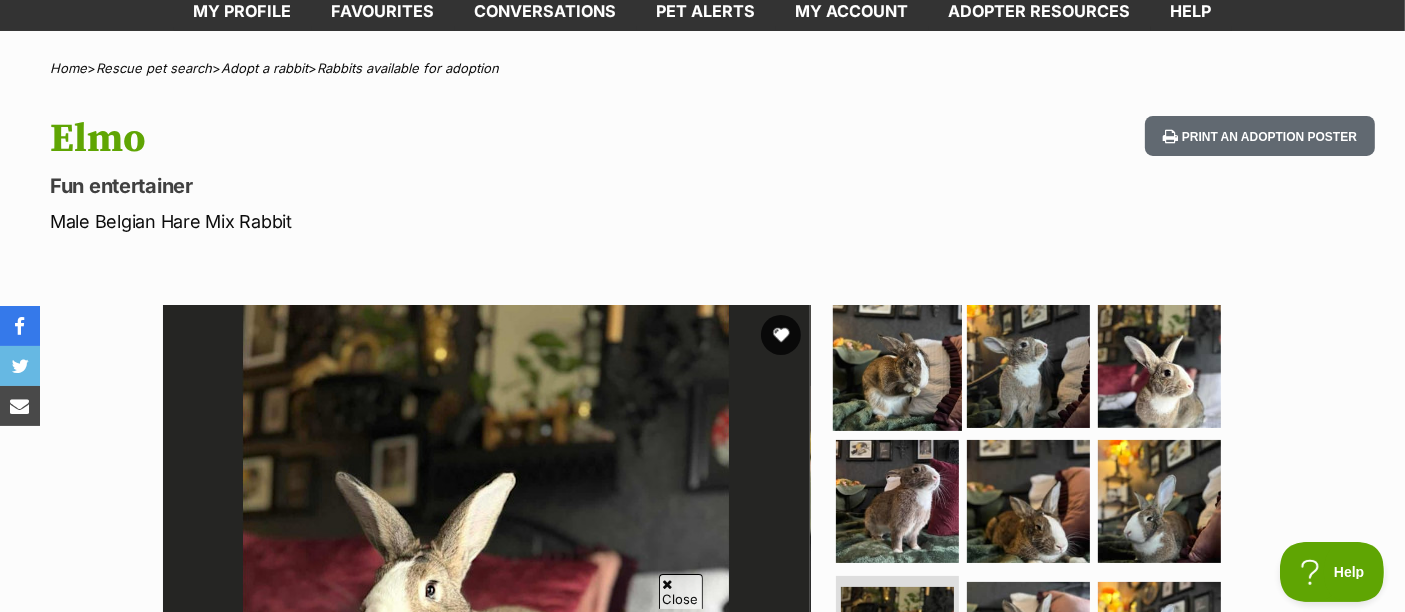 click at bounding box center [897, 365] 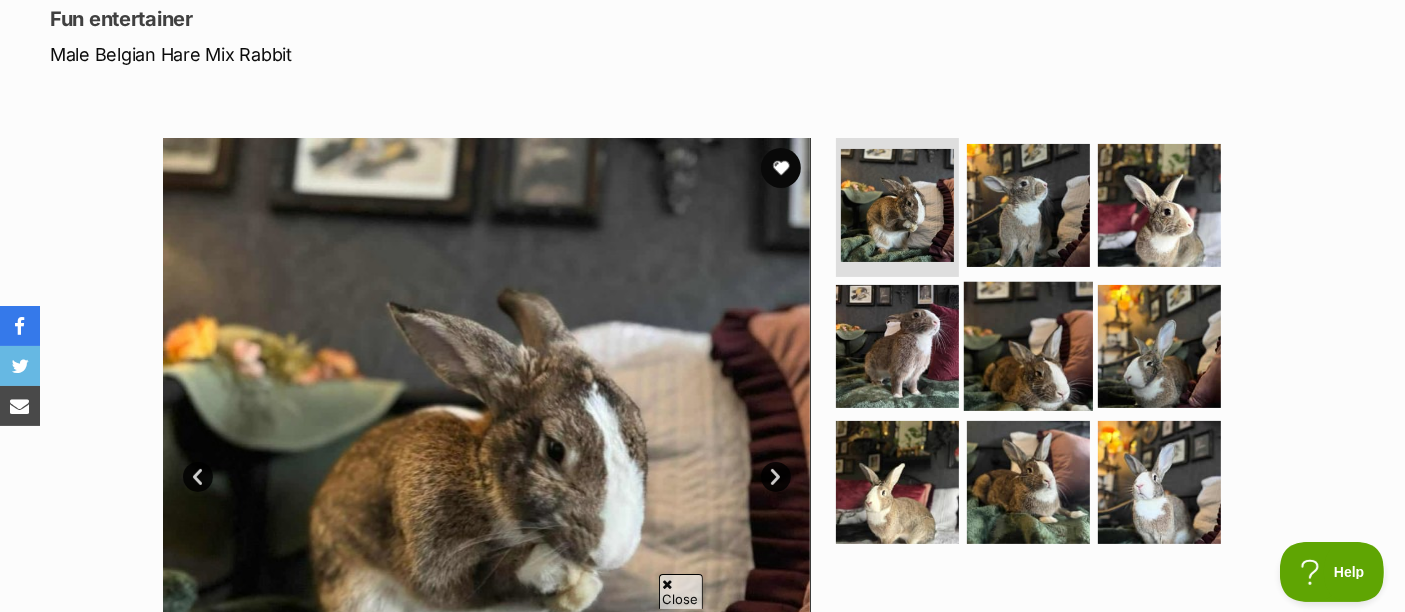 scroll, scrollTop: 333, scrollLeft: 0, axis: vertical 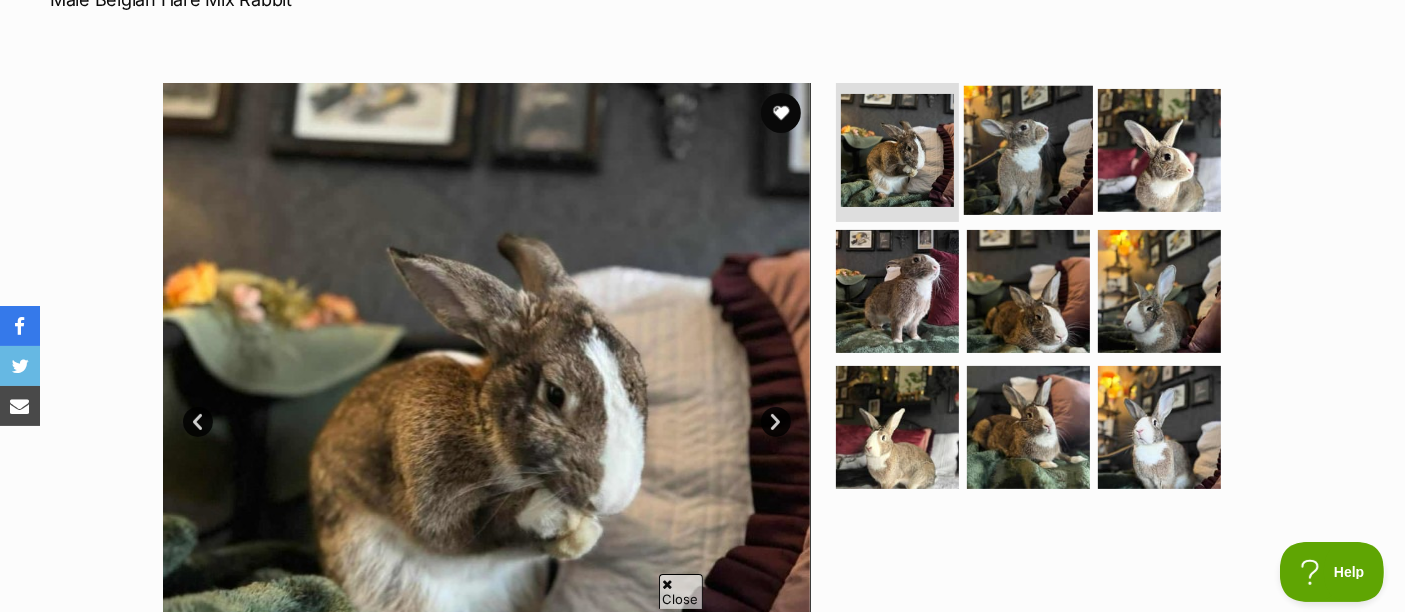 click at bounding box center [1028, 149] 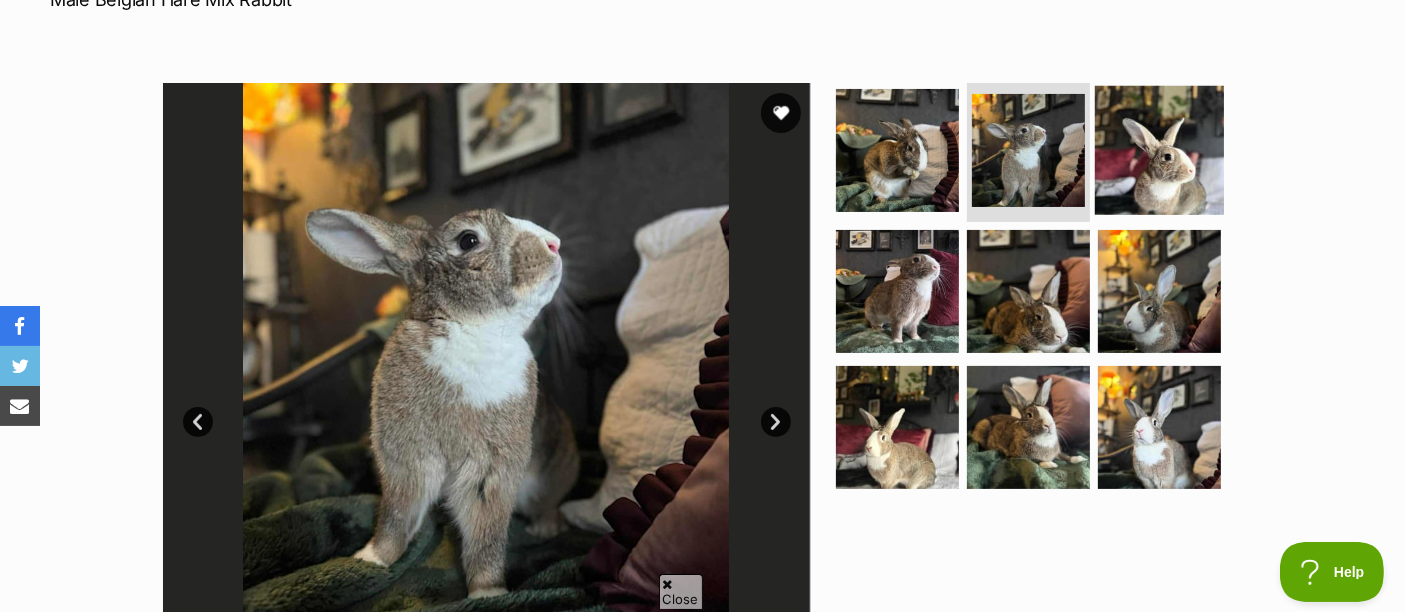 click at bounding box center [1159, 149] 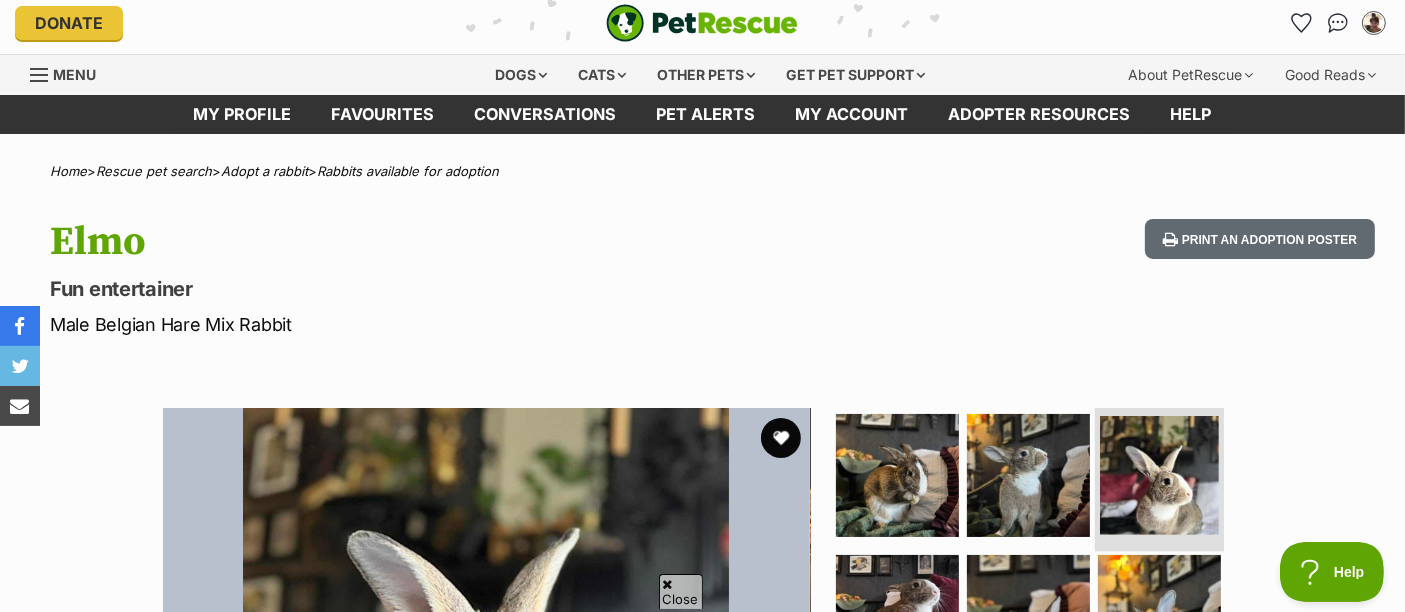 scroll, scrollTop: 0, scrollLeft: 0, axis: both 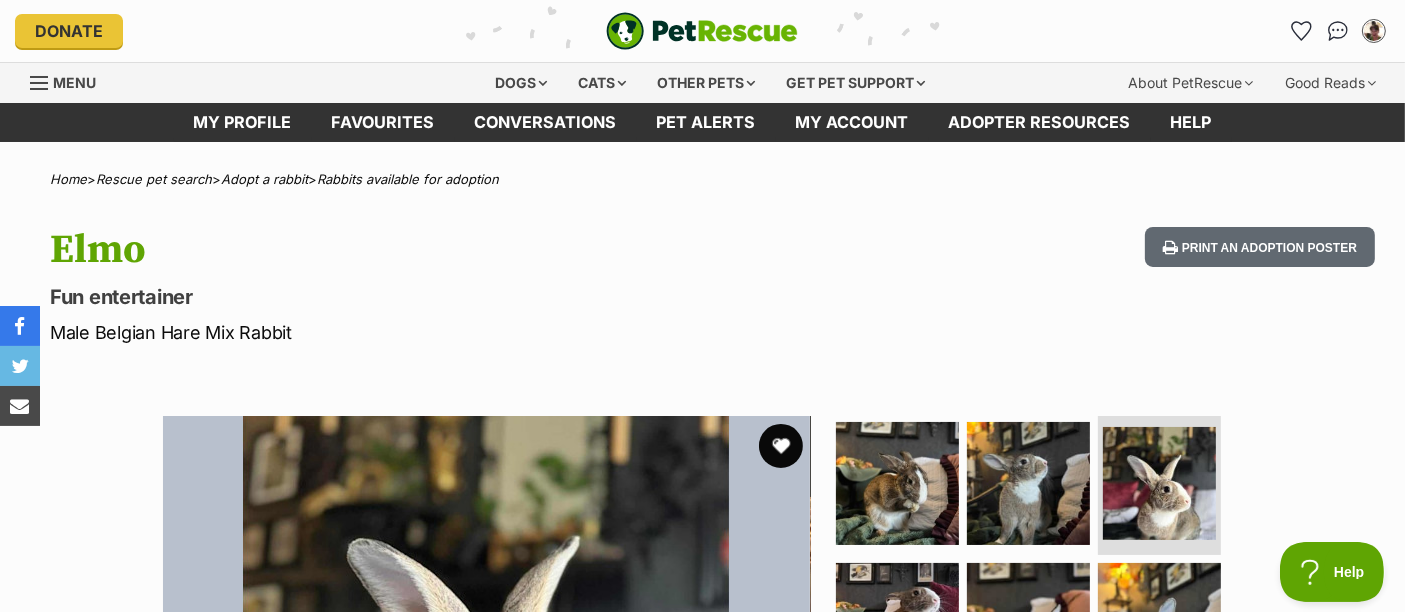 drag, startPoint x: 785, startPoint y: 452, endPoint x: 778, endPoint y: 443, distance: 11.401754 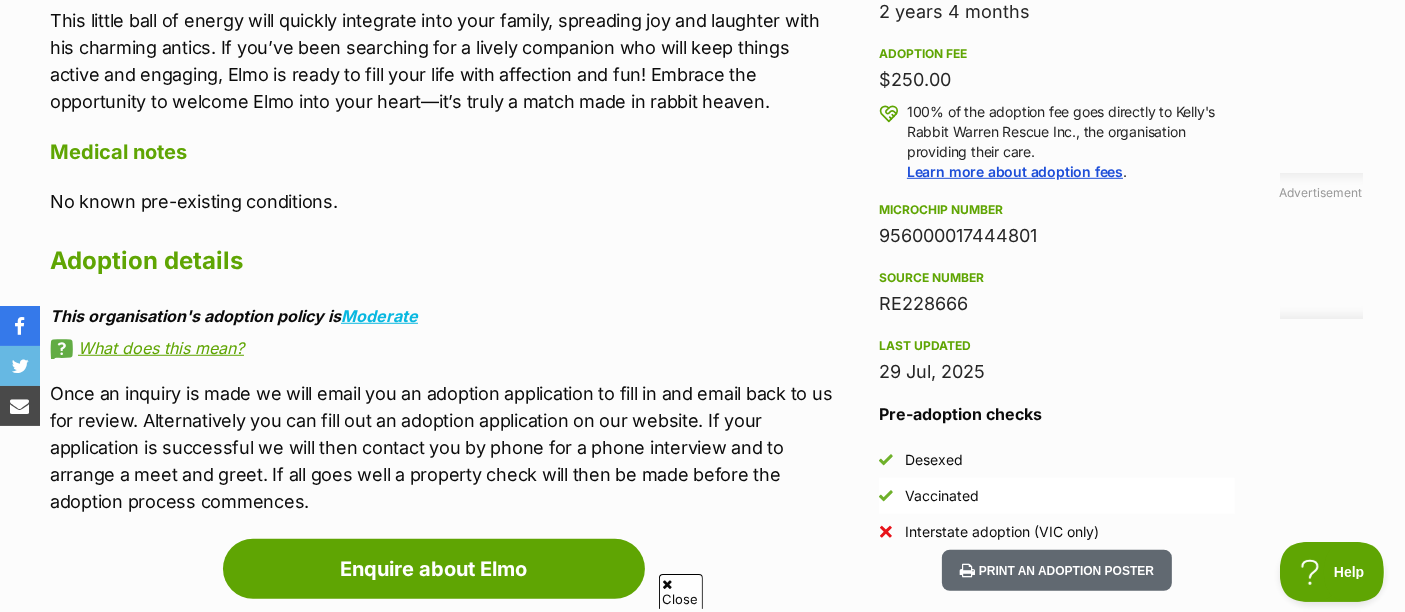 scroll, scrollTop: 1444, scrollLeft: 0, axis: vertical 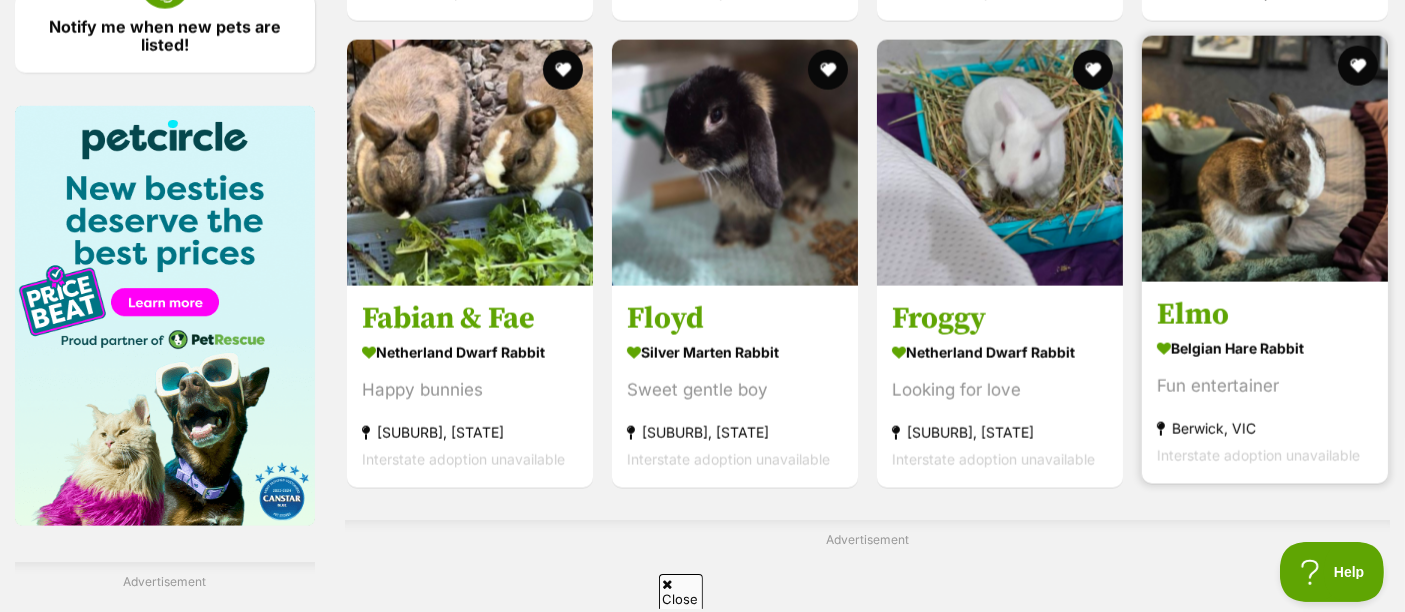 drag, startPoint x: 1355, startPoint y: 65, endPoint x: 1308, endPoint y: 88, distance: 52.3259 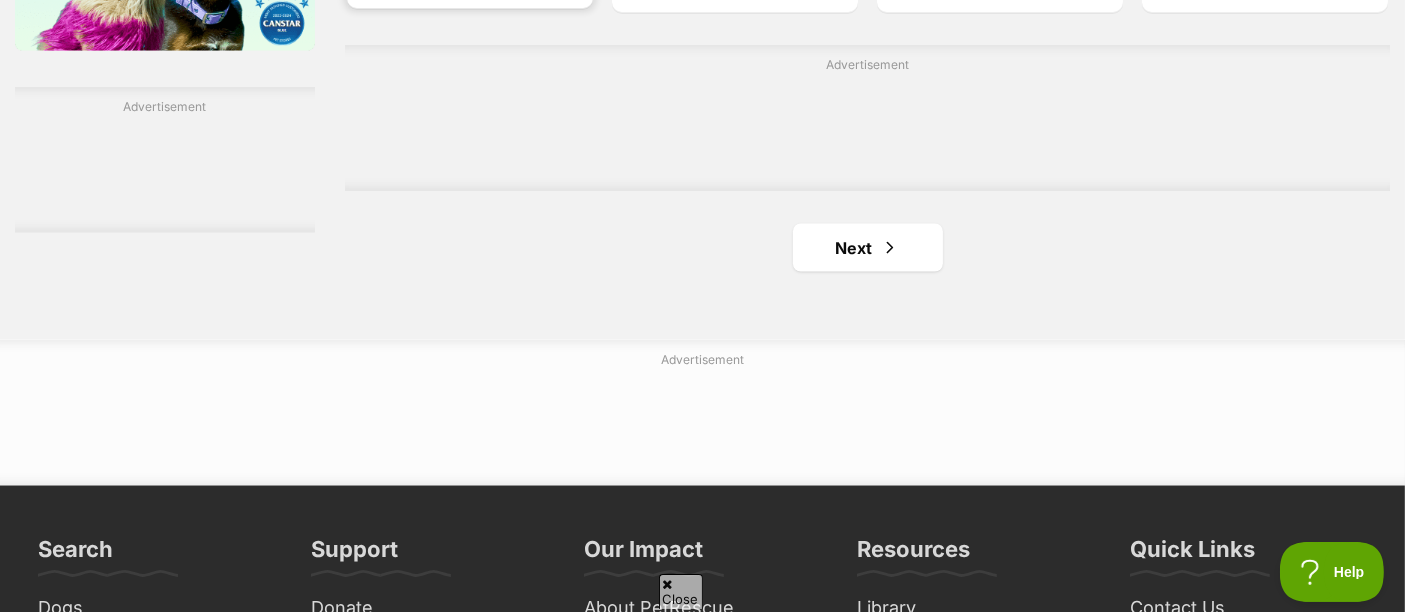 scroll, scrollTop: 3420, scrollLeft: 0, axis: vertical 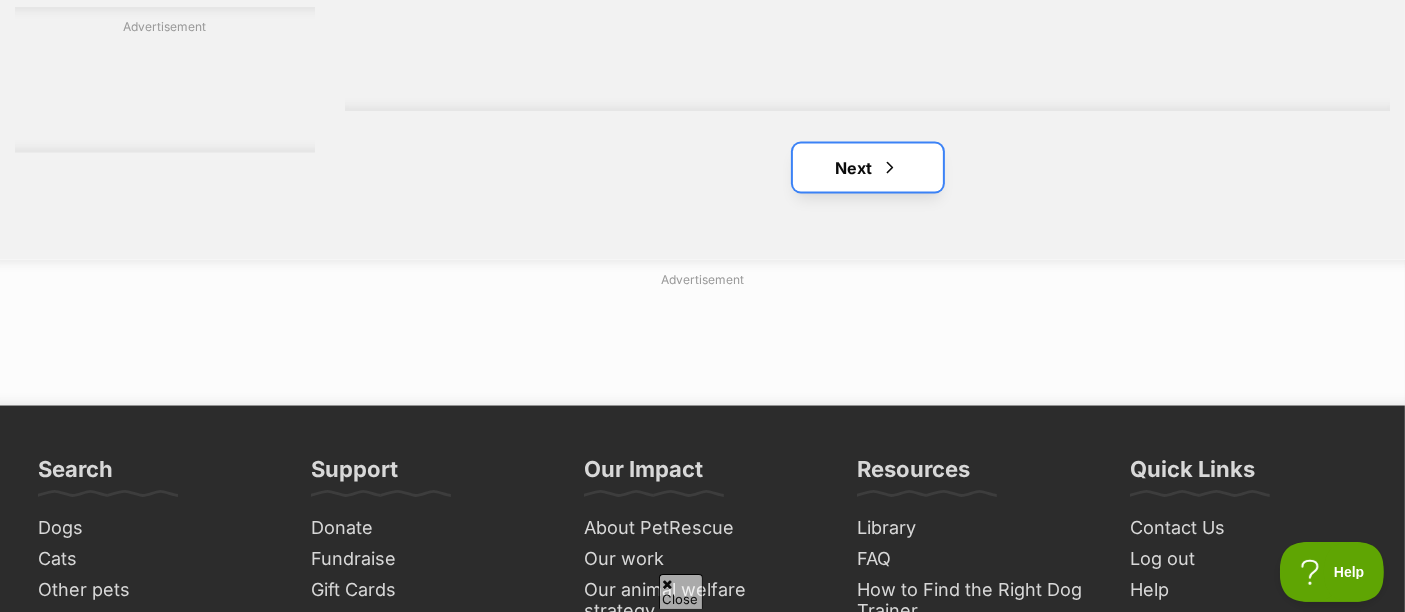 click on "Next" at bounding box center [868, 168] 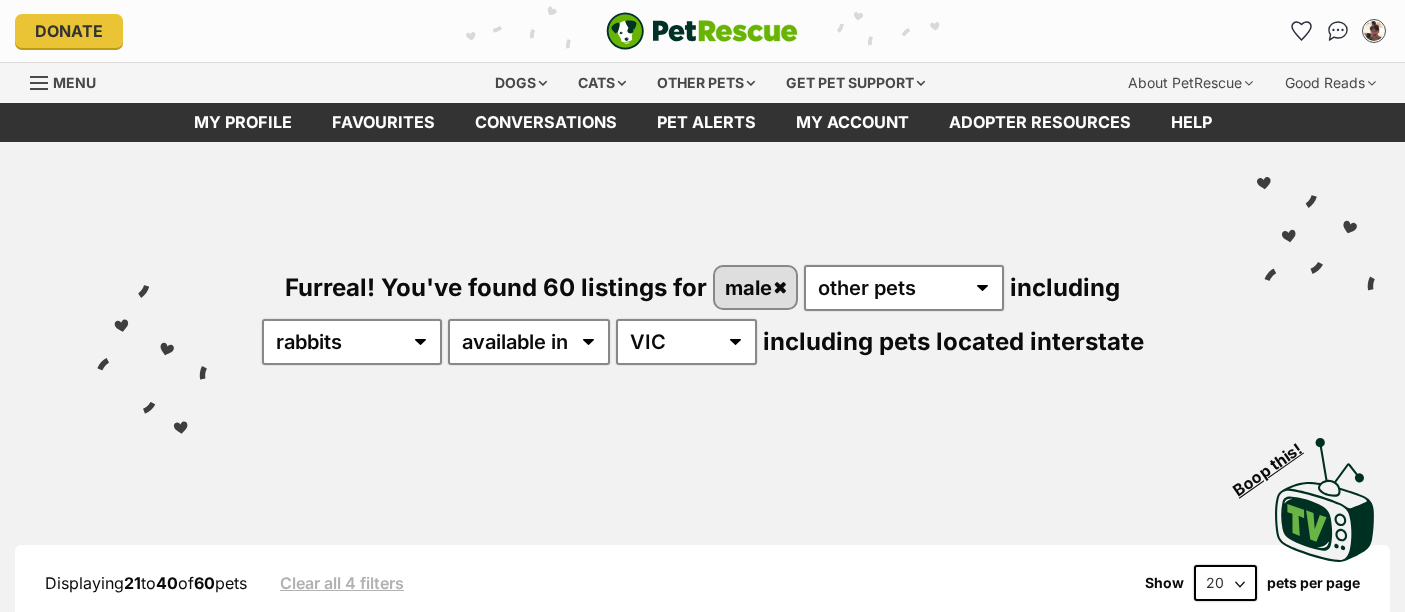 scroll, scrollTop: 0, scrollLeft: 0, axis: both 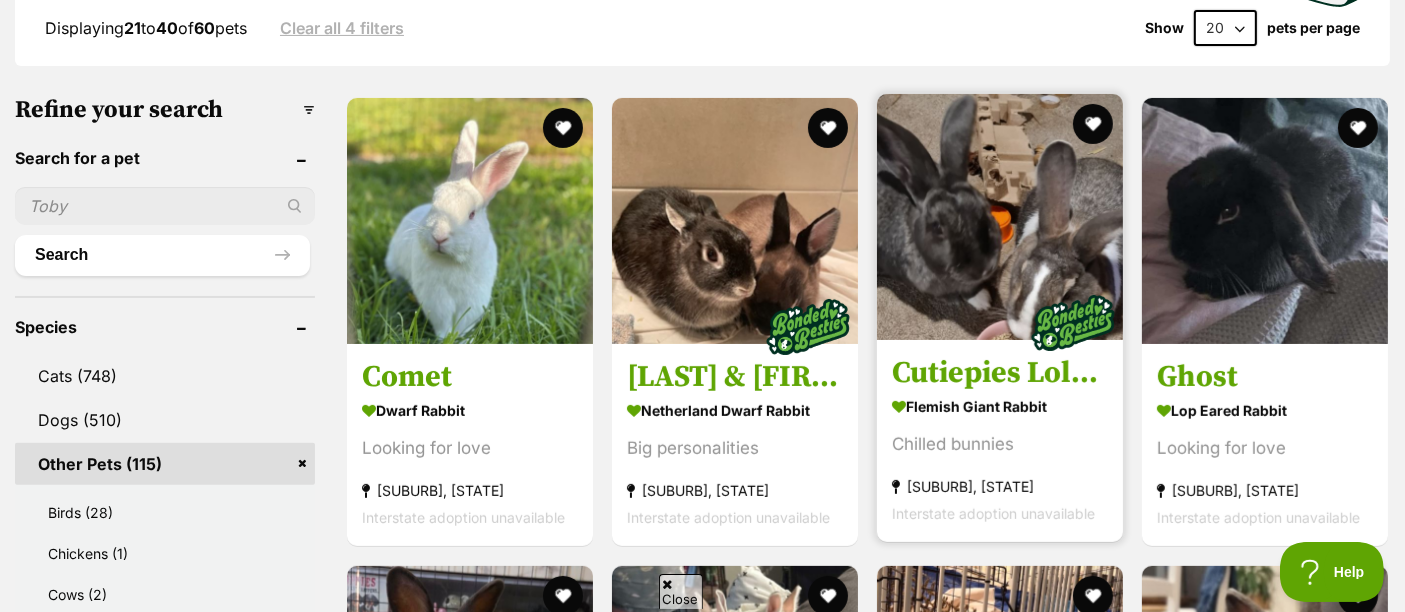 click at bounding box center (1000, 217) 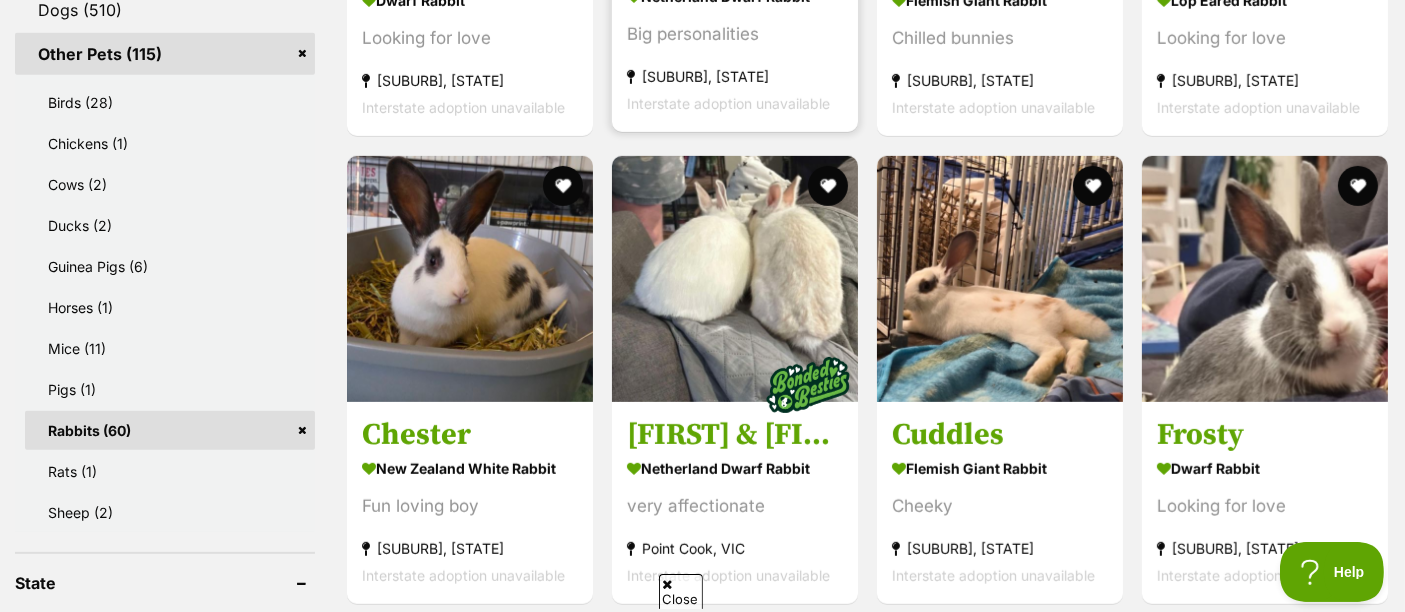 scroll, scrollTop: 1000, scrollLeft: 0, axis: vertical 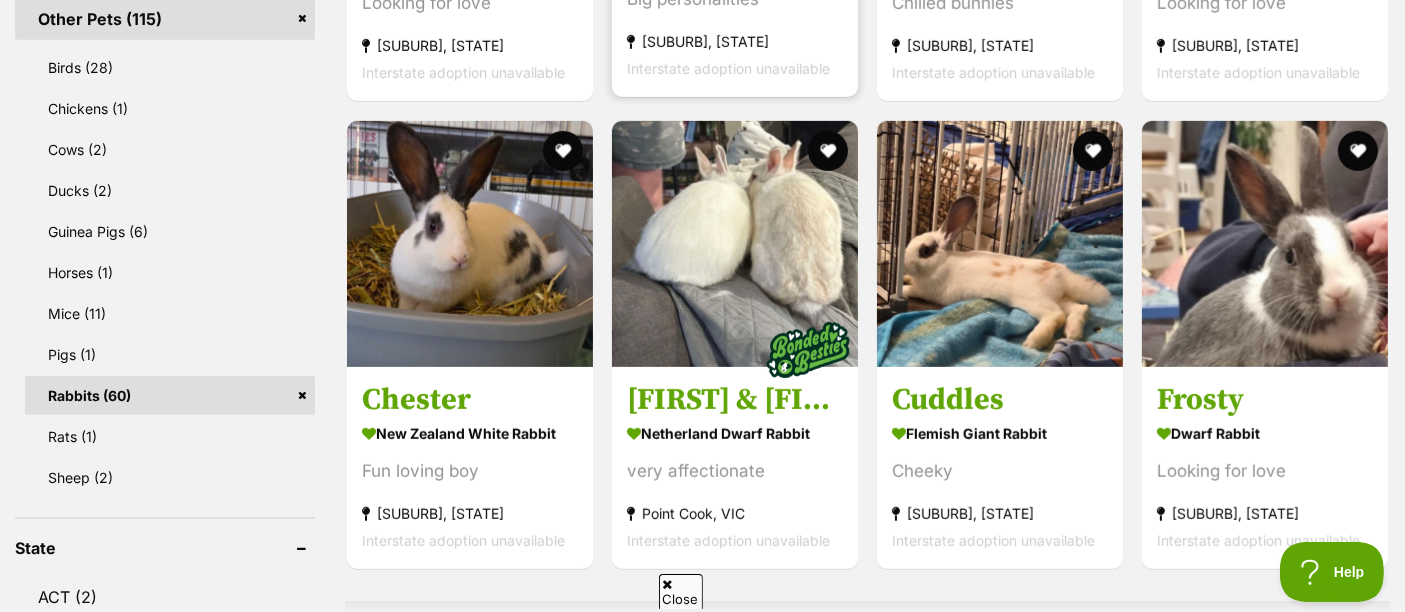 click at bounding box center (735, 244) 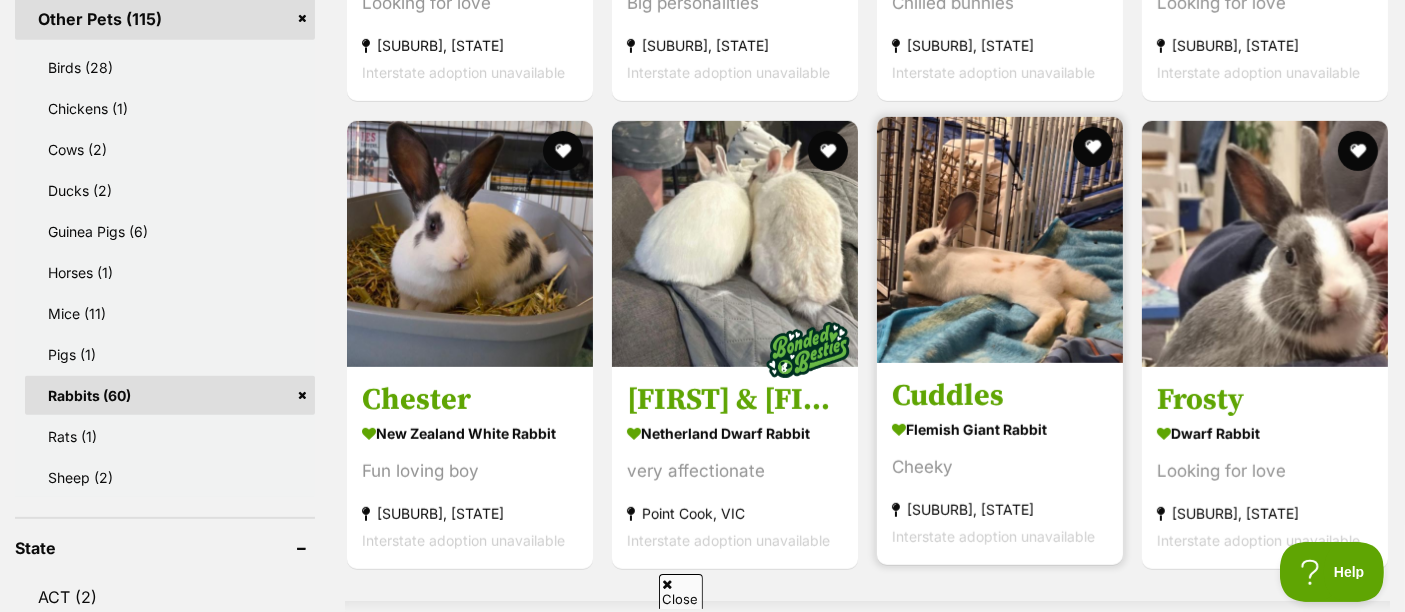 drag, startPoint x: 1057, startPoint y: 286, endPoint x: 960, endPoint y: 298, distance: 97.73945 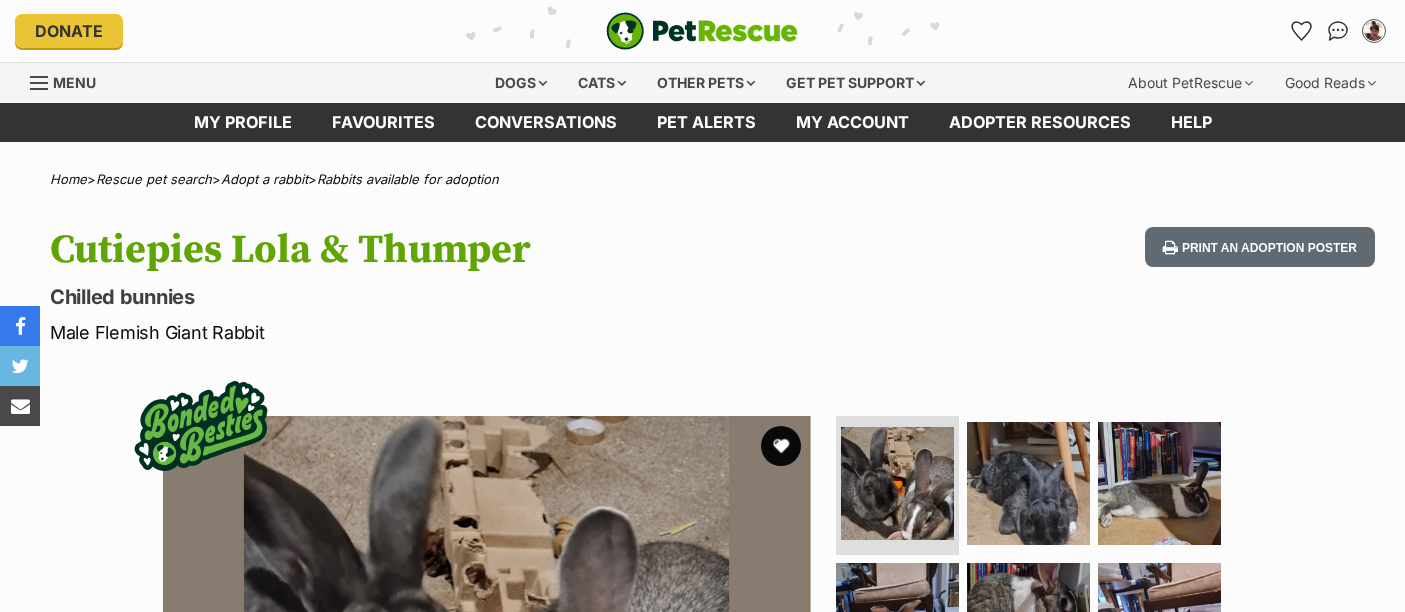 scroll, scrollTop: 33, scrollLeft: 0, axis: vertical 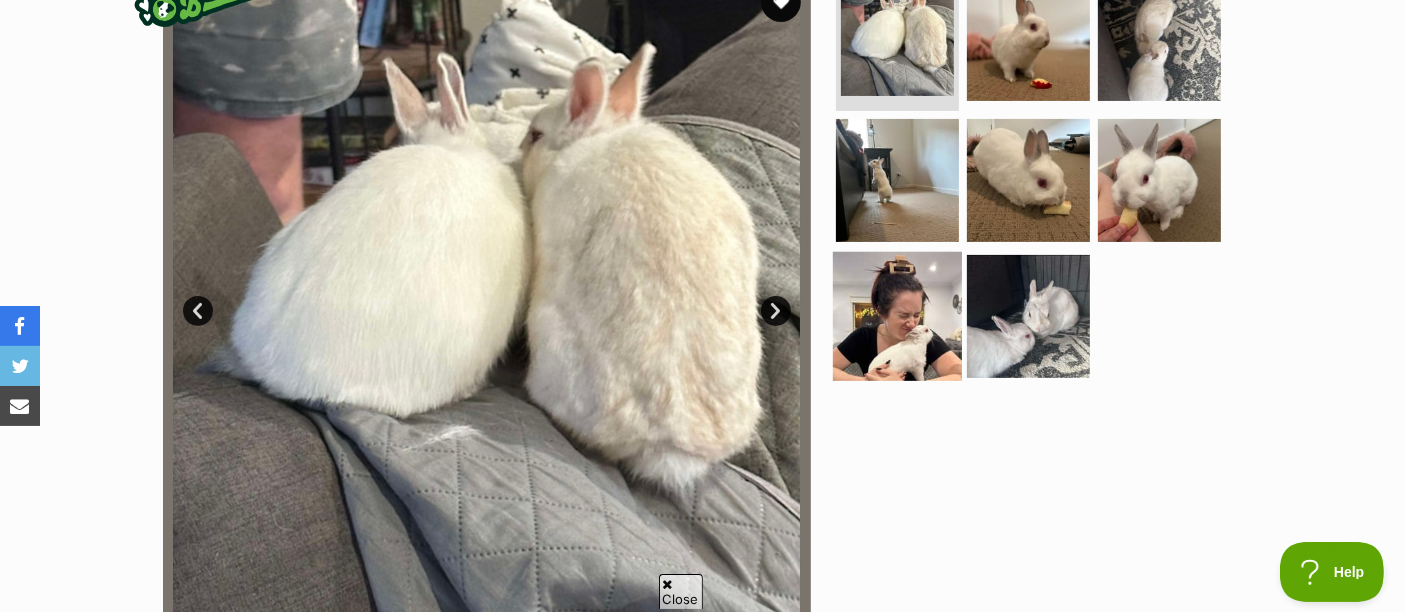 click at bounding box center (897, 316) 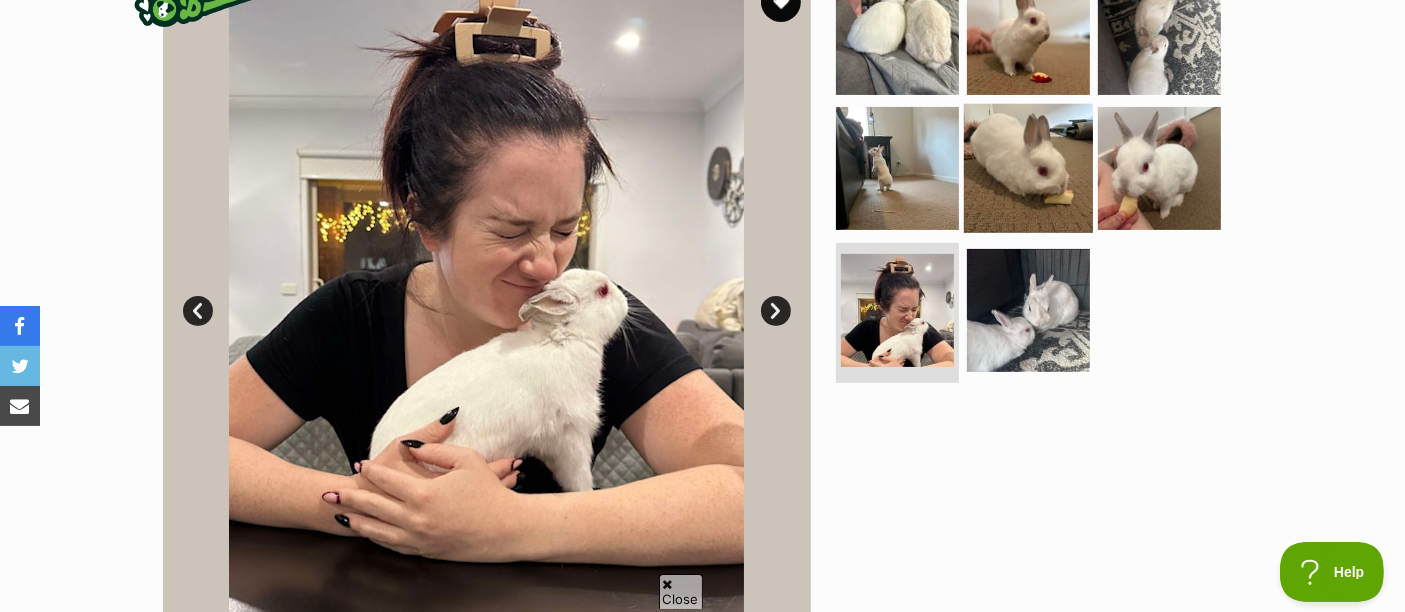 click at bounding box center (1028, 168) 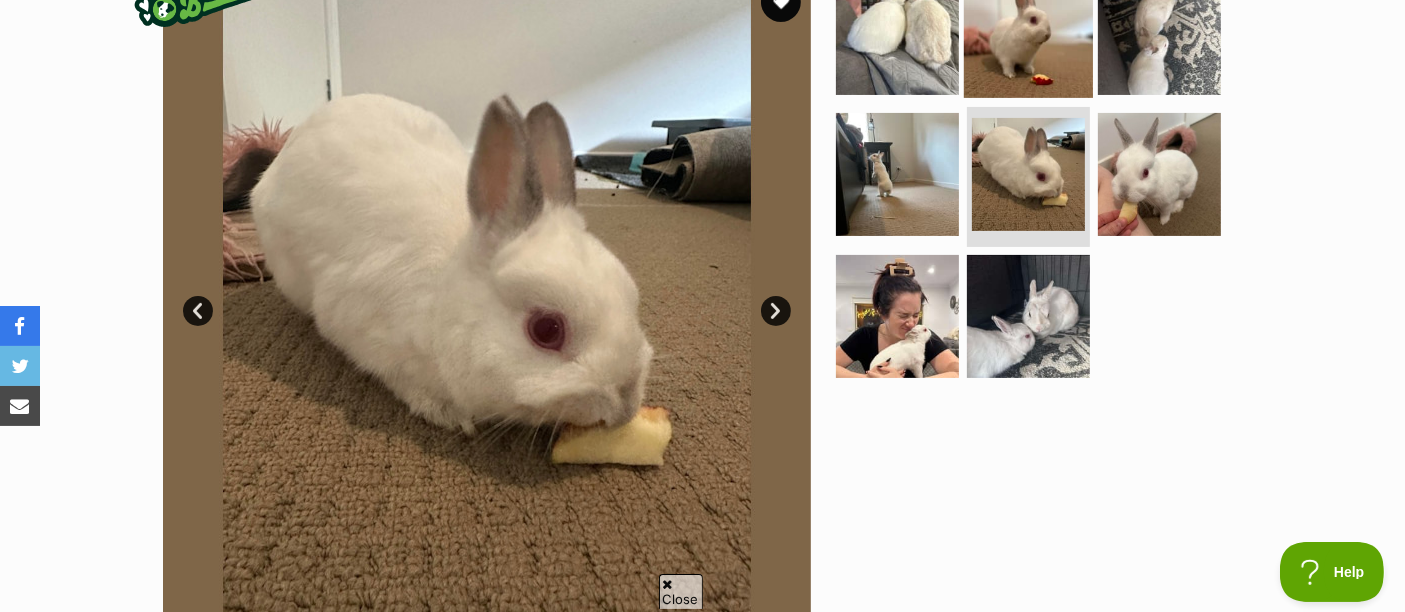 click at bounding box center [1028, 32] 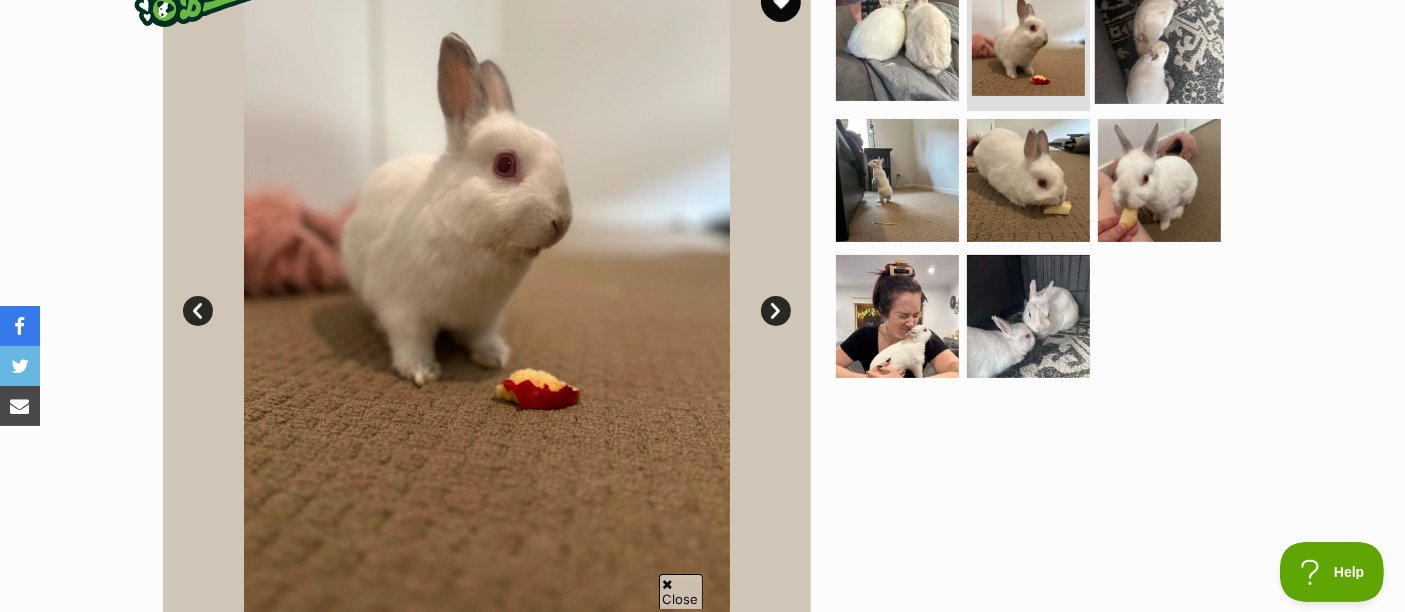 click at bounding box center (1159, 38) 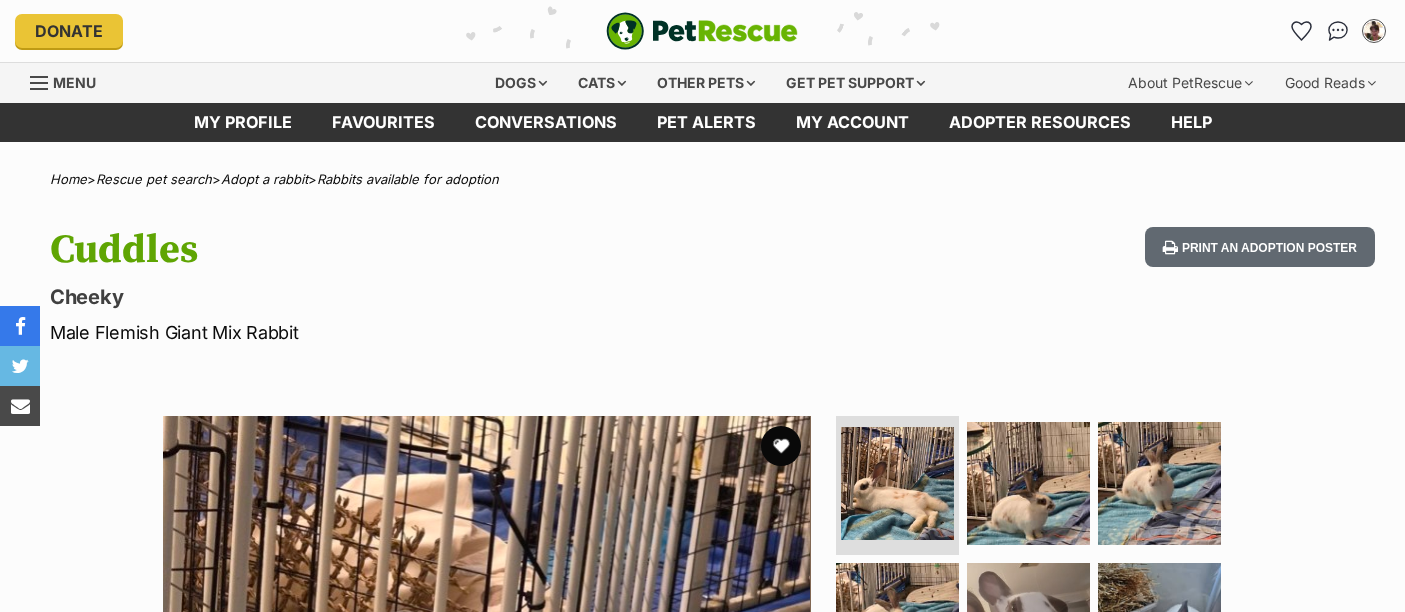 scroll, scrollTop: 0, scrollLeft: 0, axis: both 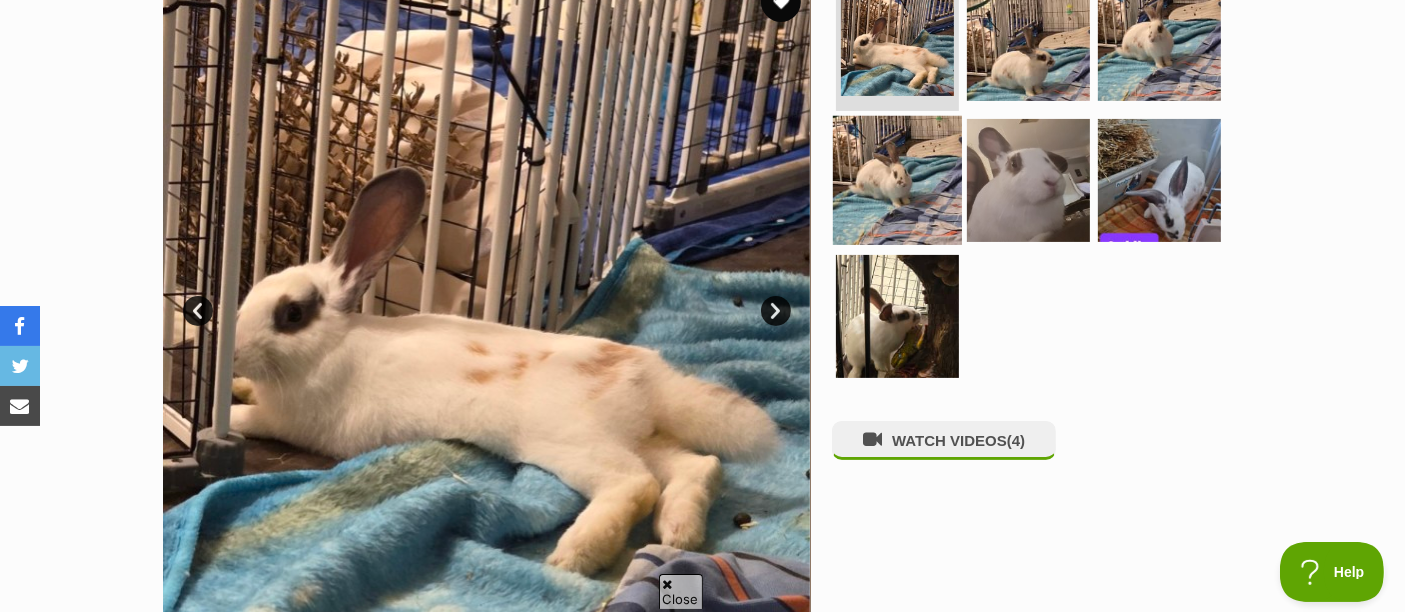 click at bounding box center [897, 180] 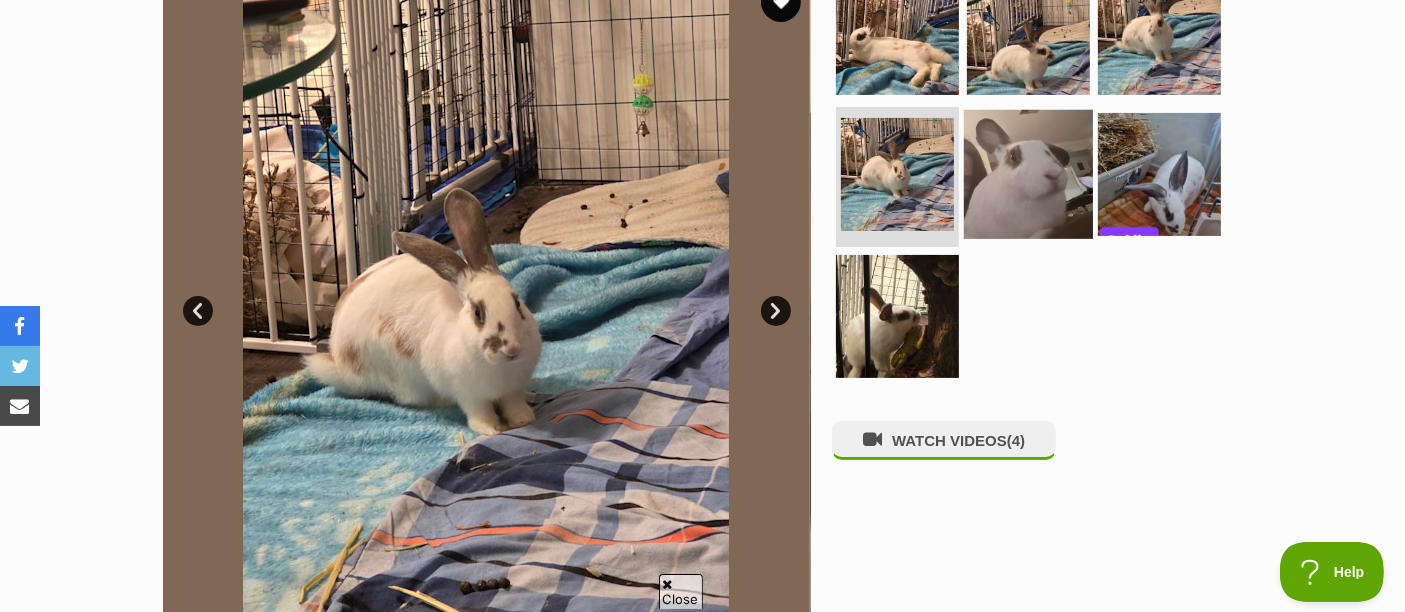 click at bounding box center (1028, 174) 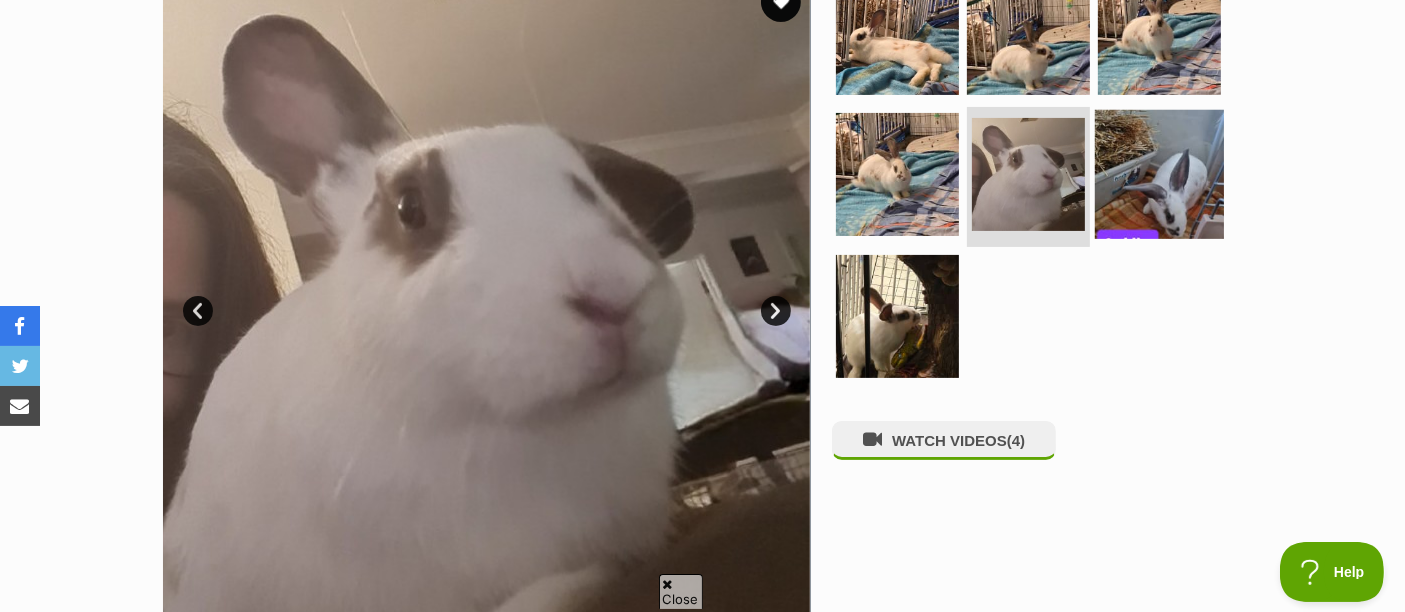 click at bounding box center (1159, 174) 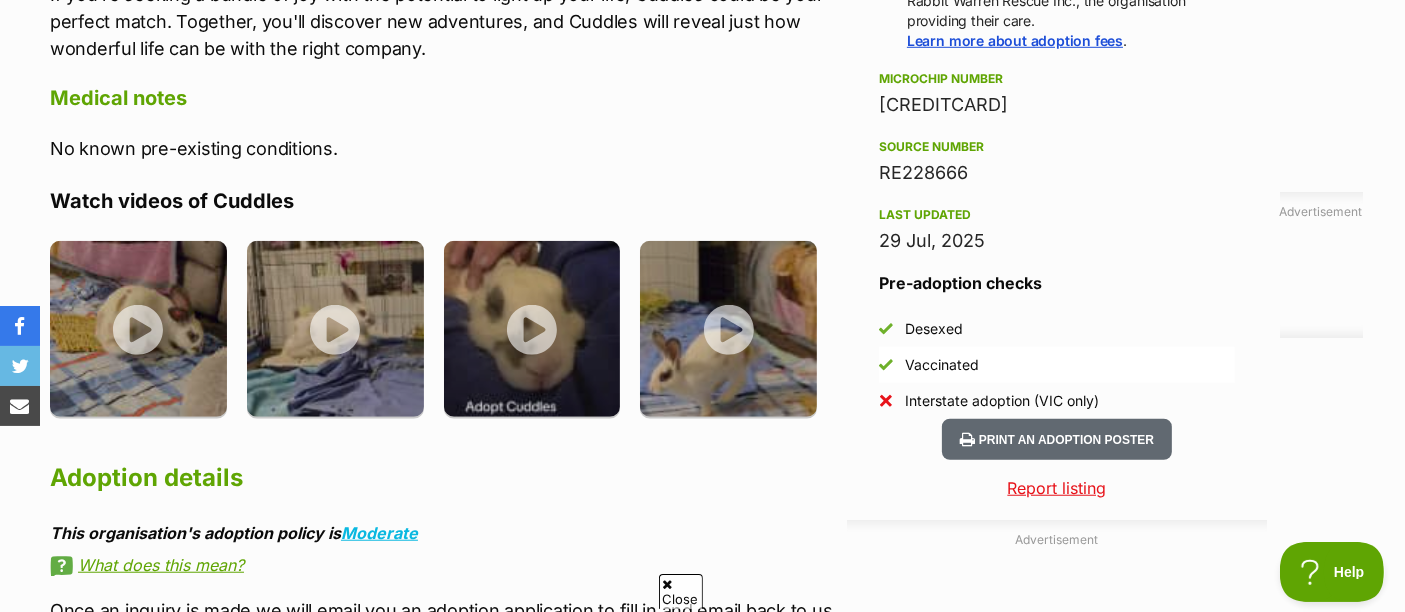 scroll, scrollTop: 1666, scrollLeft: 0, axis: vertical 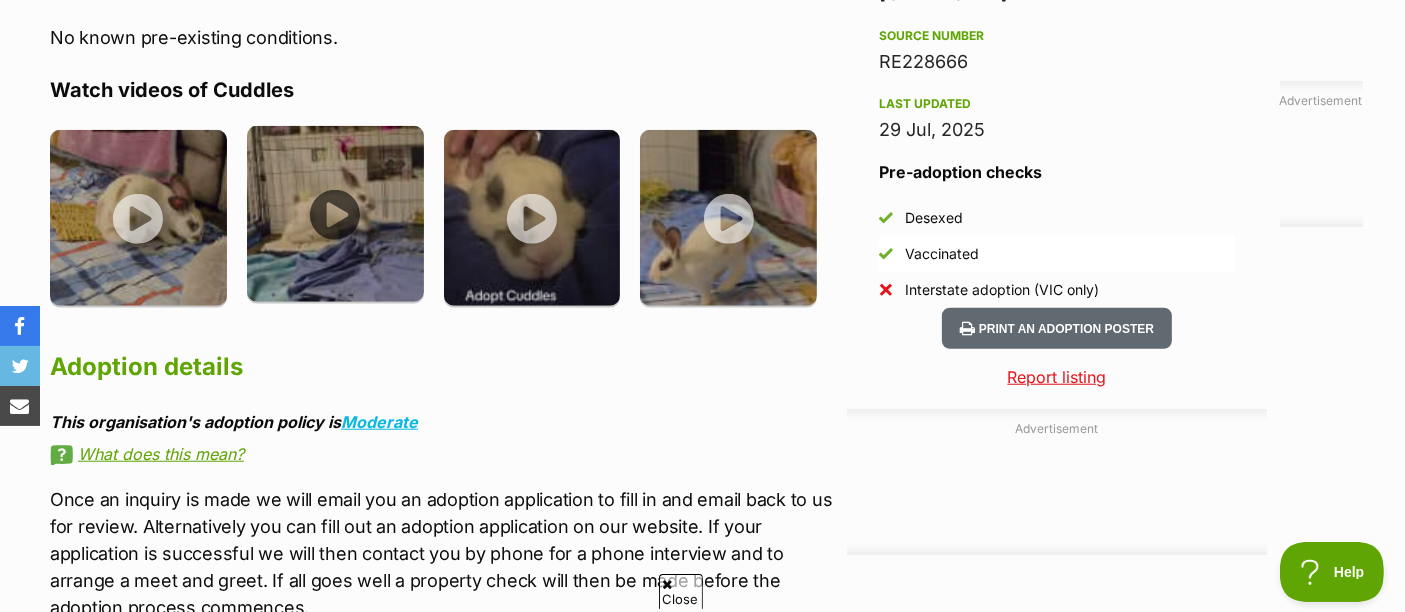 click at bounding box center (335, 214) 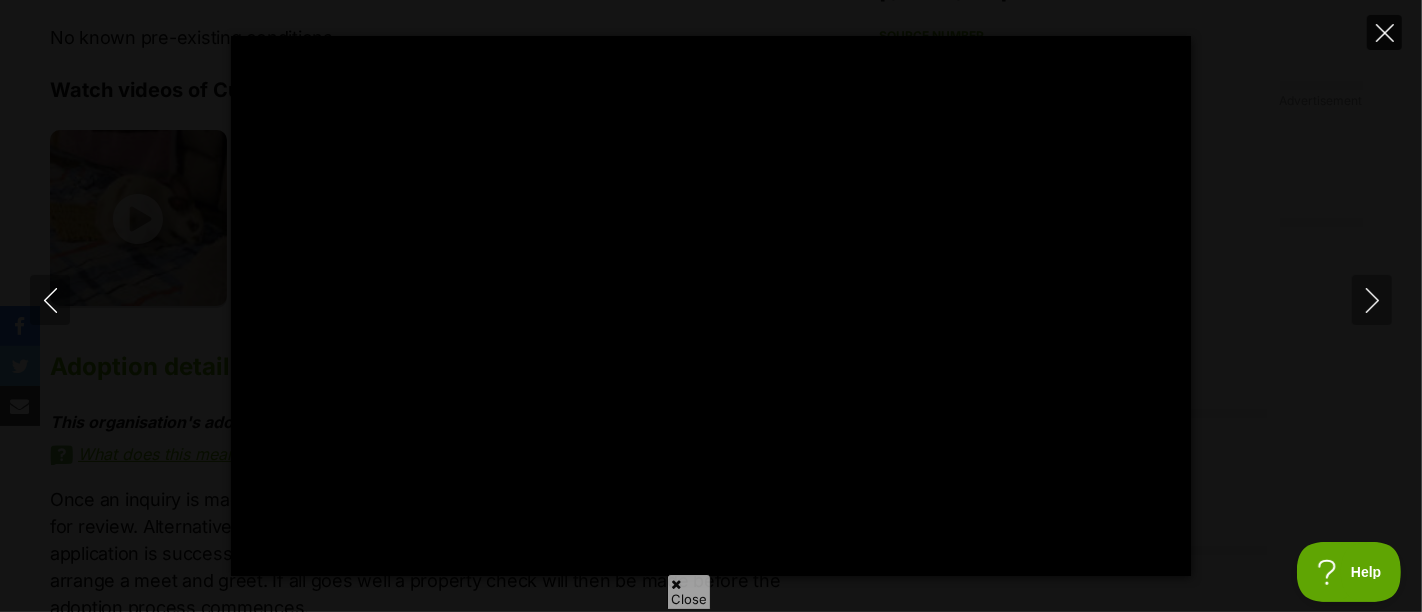 click 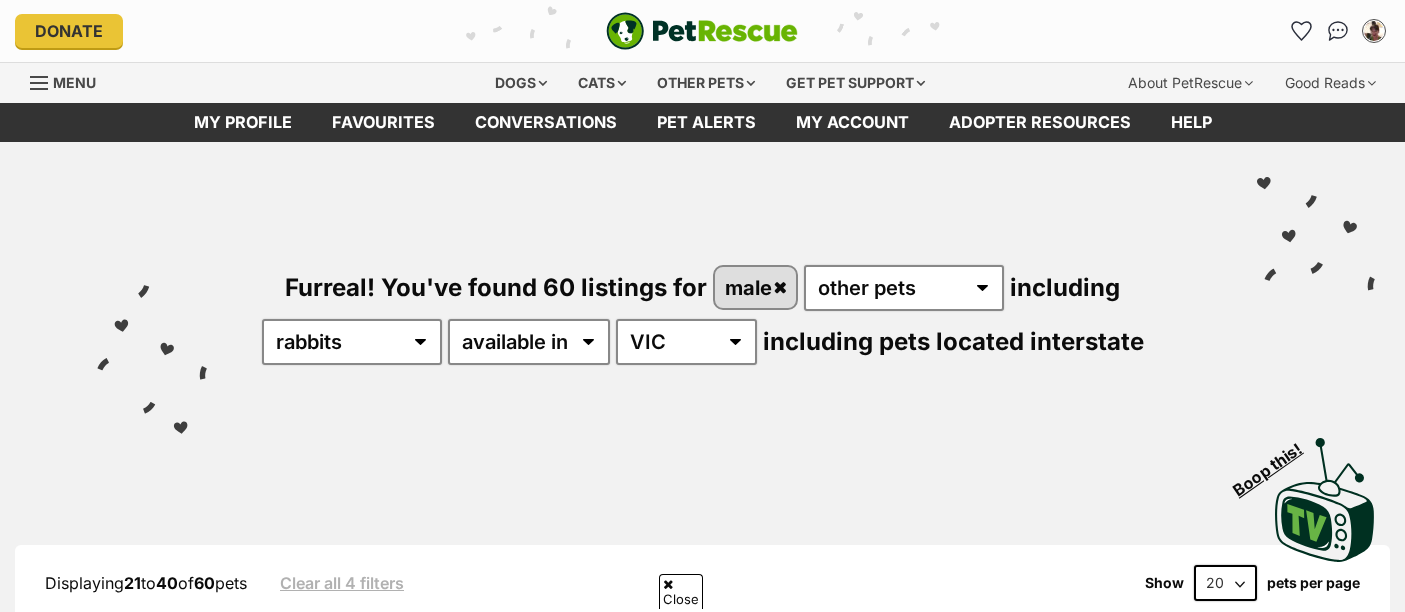 scroll, scrollTop: 1017, scrollLeft: 0, axis: vertical 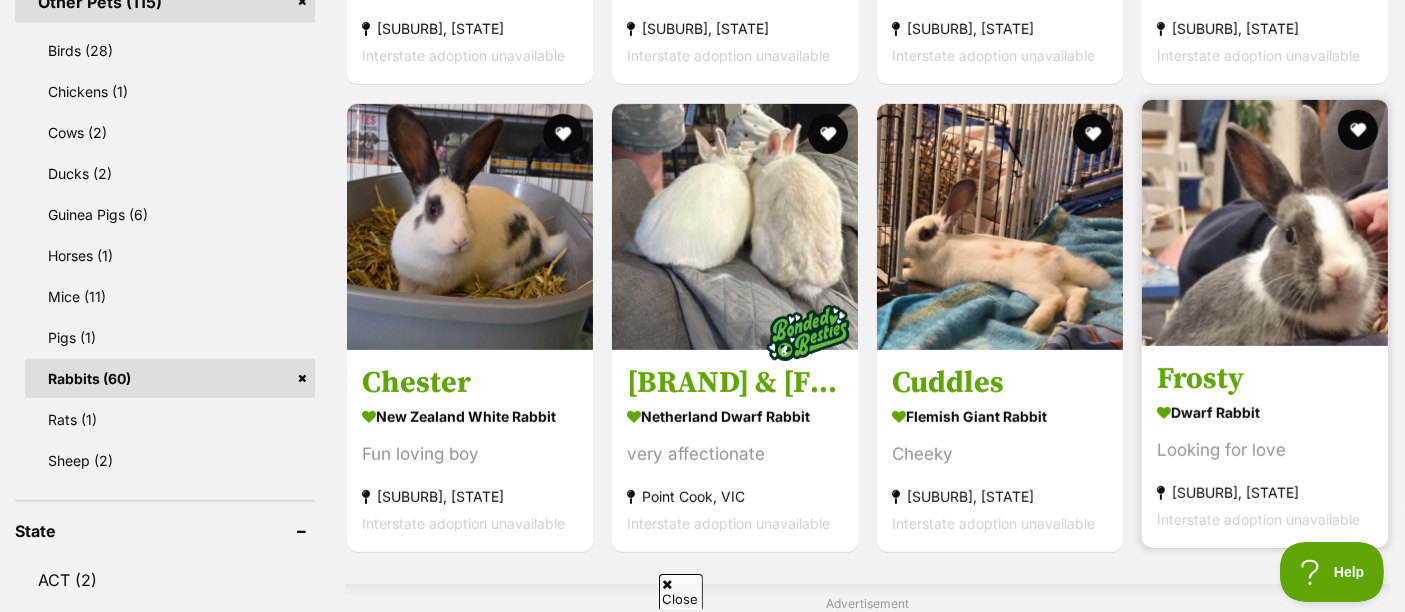 click at bounding box center (1265, 223) 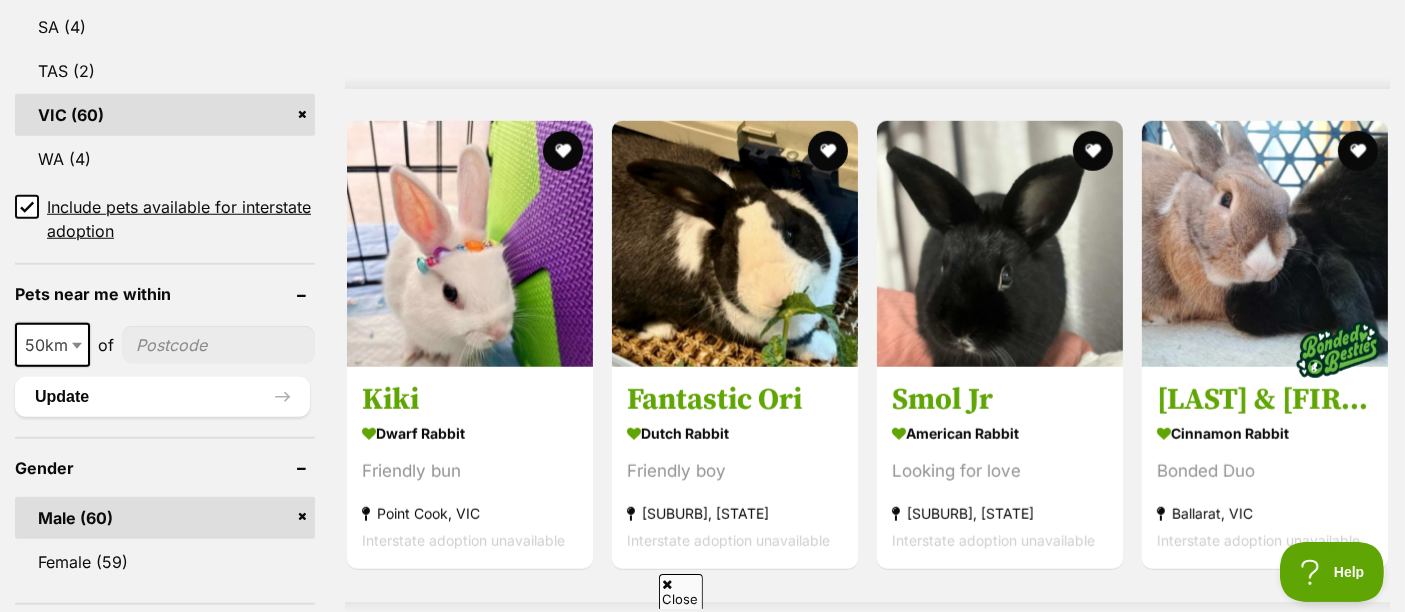 scroll, scrollTop: 1684, scrollLeft: 0, axis: vertical 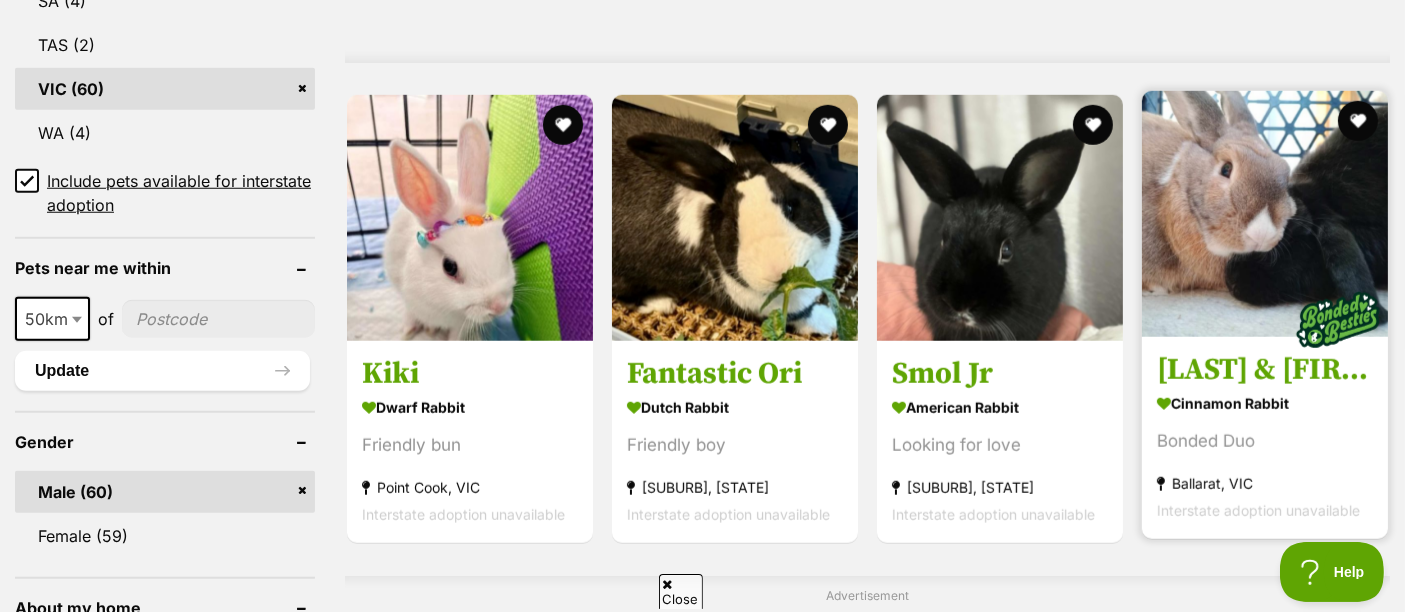 click at bounding box center [1265, 214] 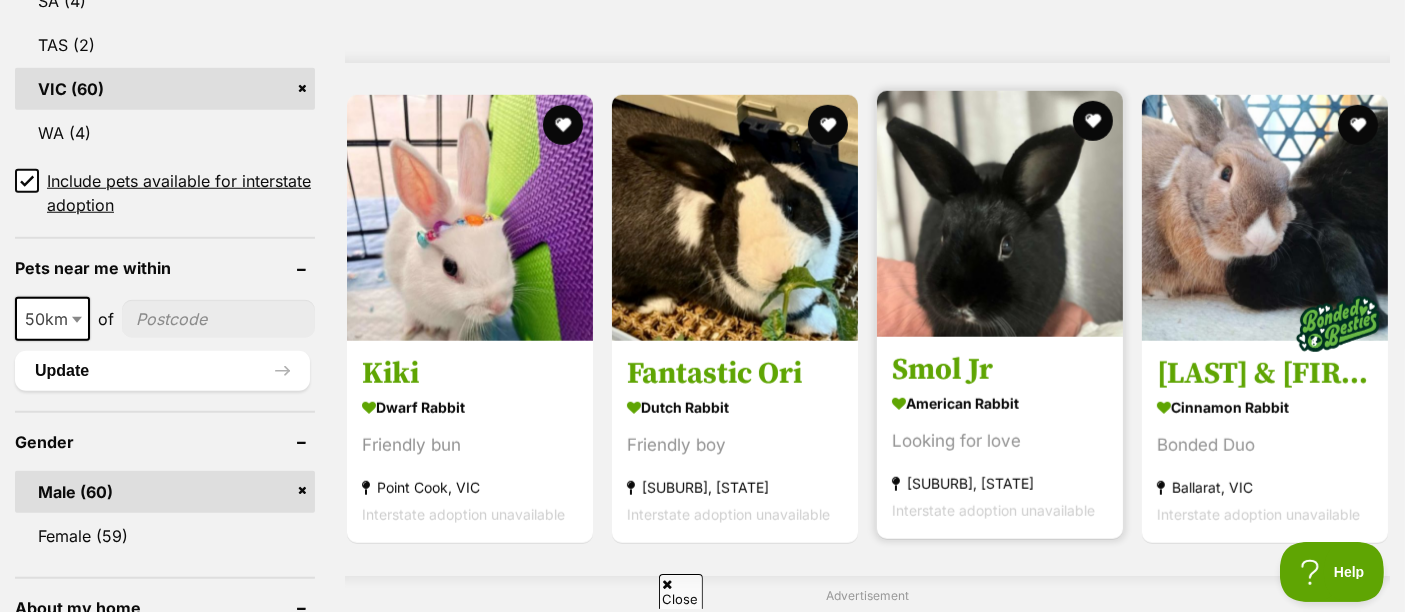 click at bounding box center [1000, 214] 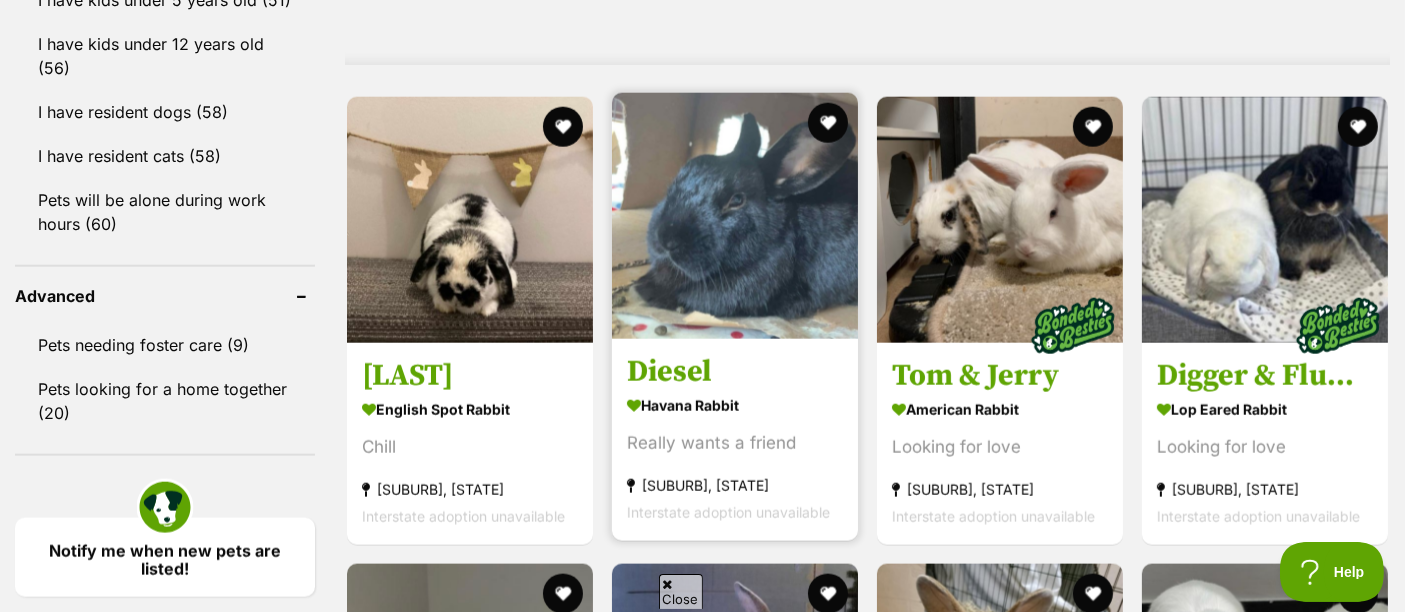 scroll, scrollTop: 2351, scrollLeft: 0, axis: vertical 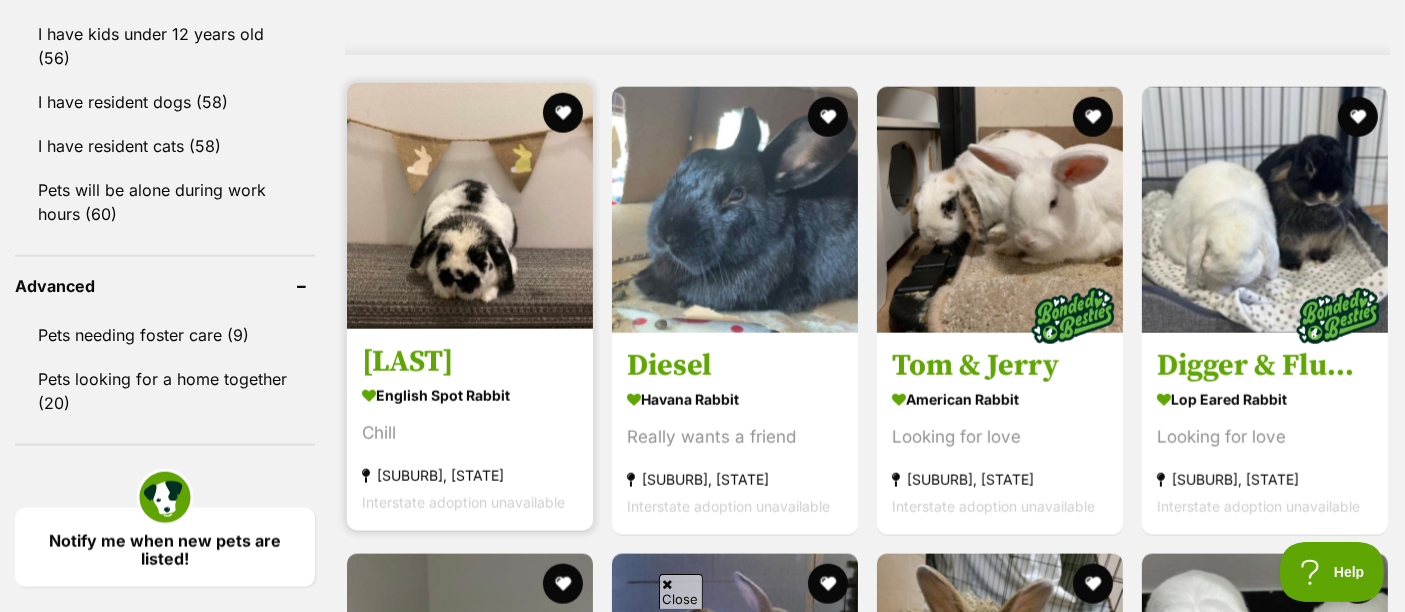 click at bounding box center [470, 206] 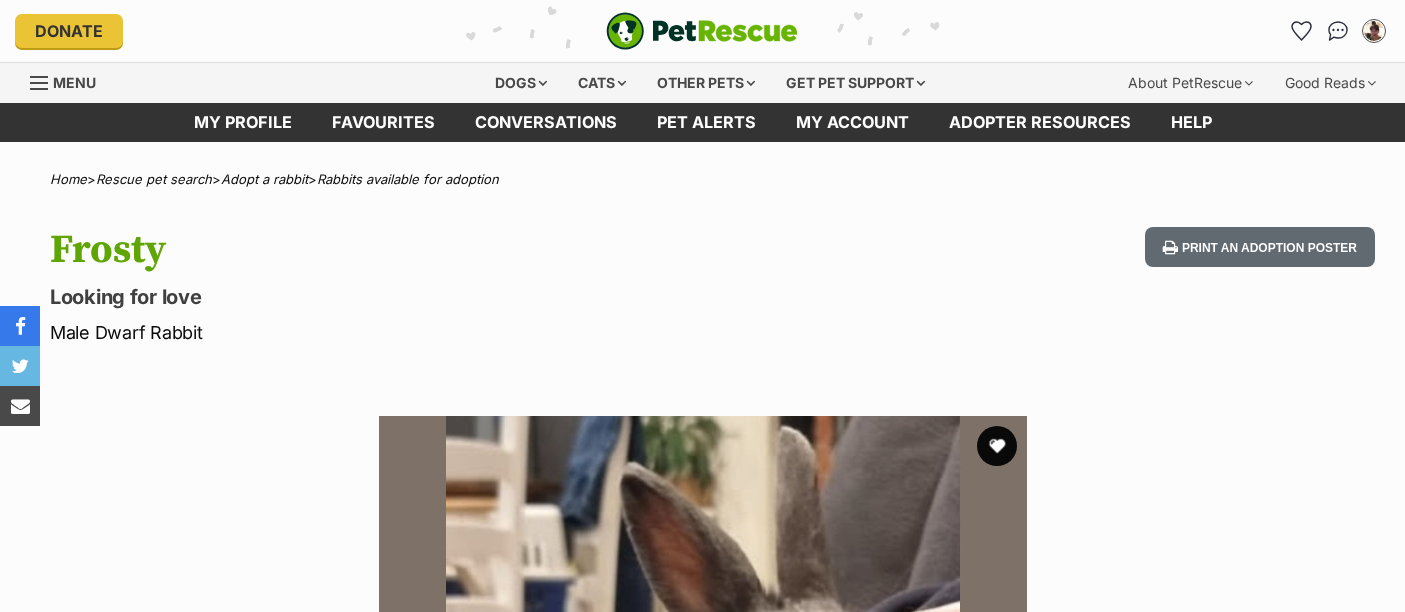 scroll, scrollTop: 0, scrollLeft: 0, axis: both 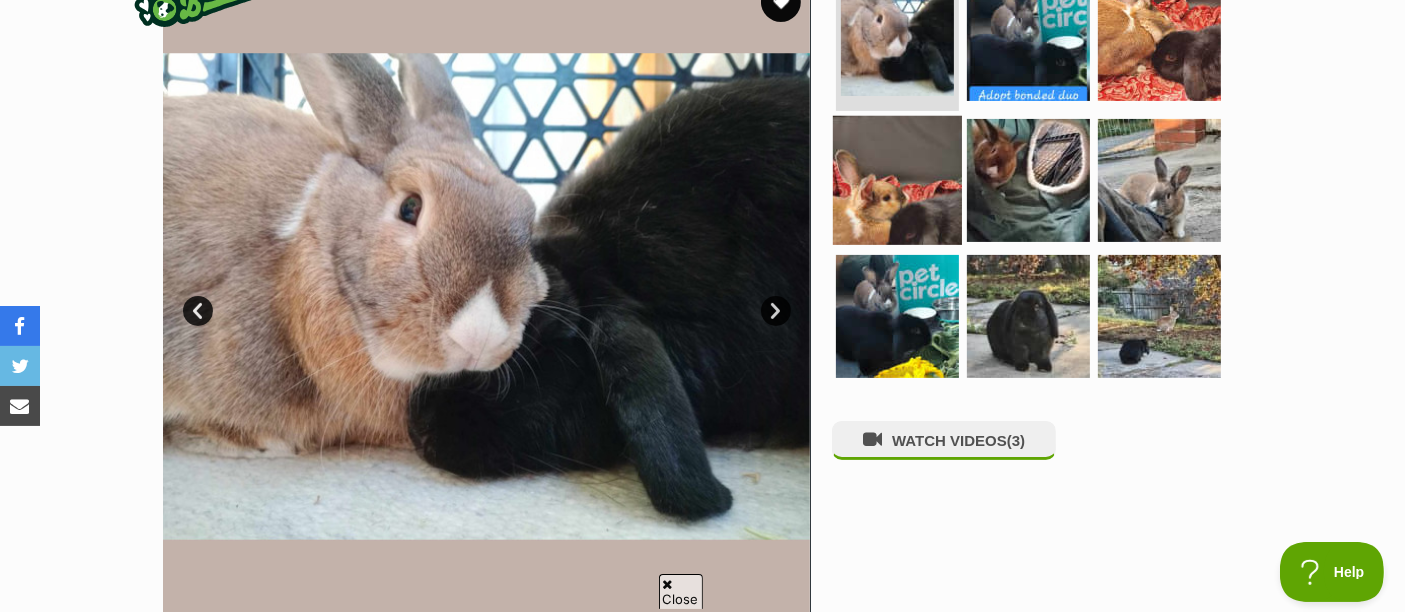 click at bounding box center [897, 180] 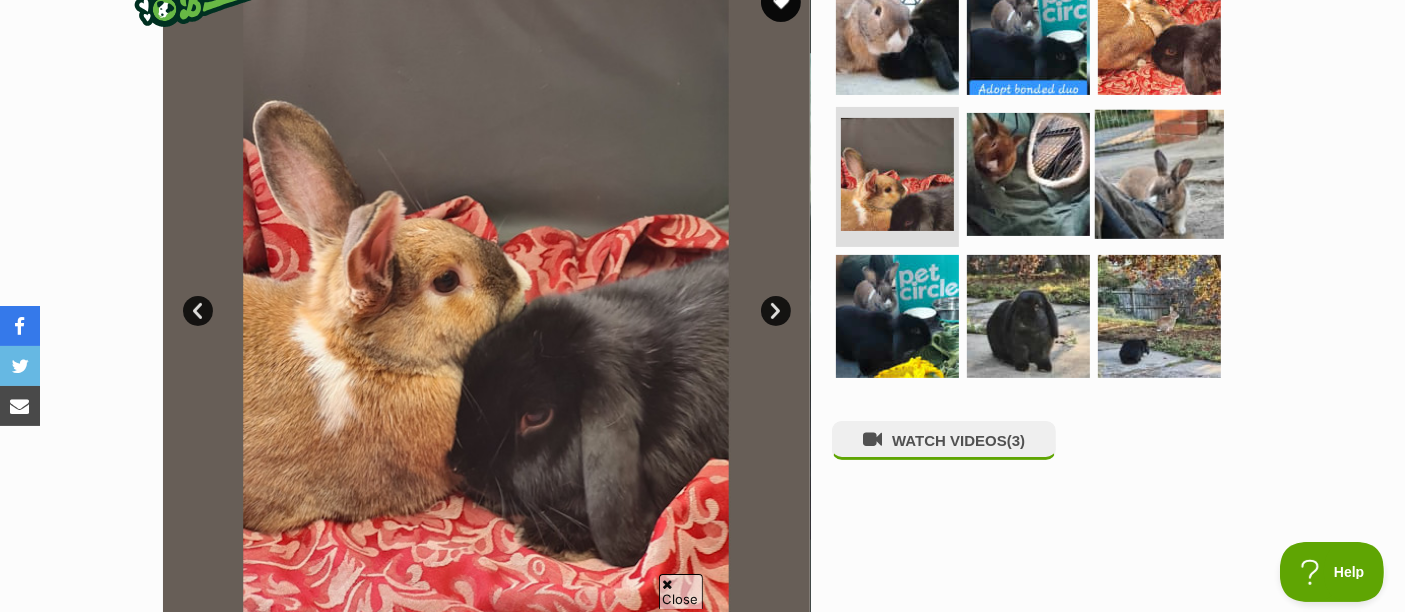 click at bounding box center (1159, 174) 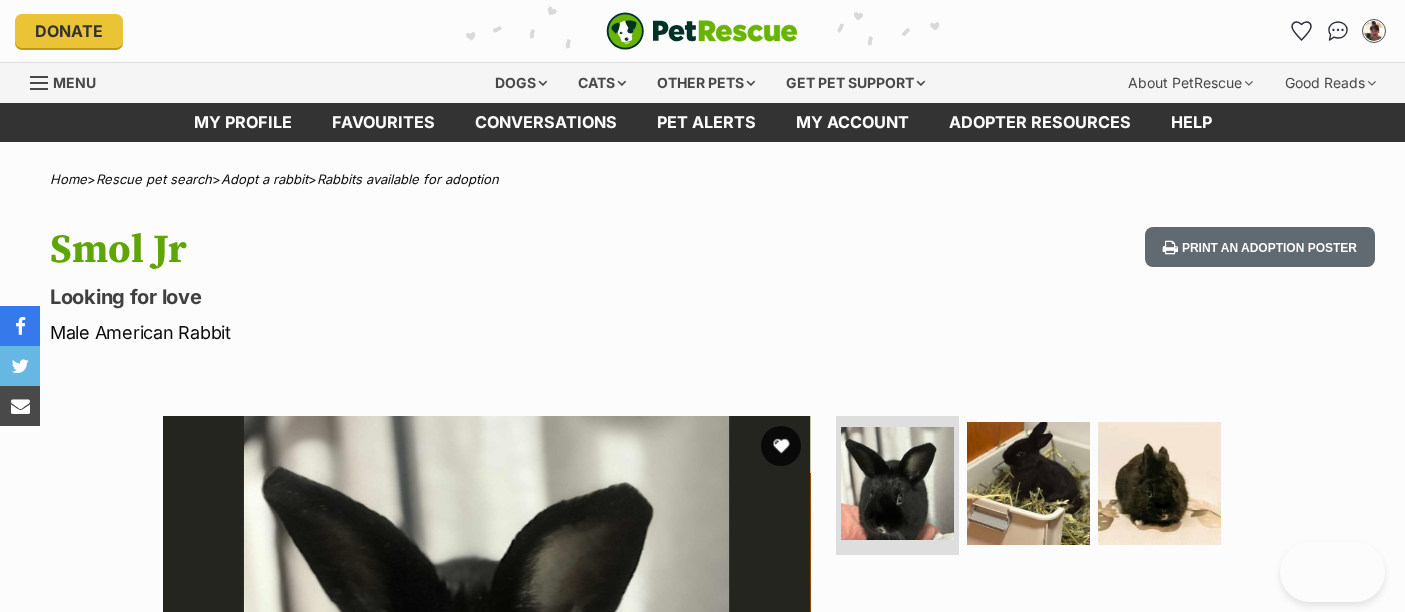 scroll, scrollTop: 0, scrollLeft: 0, axis: both 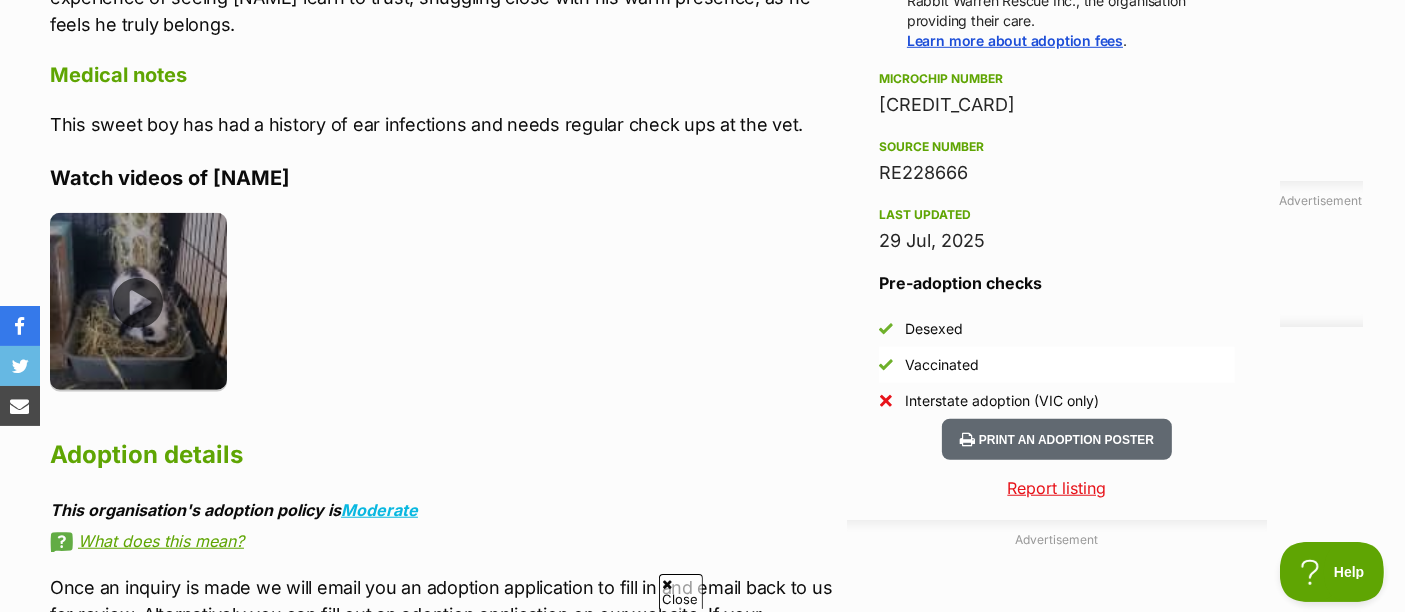 click at bounding box center [138, 301] 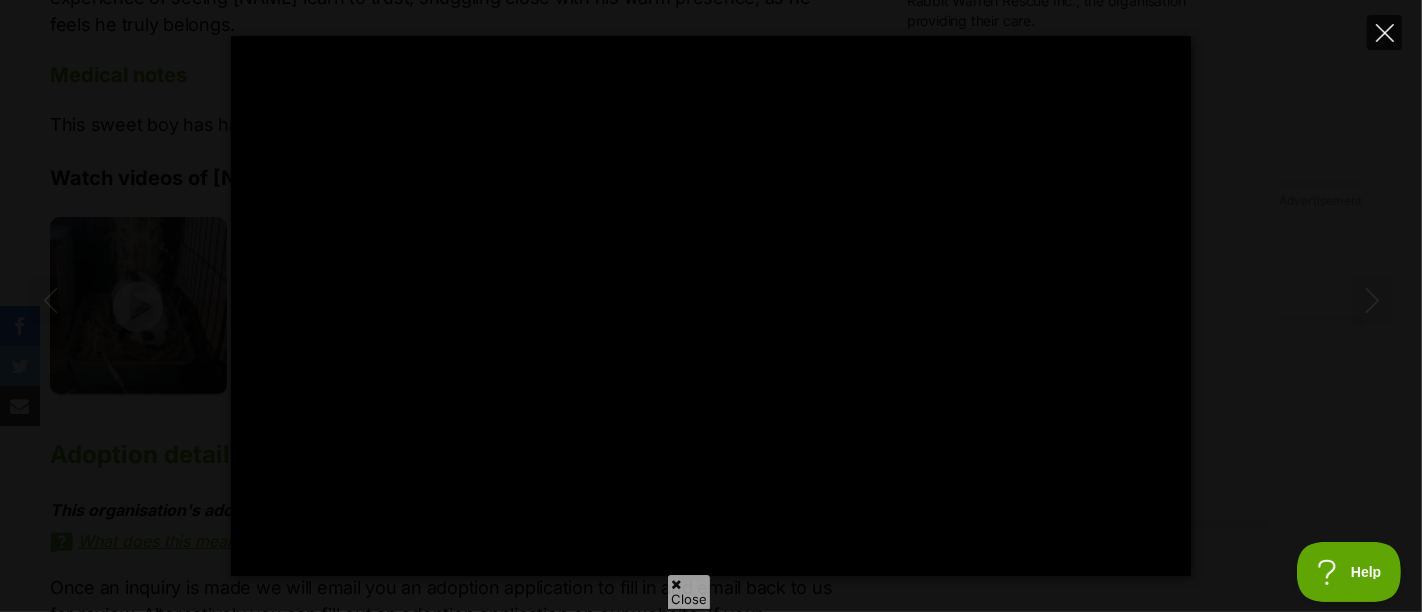 type on "100" 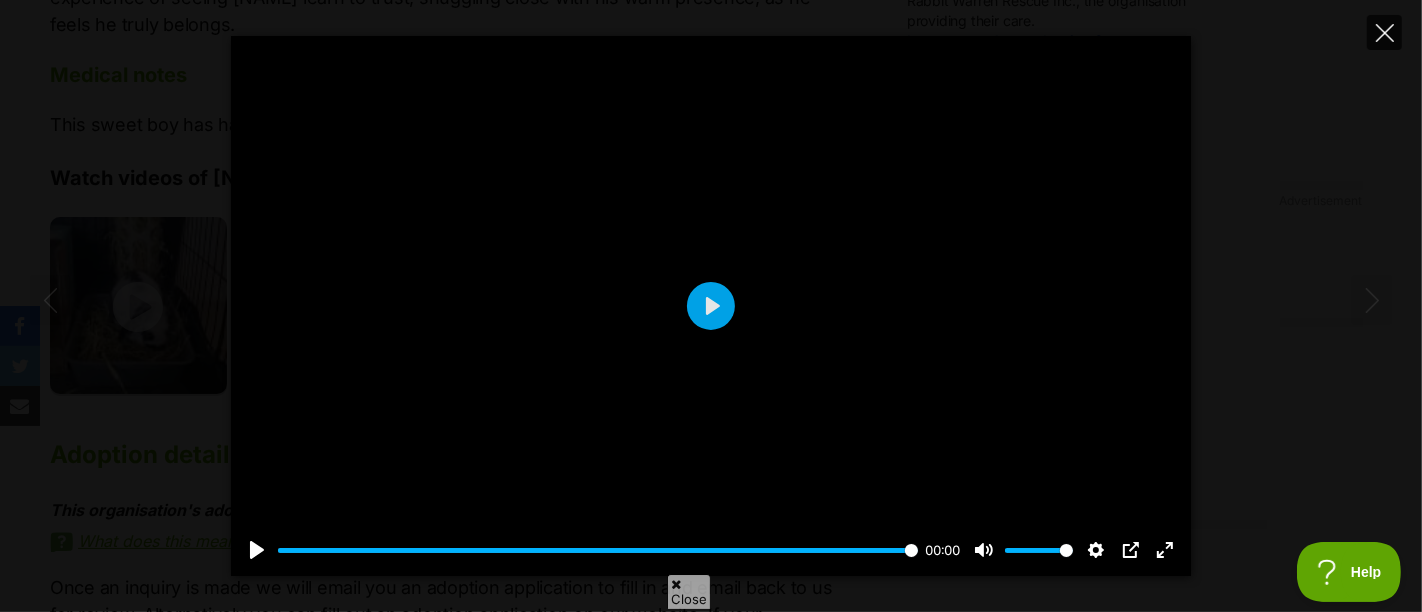 click 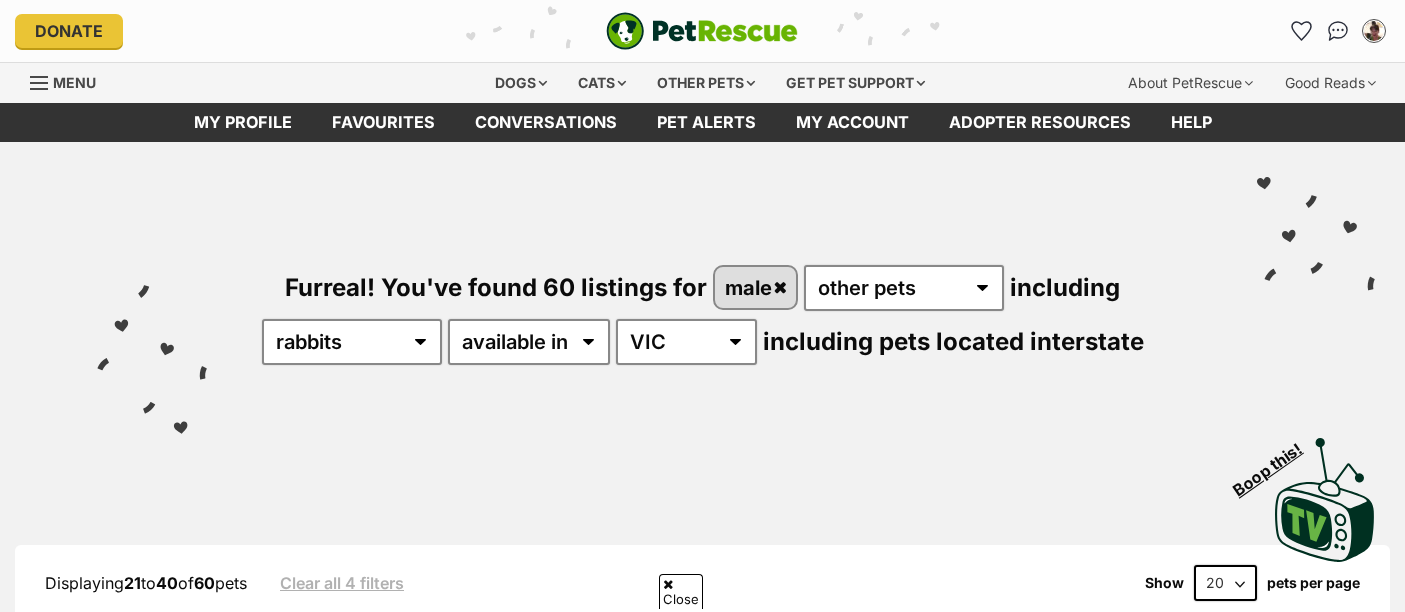 scroll, scrollTop: 2374, scrollLeft: 0, axis: vertical 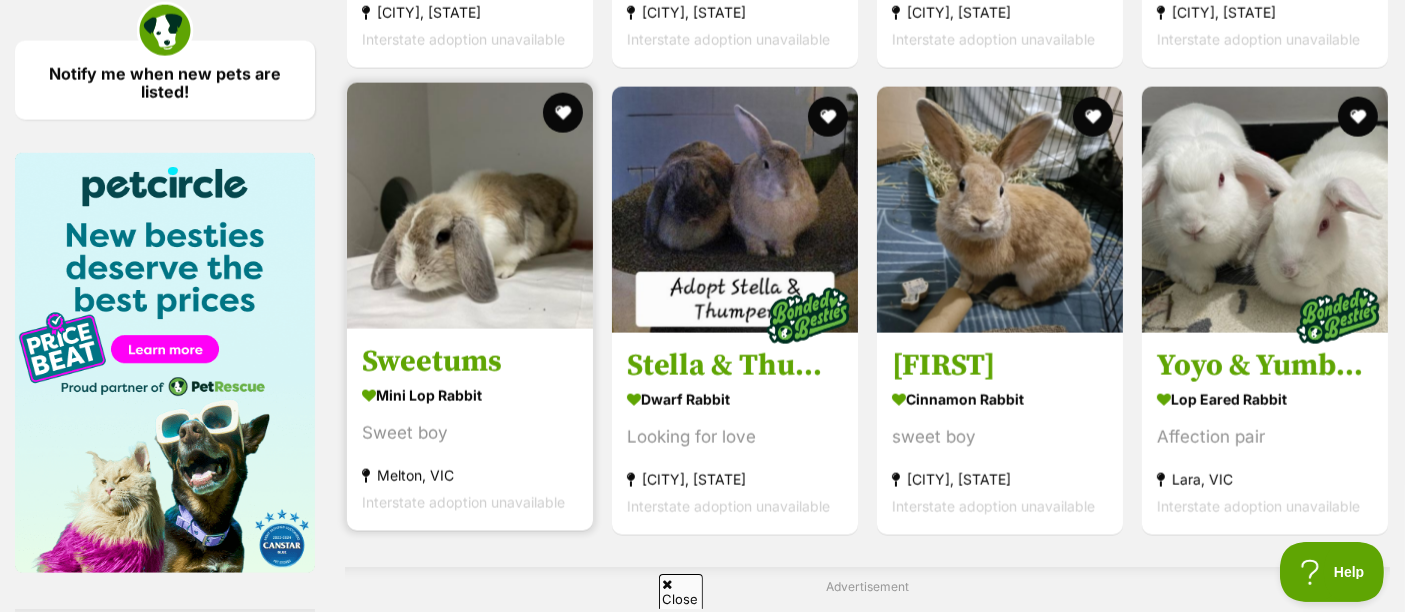 click at bounding box center [470, 206] 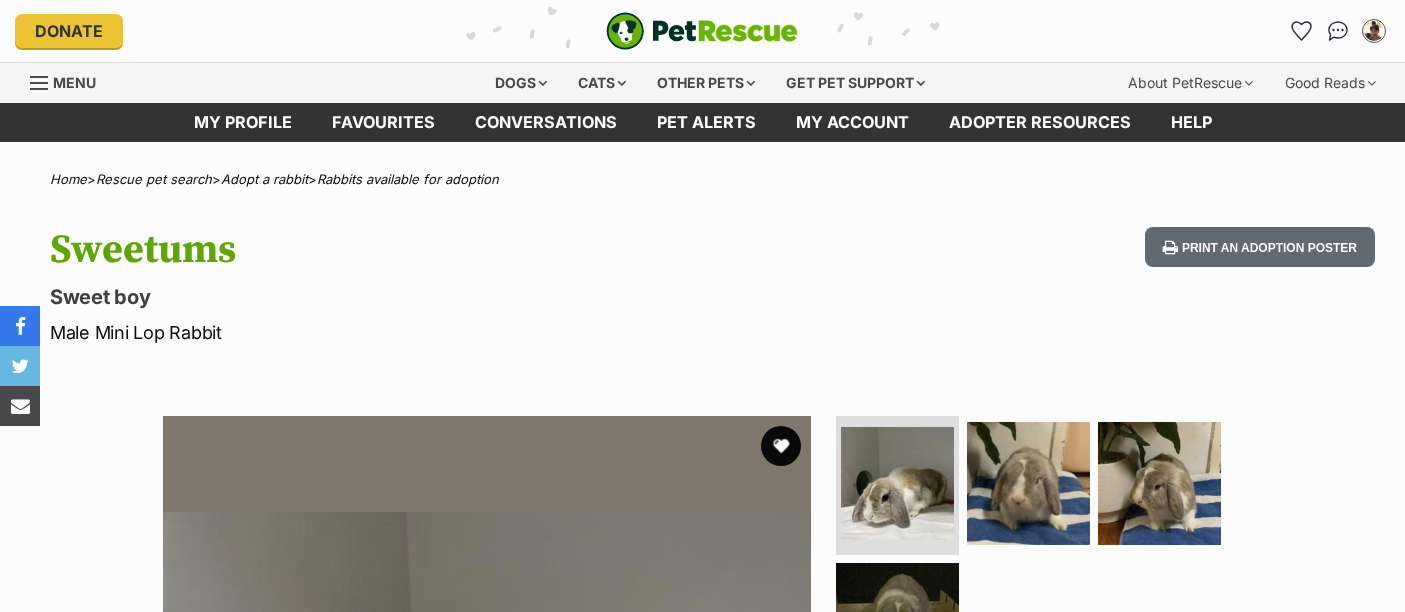 scroll, scrollTop: 0, scrollLeft: 0, axis: both 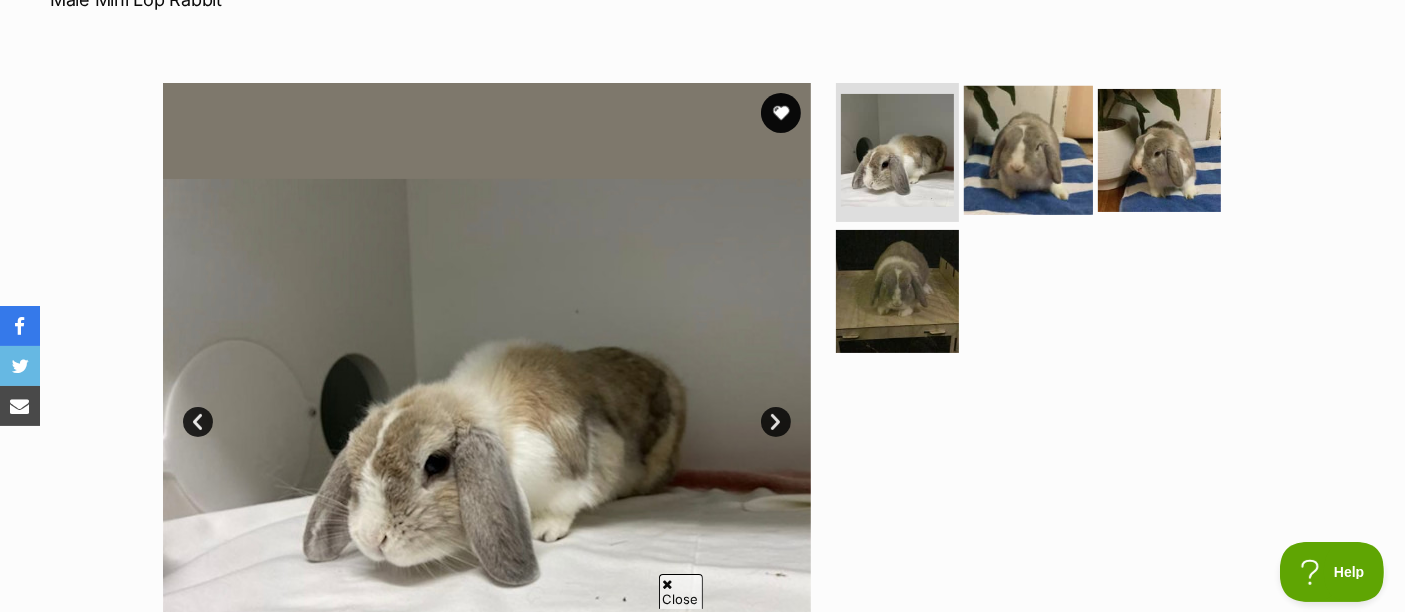 click at bounding box center [1028, 149] 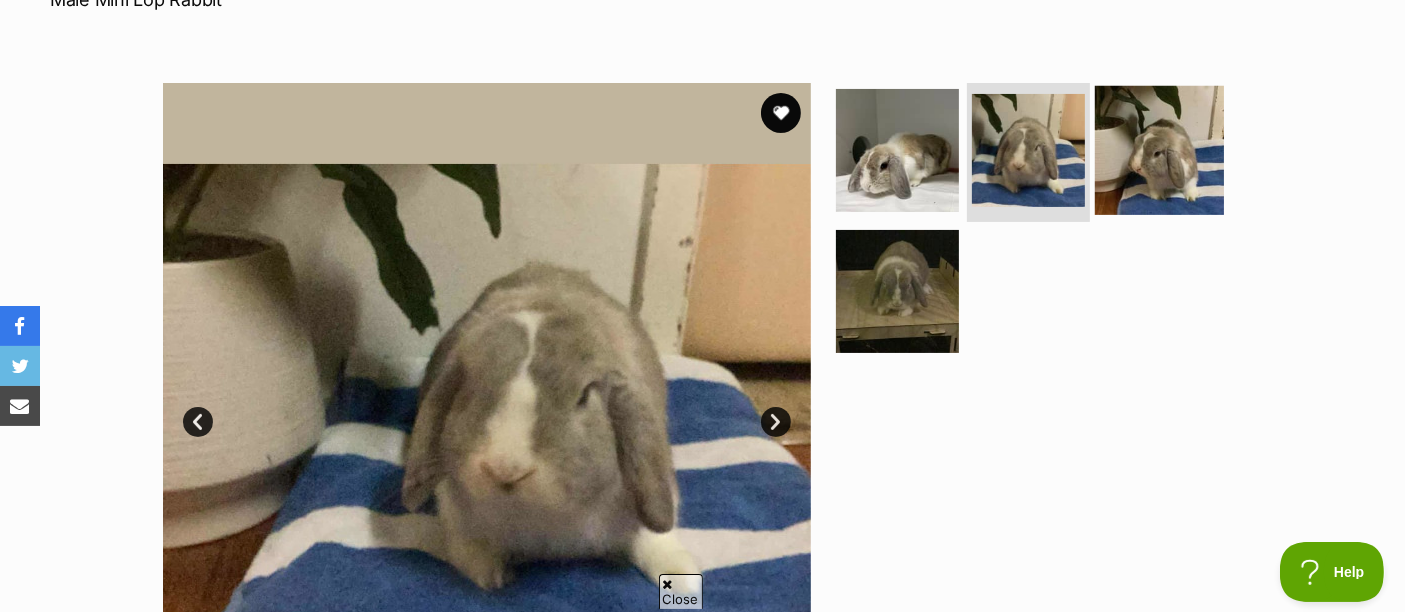 click at bounding box center (1159, 149) 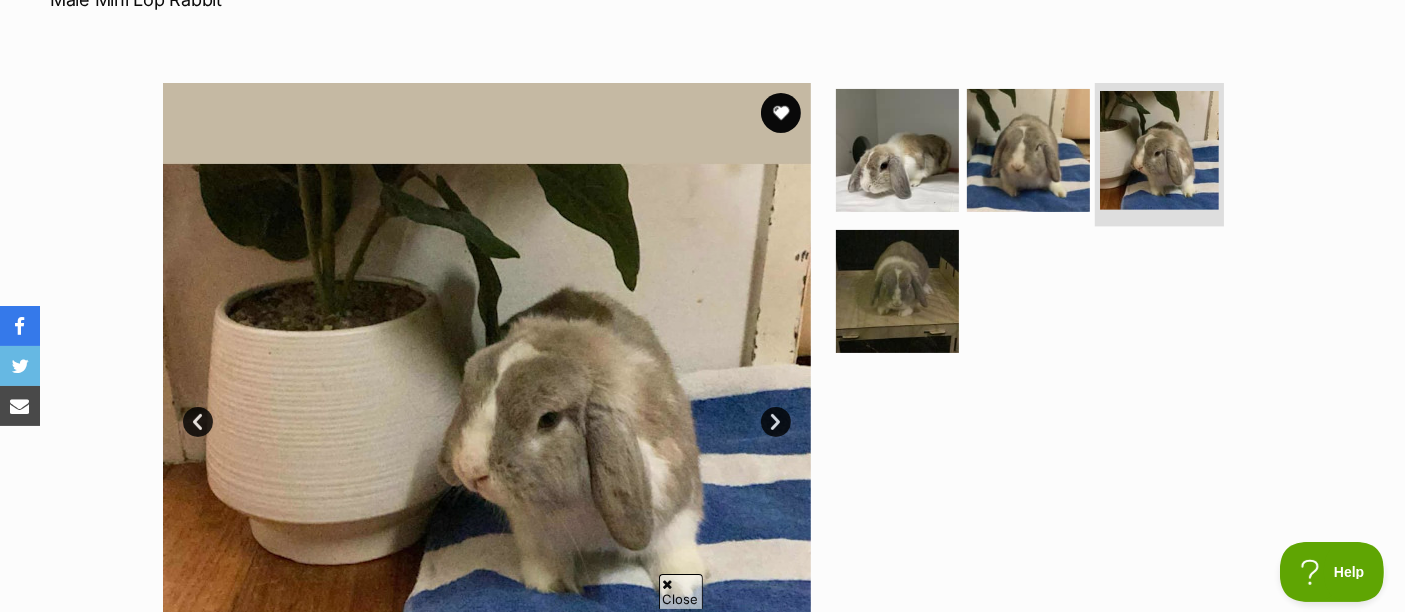 scroll, scrollTop: 444, scrollLeft: 0, axis: vertical 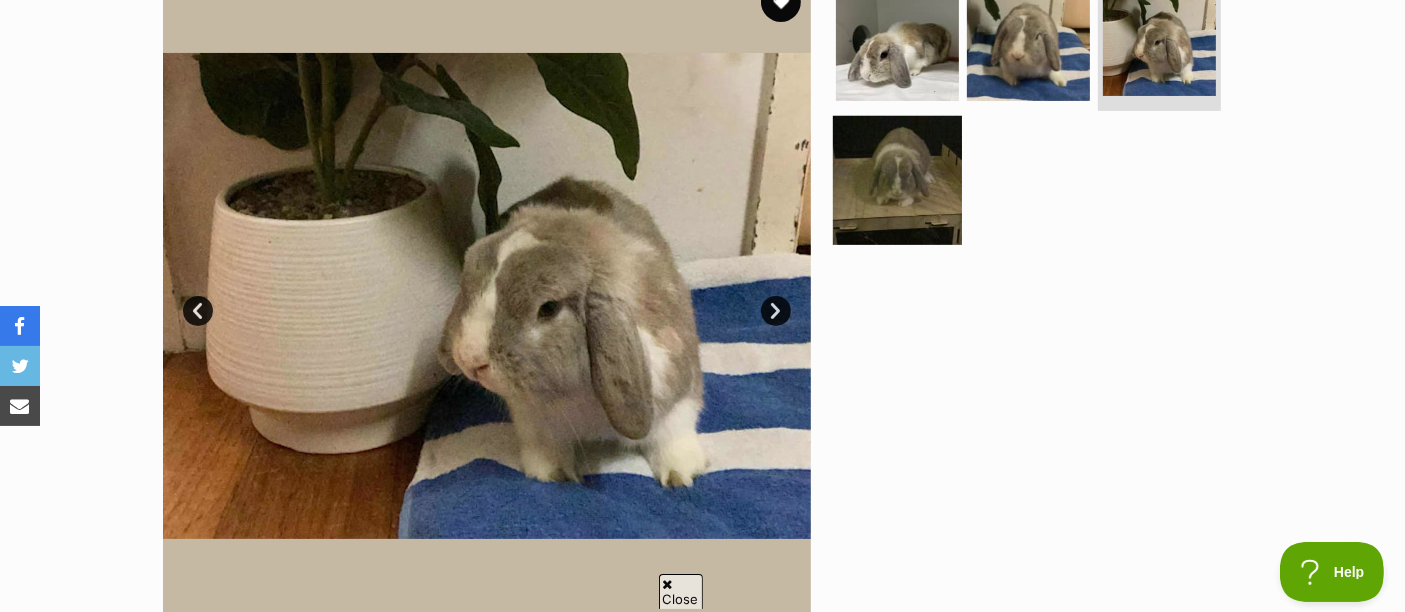 click at bounding box center [897, 180] 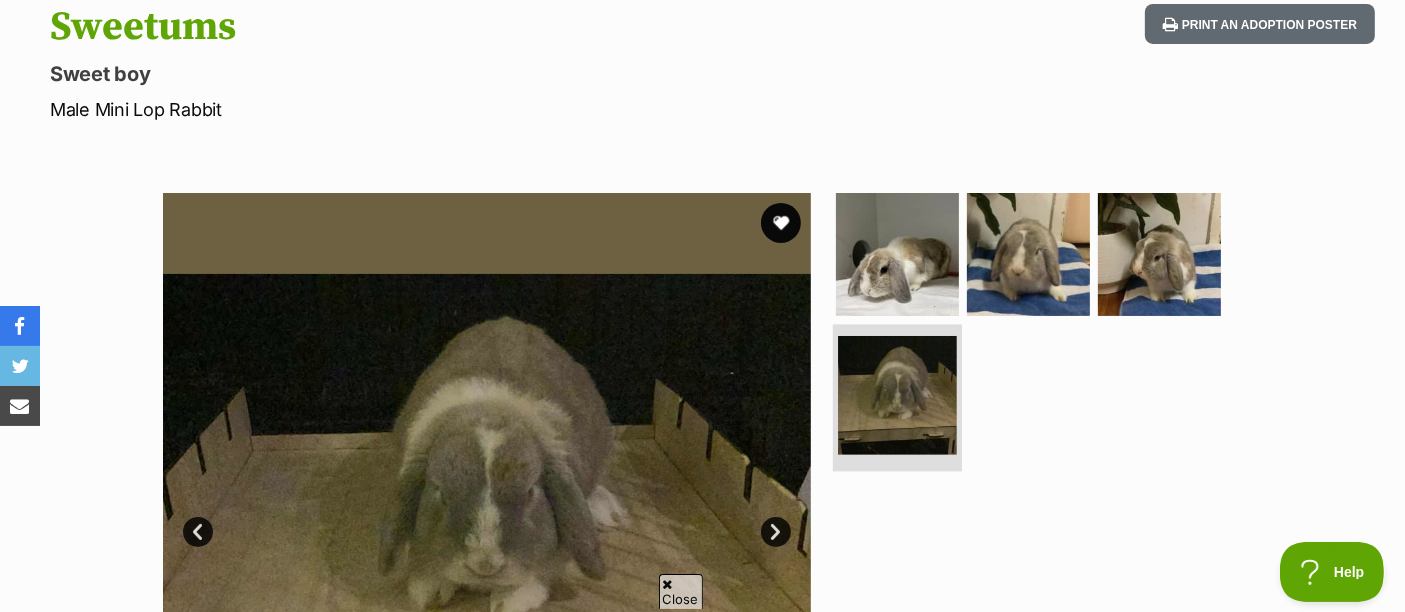 scroll, scrollTop: 222, scrollLeft: 0, axis: vertical 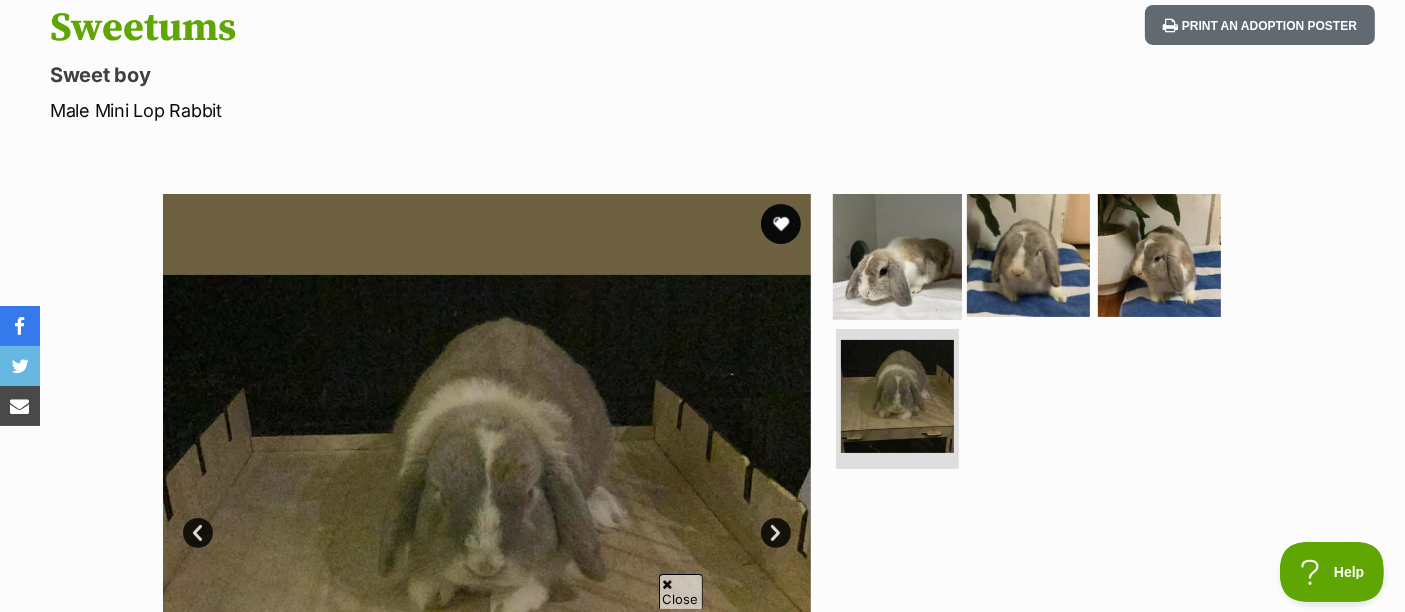click at bounding box center [897, 254] 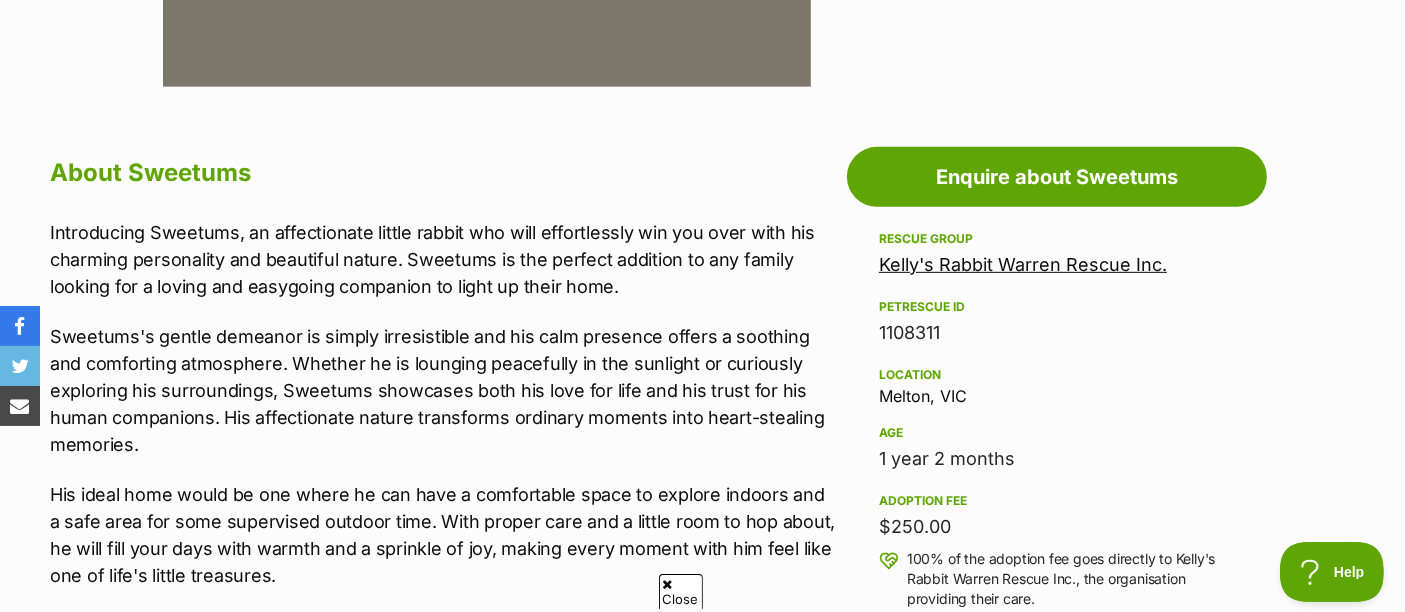 scroll, scrollTop: 1000, scrollLeft: 0, axis: vertical 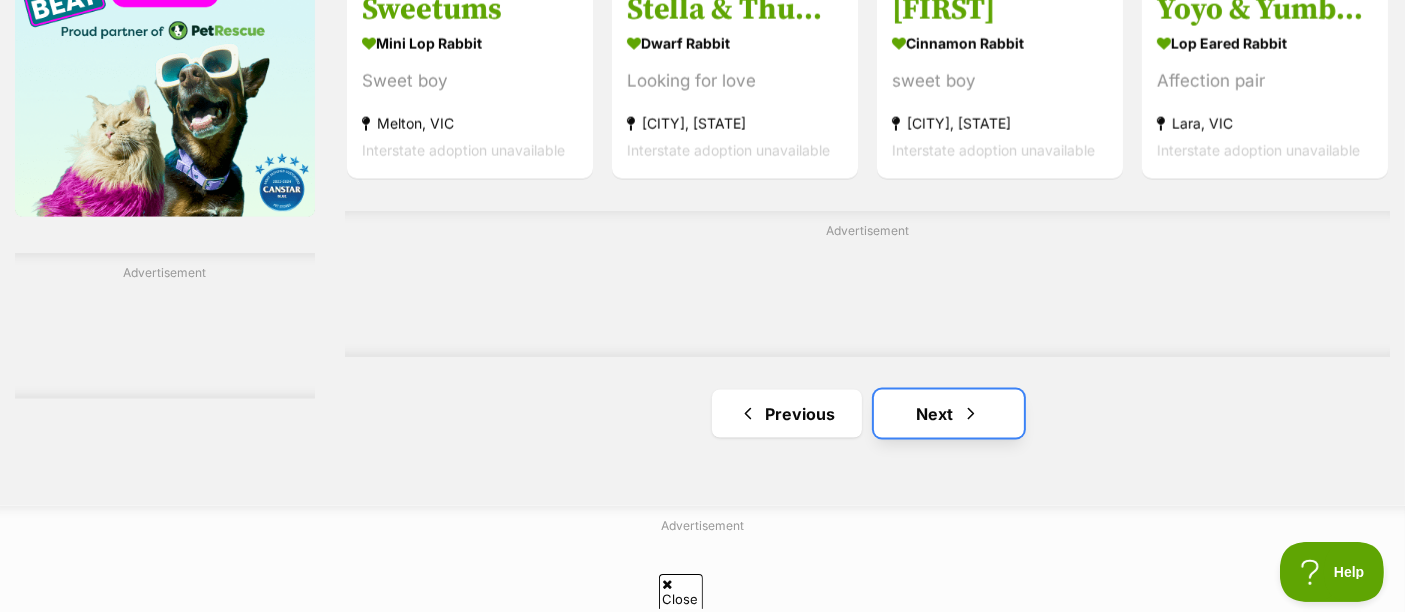 click on "Next" at bounding box center [949, 414] 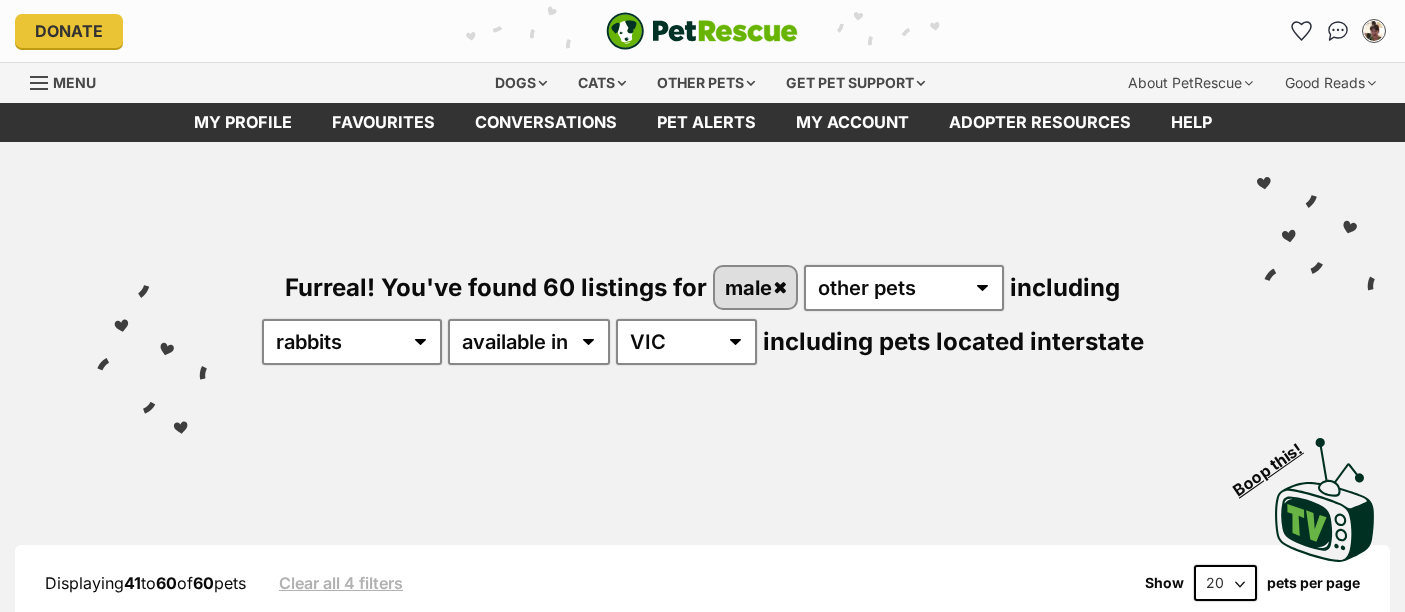 scroll, scrollTop: 0, scrollLeft: 0, axis: both 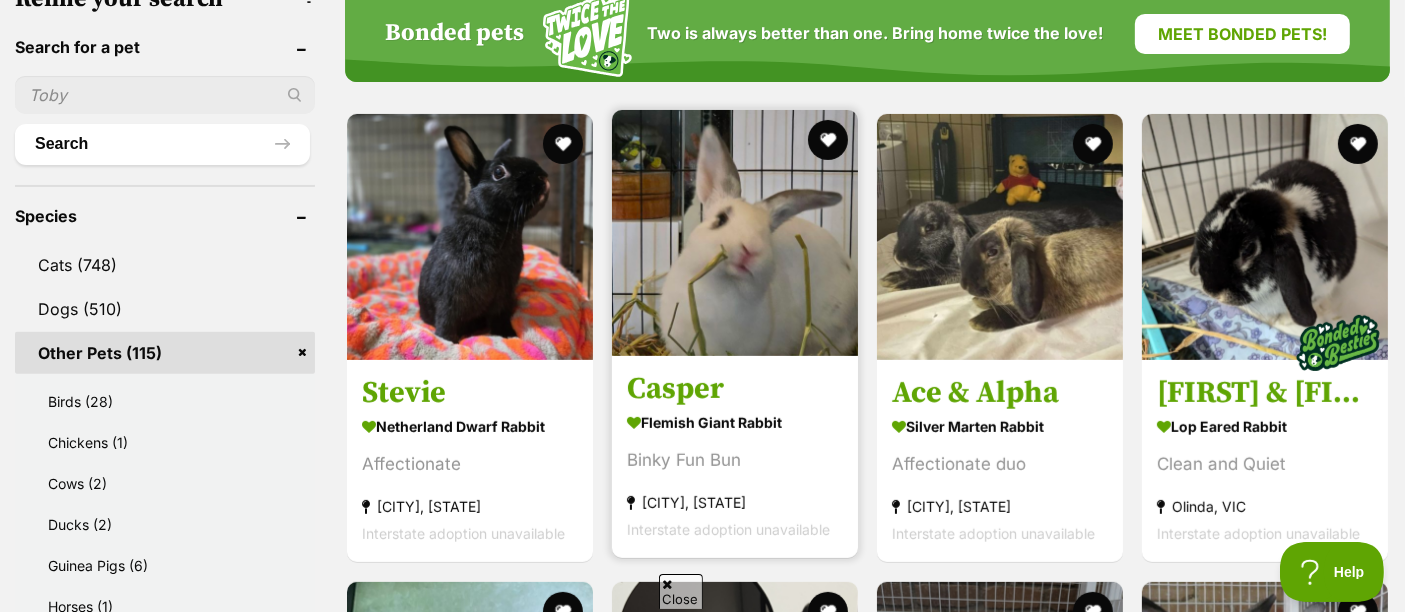 click at bounding box center (735, 233) 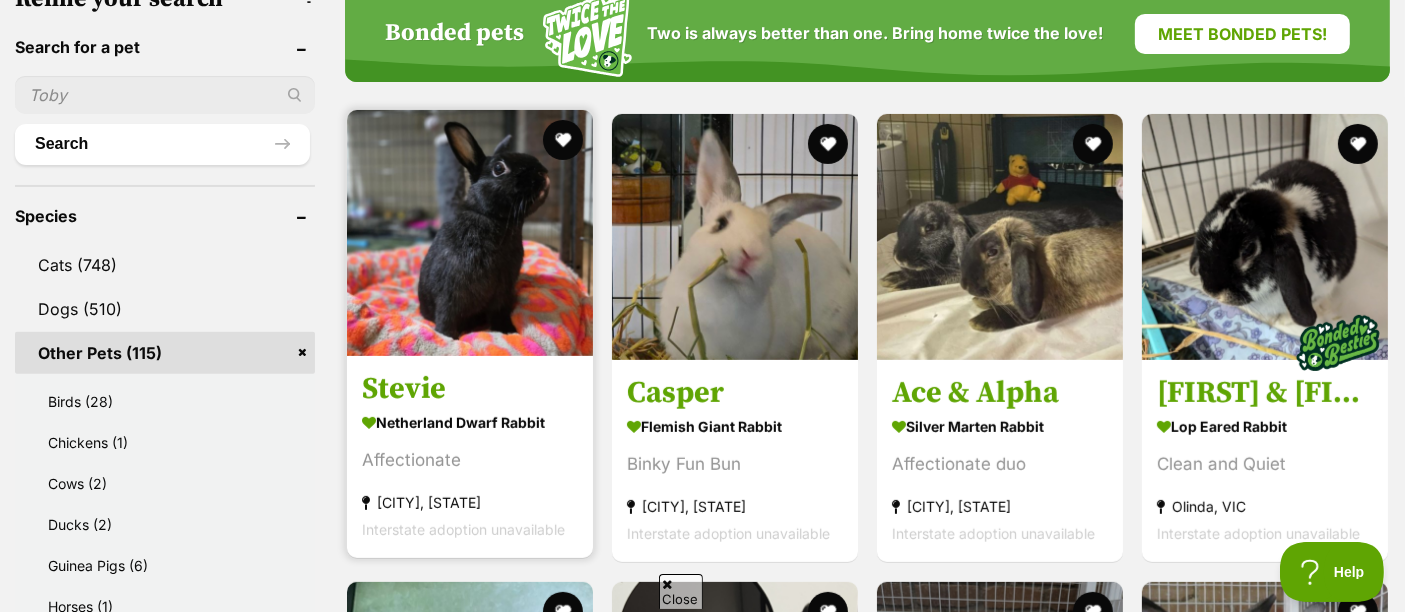 click at bounding box center (470, 233) 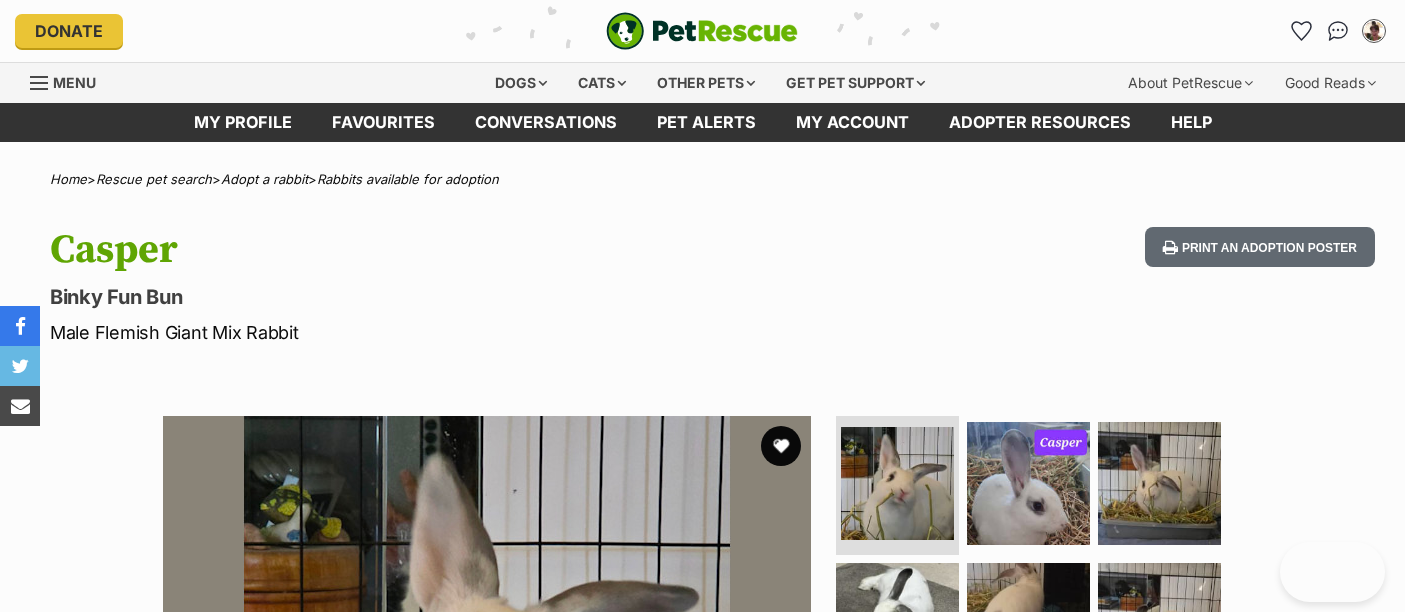 scroll, scrollTop: 0, scrollLeft: 0, axis: both 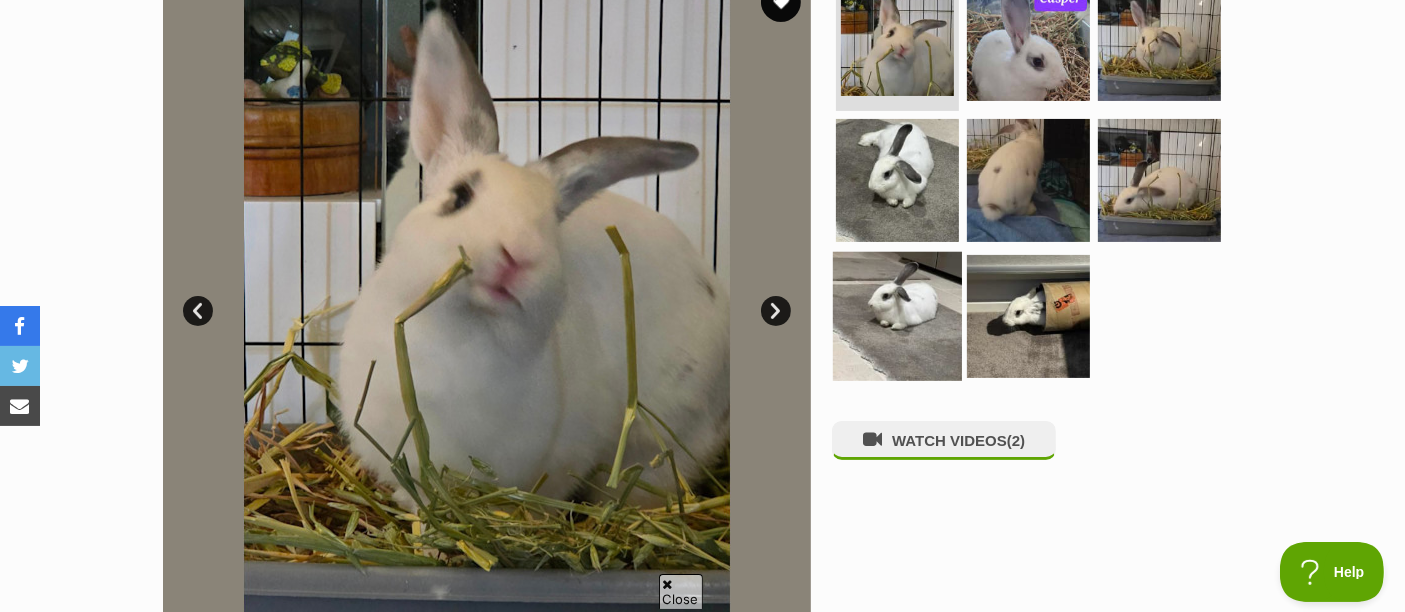 click at bounding box center [897, 316] 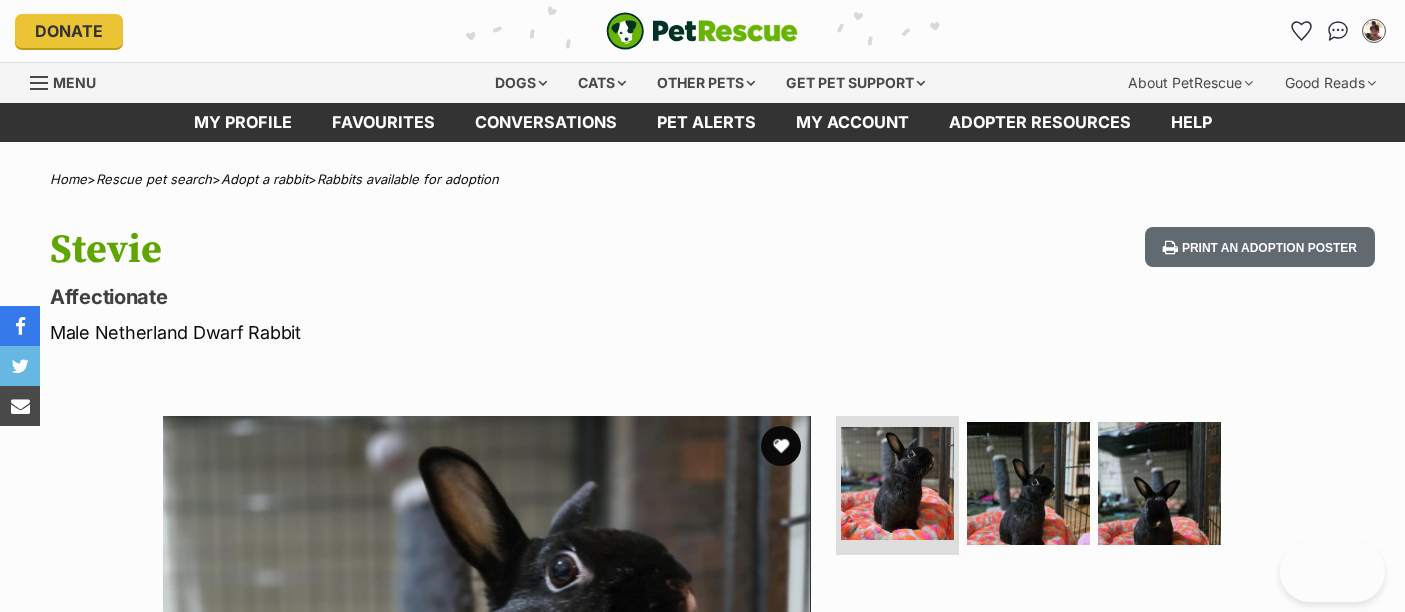 scroll, scrollTop: 0, scrollLeft: 0, axis: both 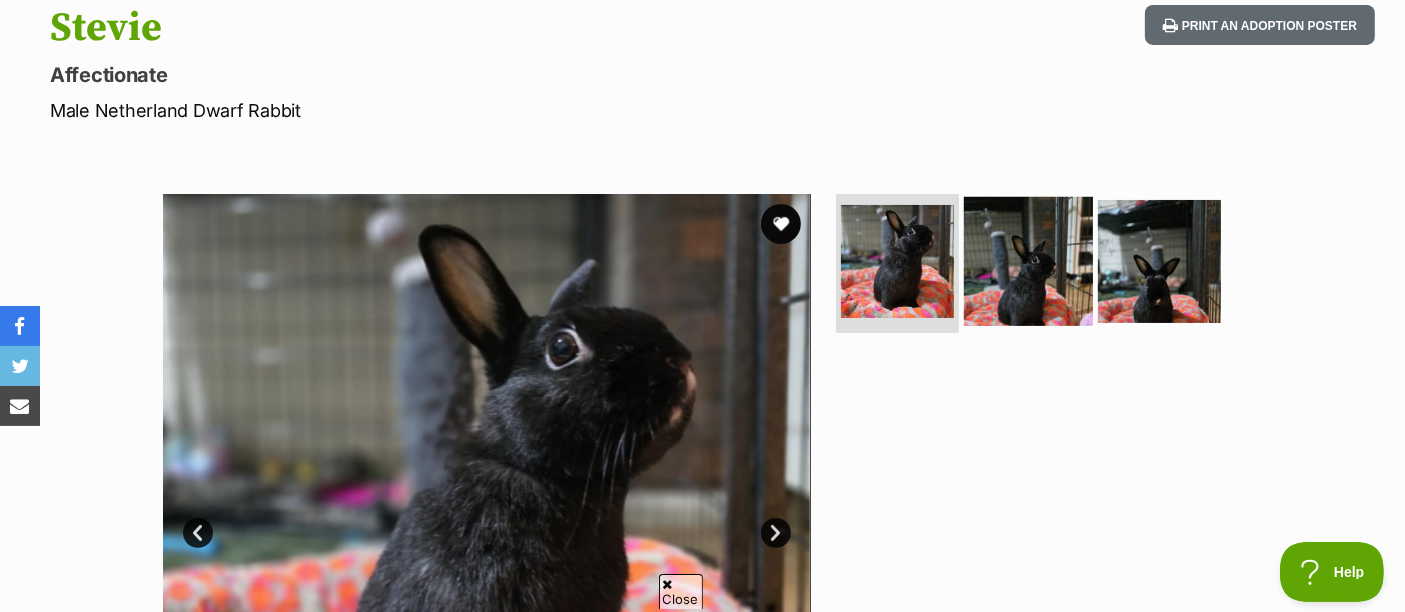 click at bounding box center [1028, 260] 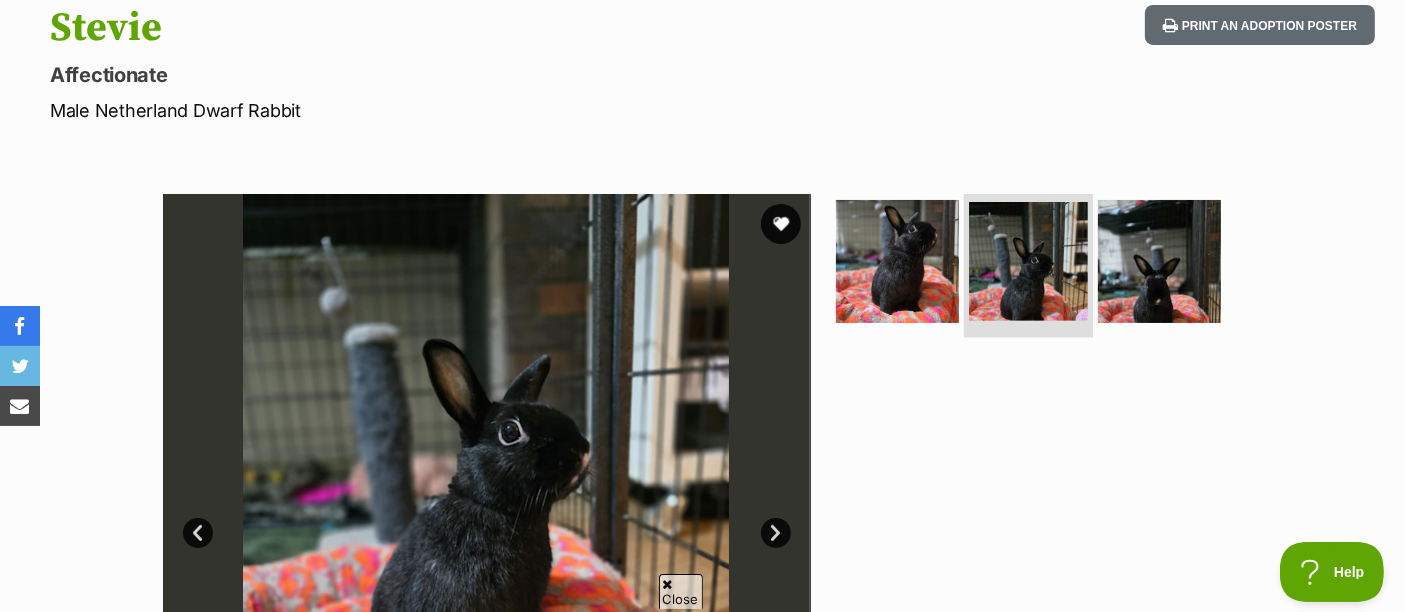 scroll, scrollTop: 444, scrollLeft: 0, axis: vertical 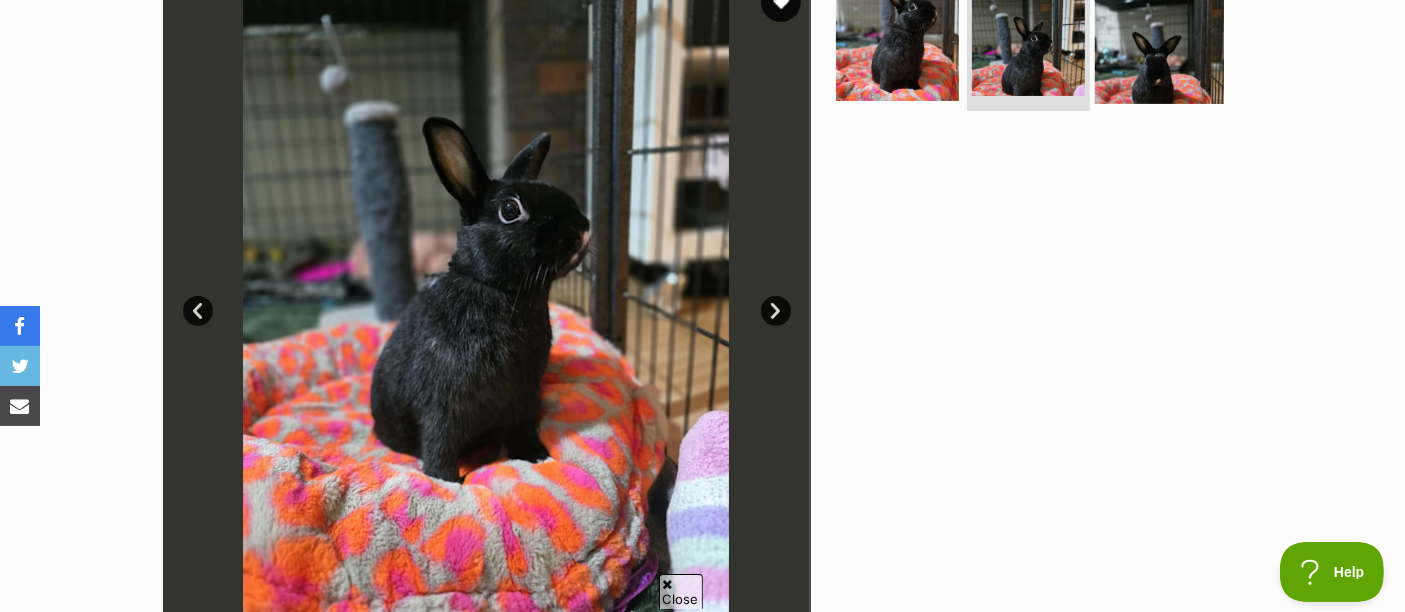 click at bounding box center (1159, 38) 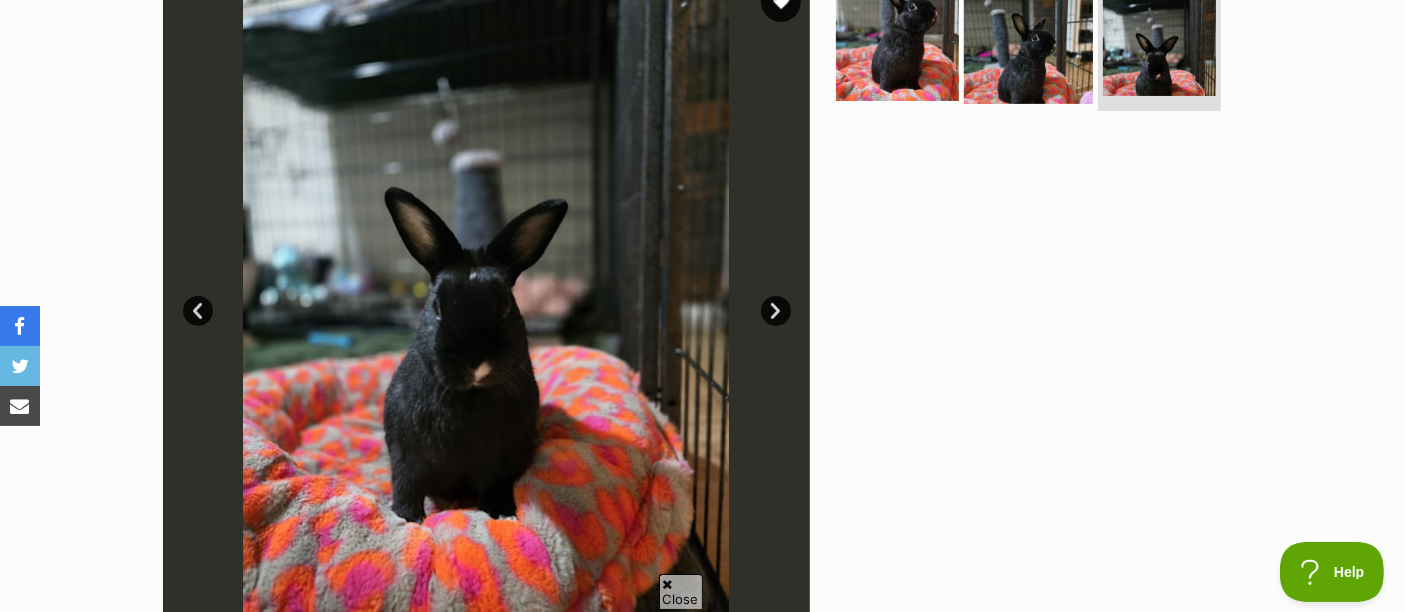click at bounding box center [1028, 38] 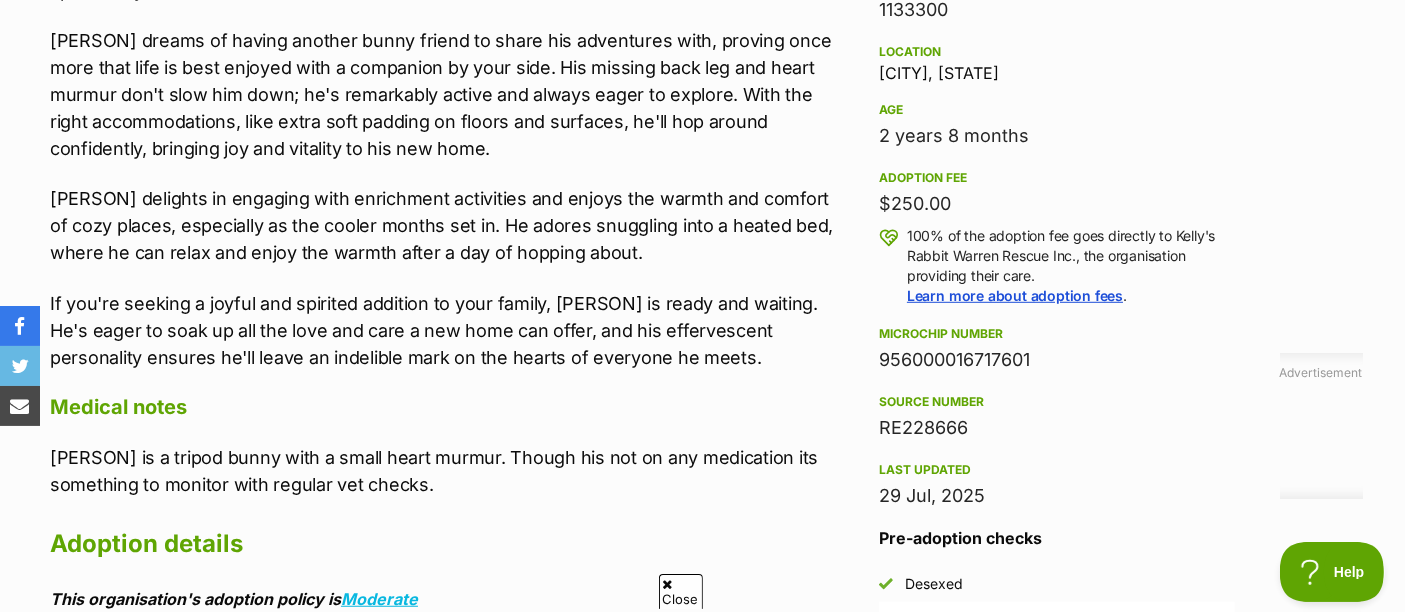 scroll, scrollTop: 1333, scrollLeft: 0, axis: vertical 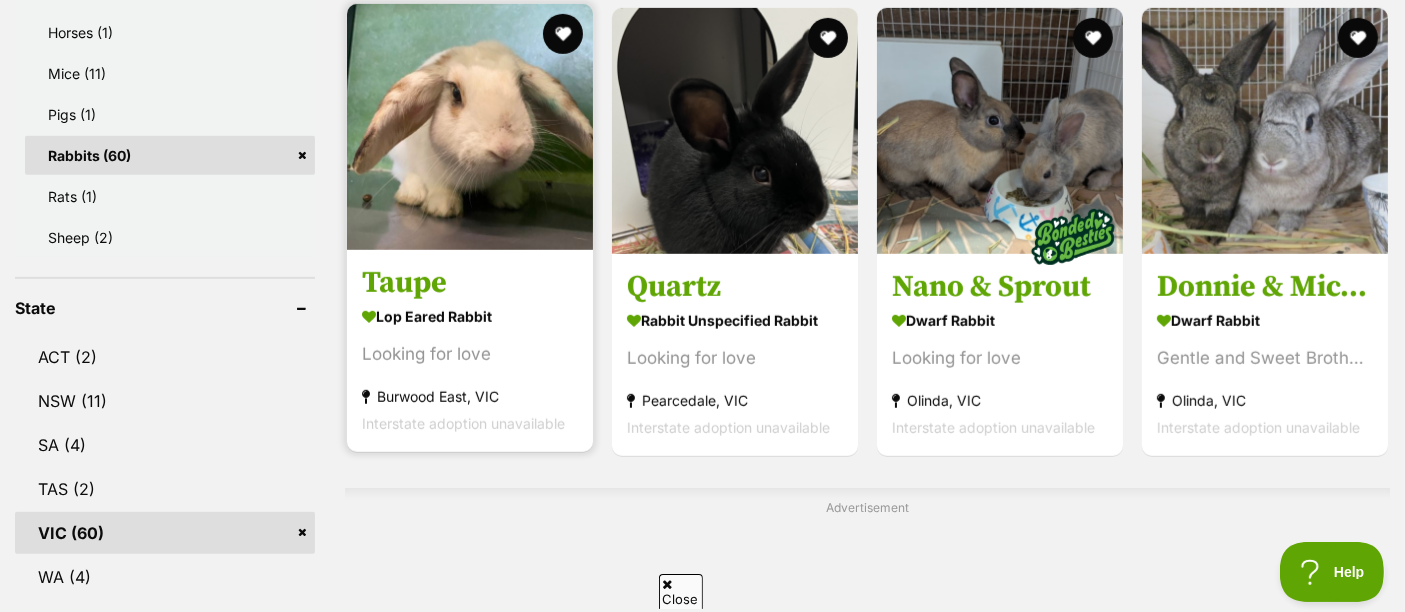 click at bounding box center (470, 127) 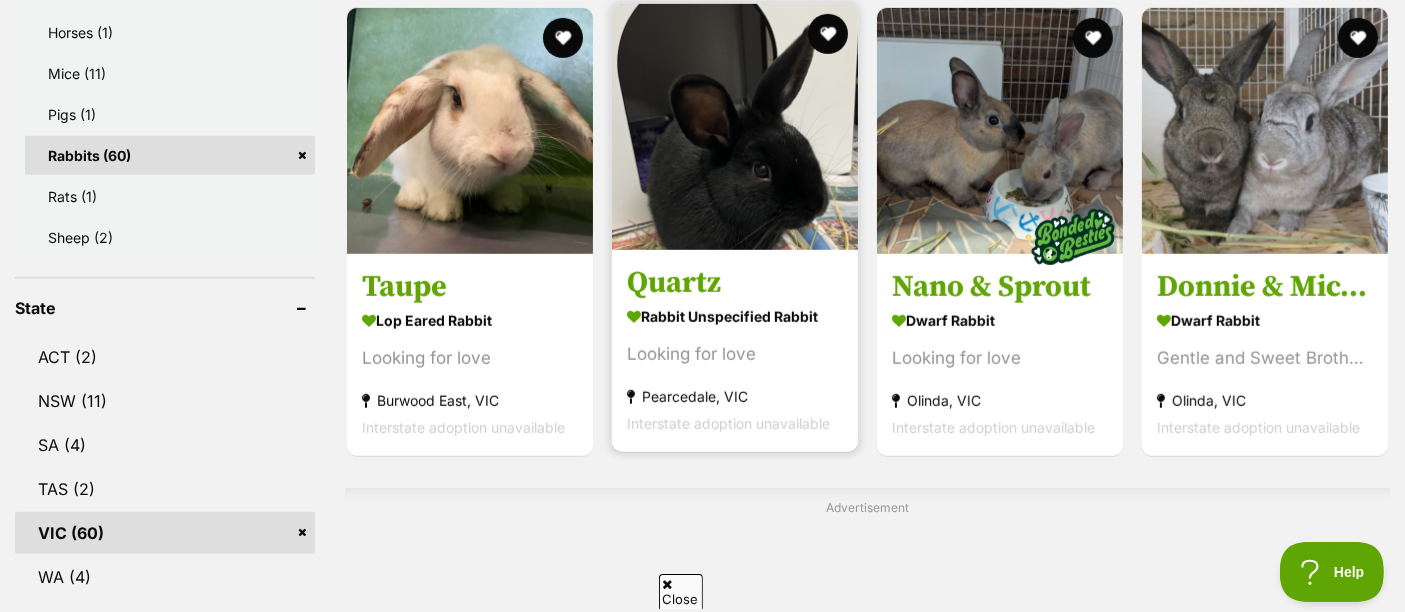 click at bounding box center (735, 127) 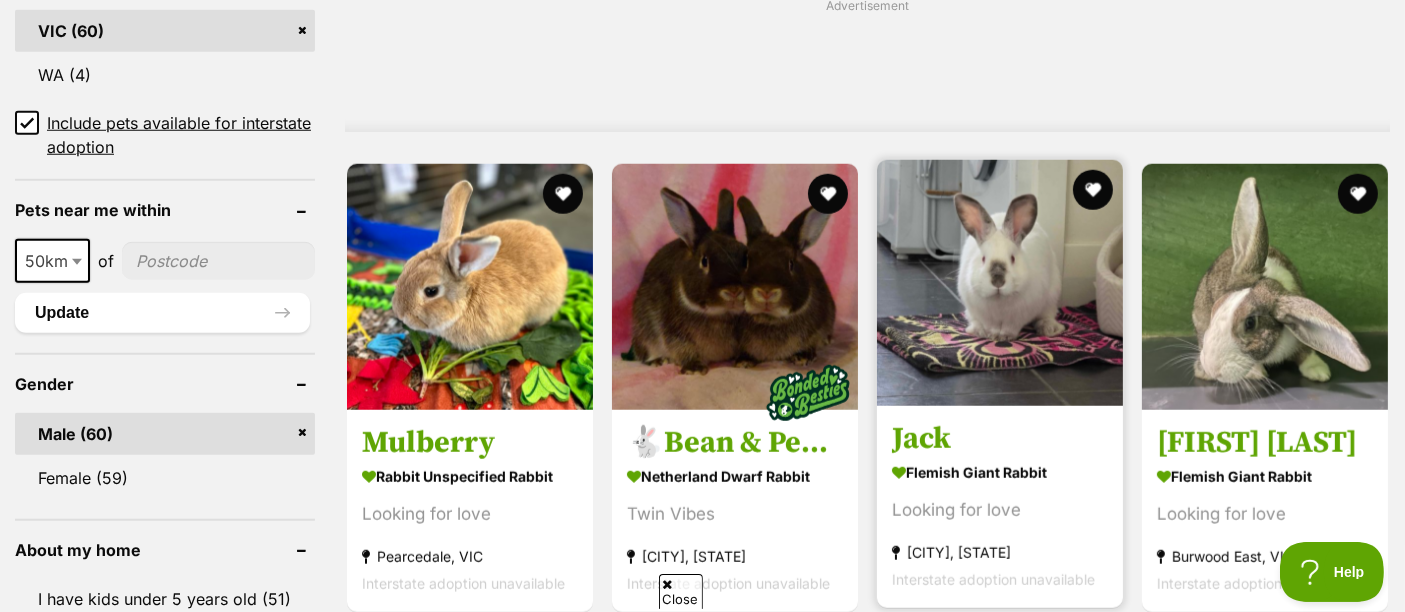 scroll, scrollTop: 1906, scrollLeft: 0, axis: vertical 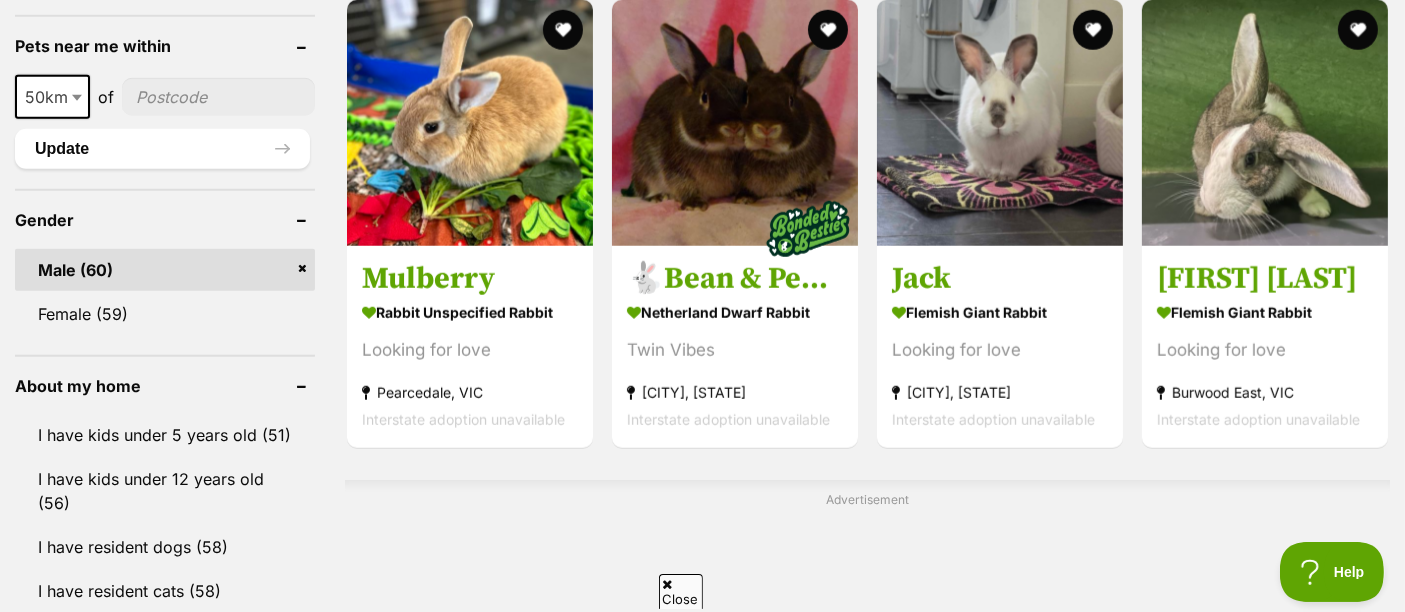 drag, startPoint x: 1222, startPoint y: 157, endPoint x: 1130, endPoint y: 156, distance: 92.00543 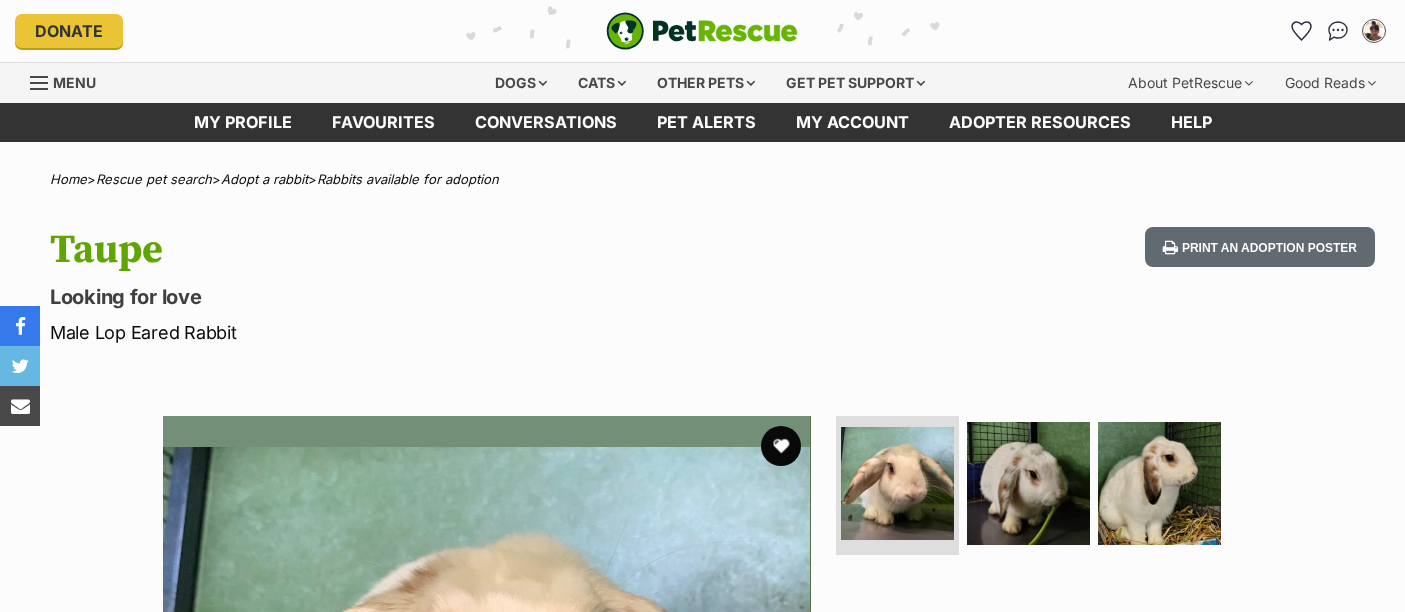 scroll, scrollTop: 0, scrollLeft: 0, axis: both 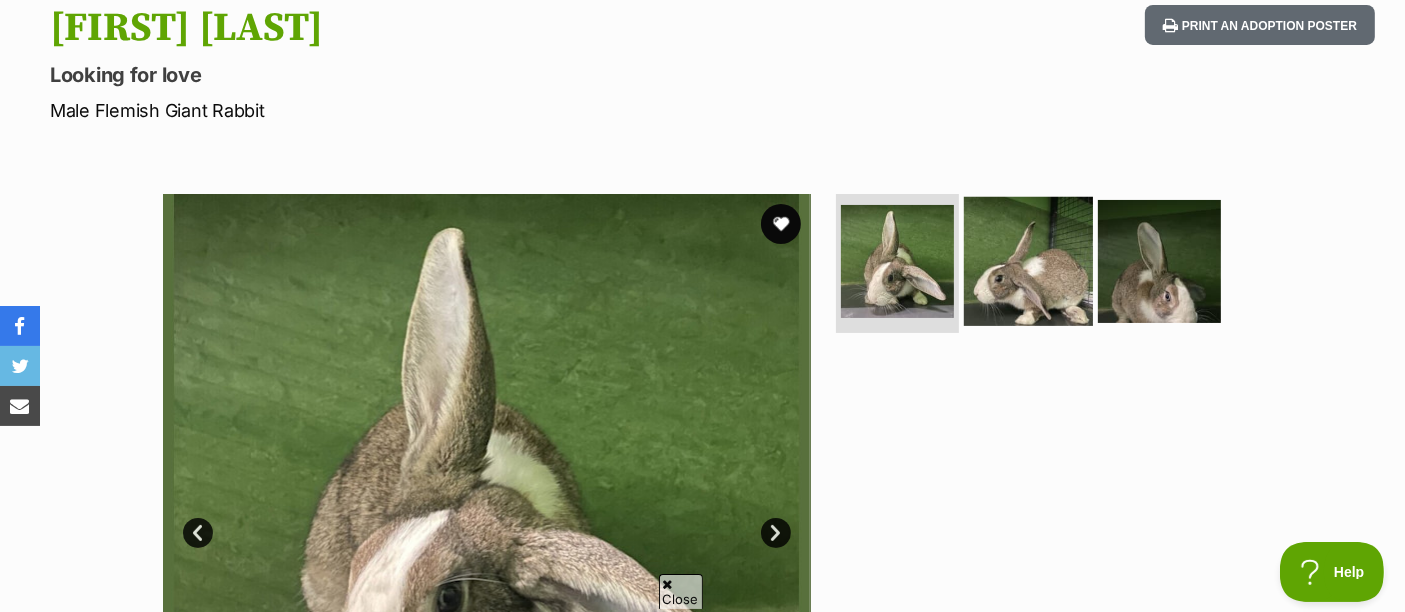 click at bounding box center [1028, 260] 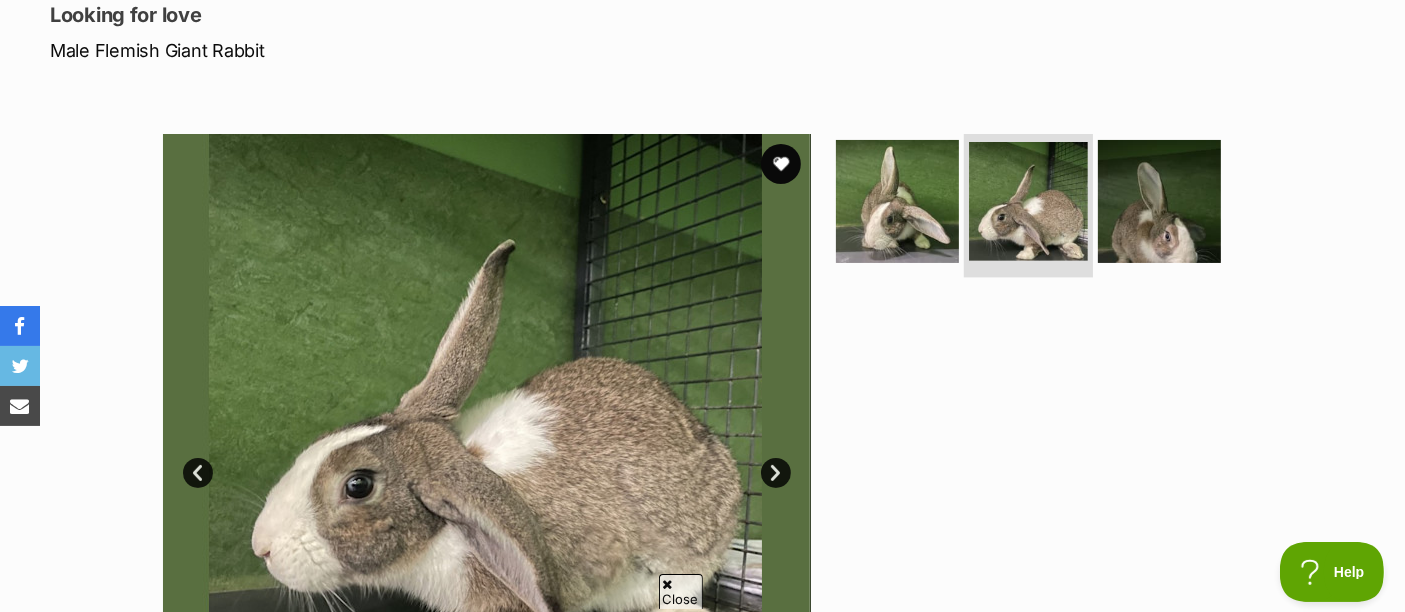 scroll, scrollTop: 444, scrollLeft: 0, axis: vertical 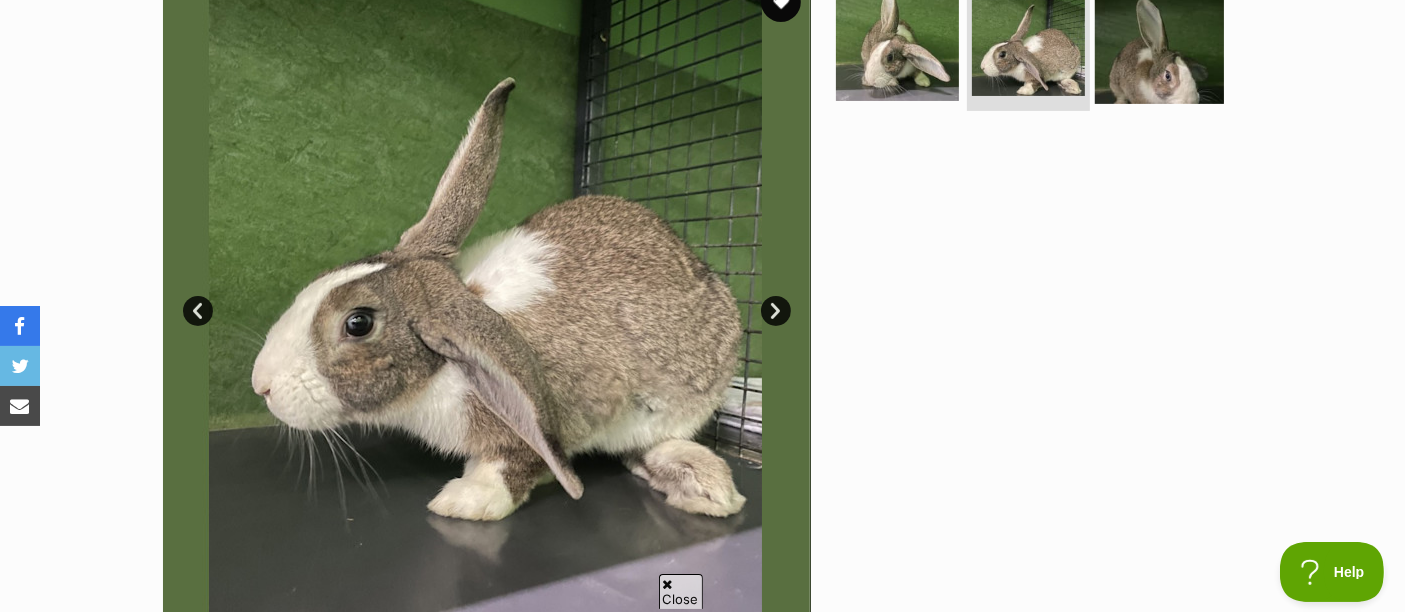 click at bounding box center [1159, 38] 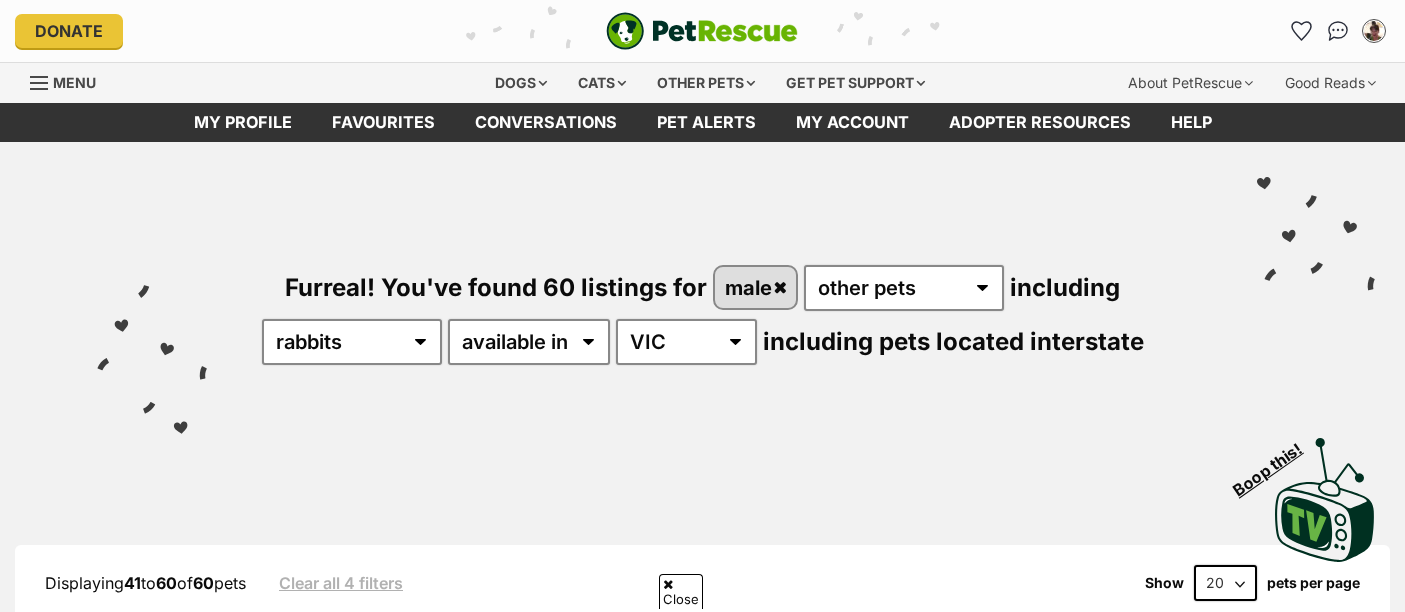 scroll, scrollTop: 1924, scrollLeft: 0, axis: vertical 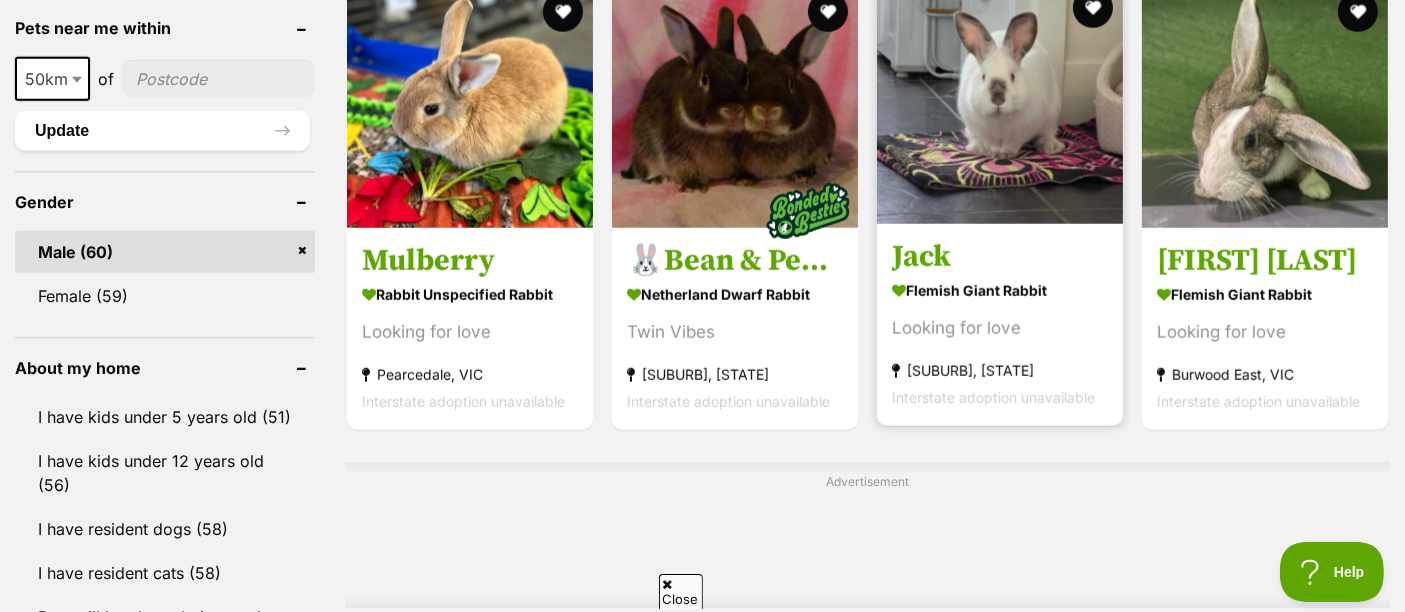 click at bounding box center [1000, 101] 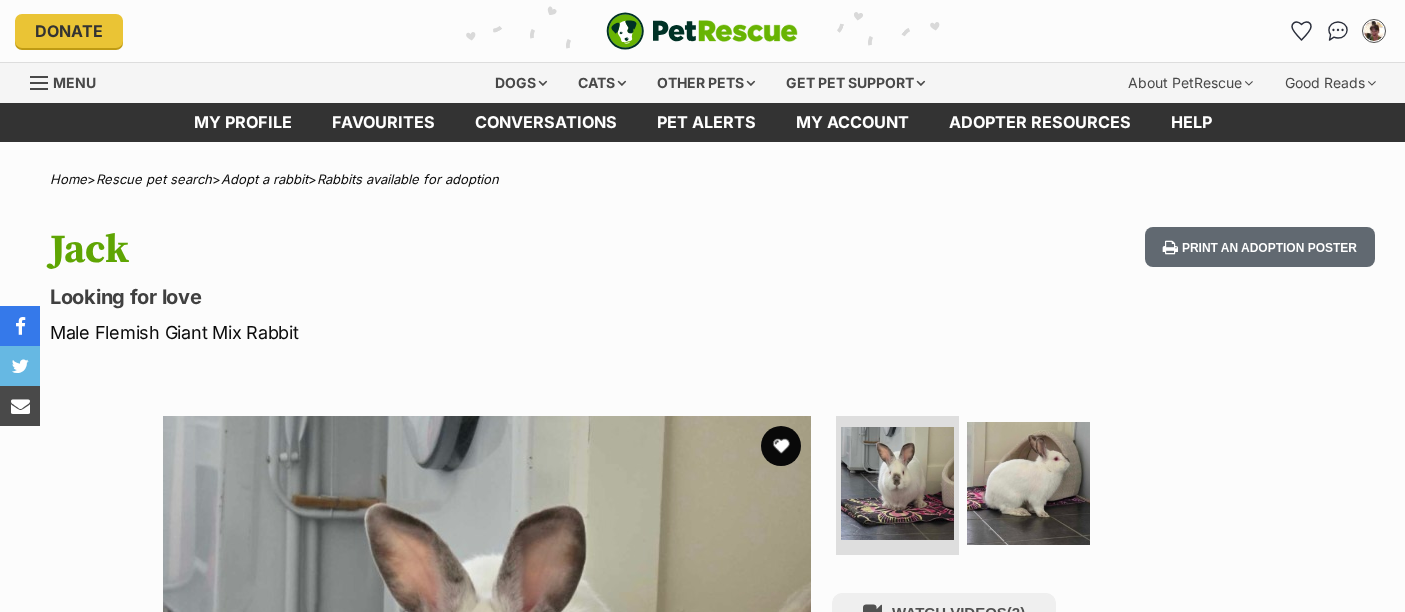 scroll, scrollTop: 0, scrollLeft: 0, axis: both 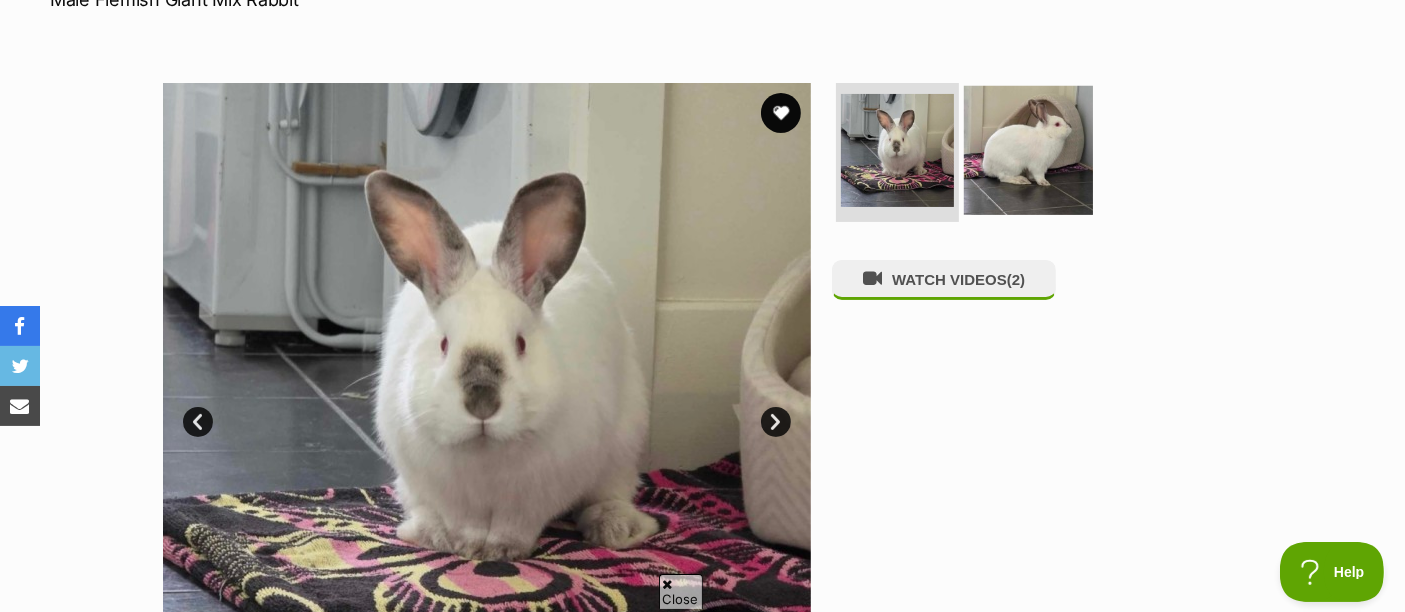 click at bounding box center (1028, 149) 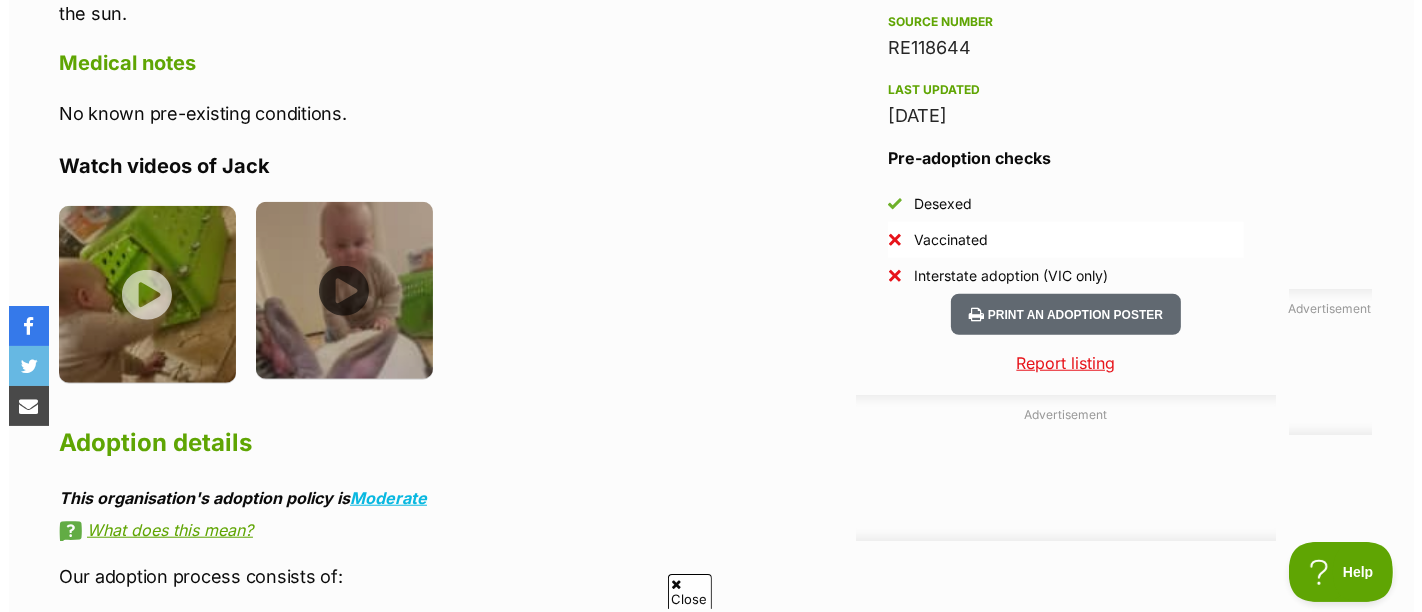 scroll, scrollTop: 1666, scrollLeft: 0, axis: vertical 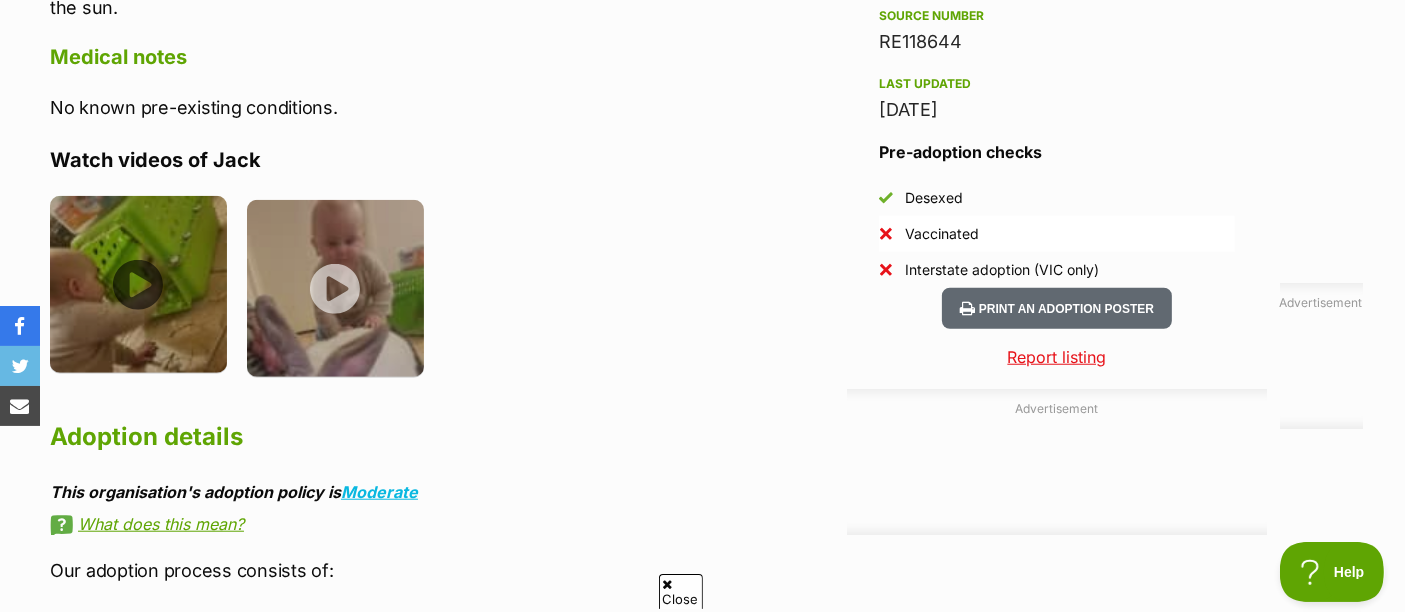 click at bounding box center (138, 284) 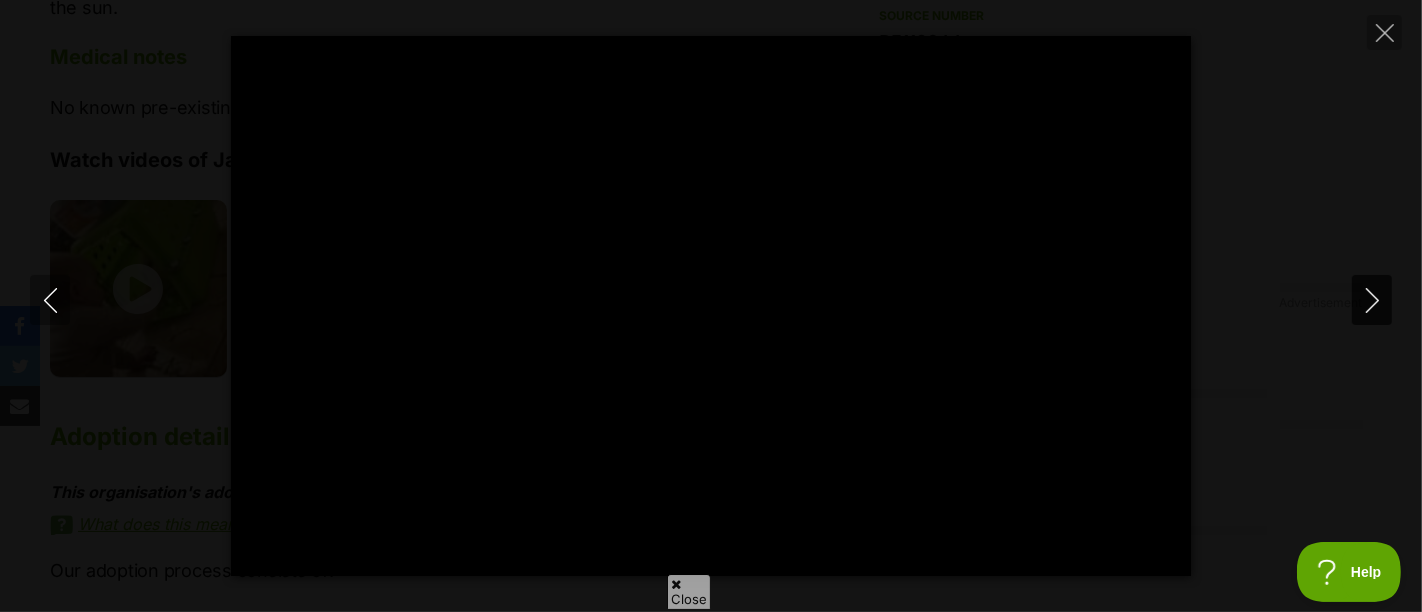 type on "100" 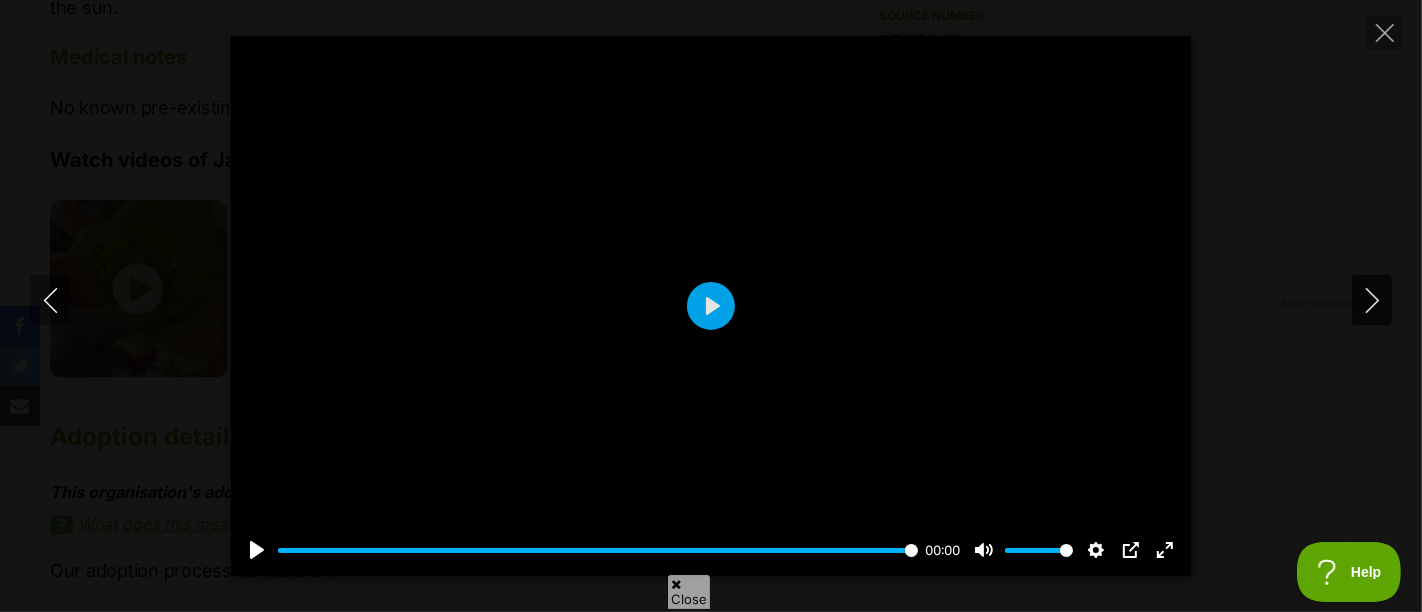 click 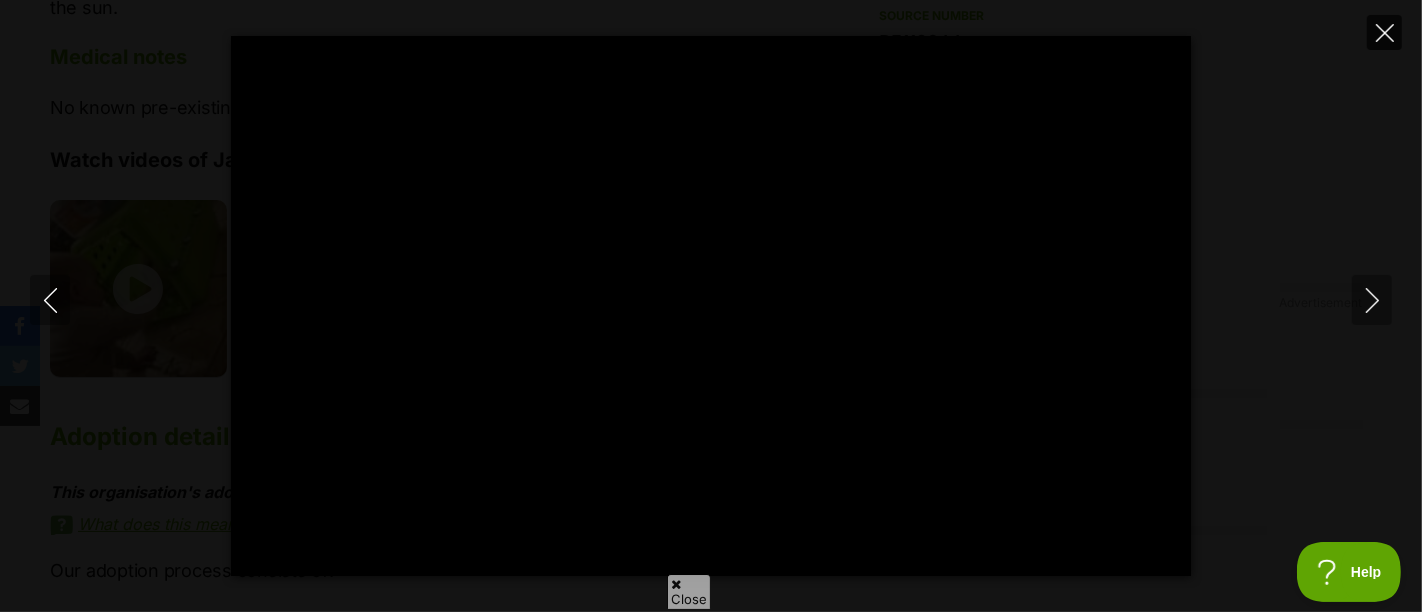 type on "100" 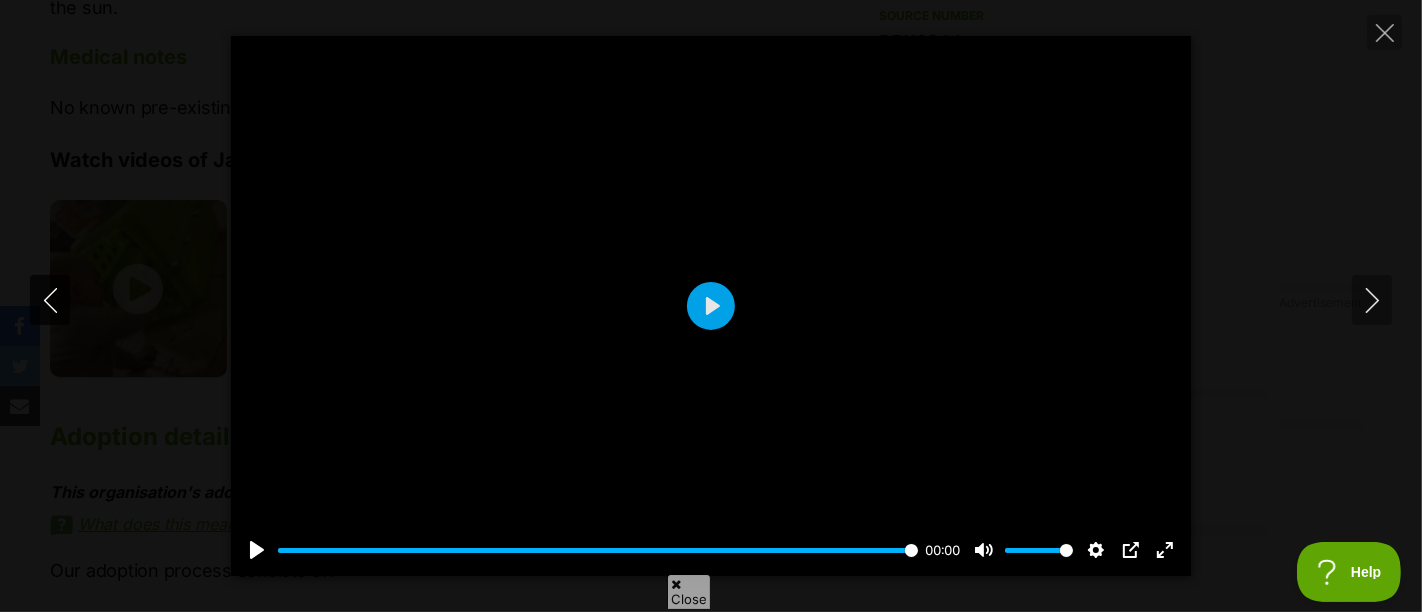 click 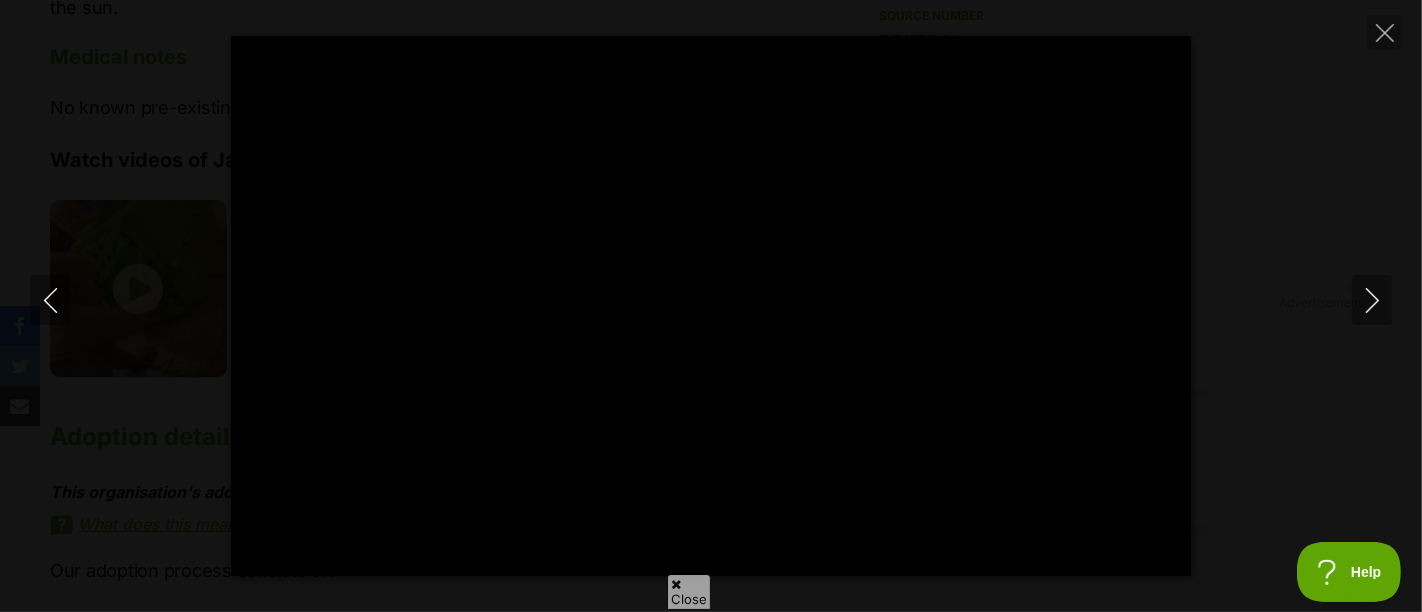 type on "26" 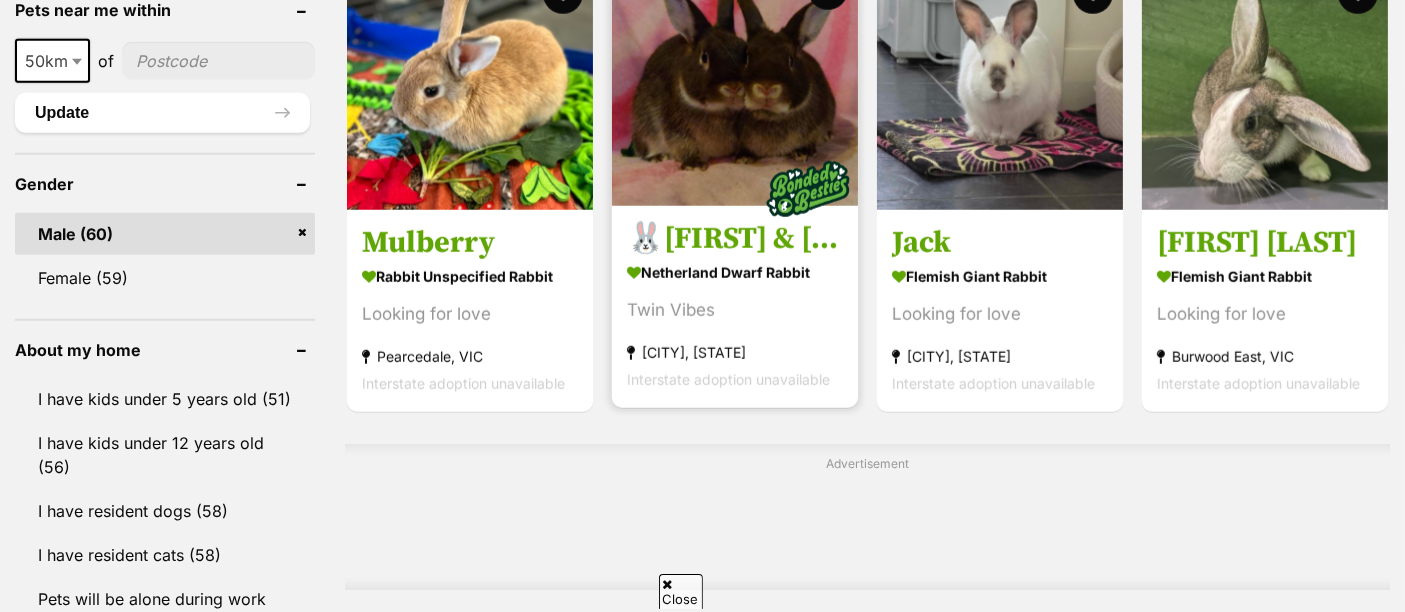 scroll, scrollTop: 1942, scrollLeft: 0, axis: vertical 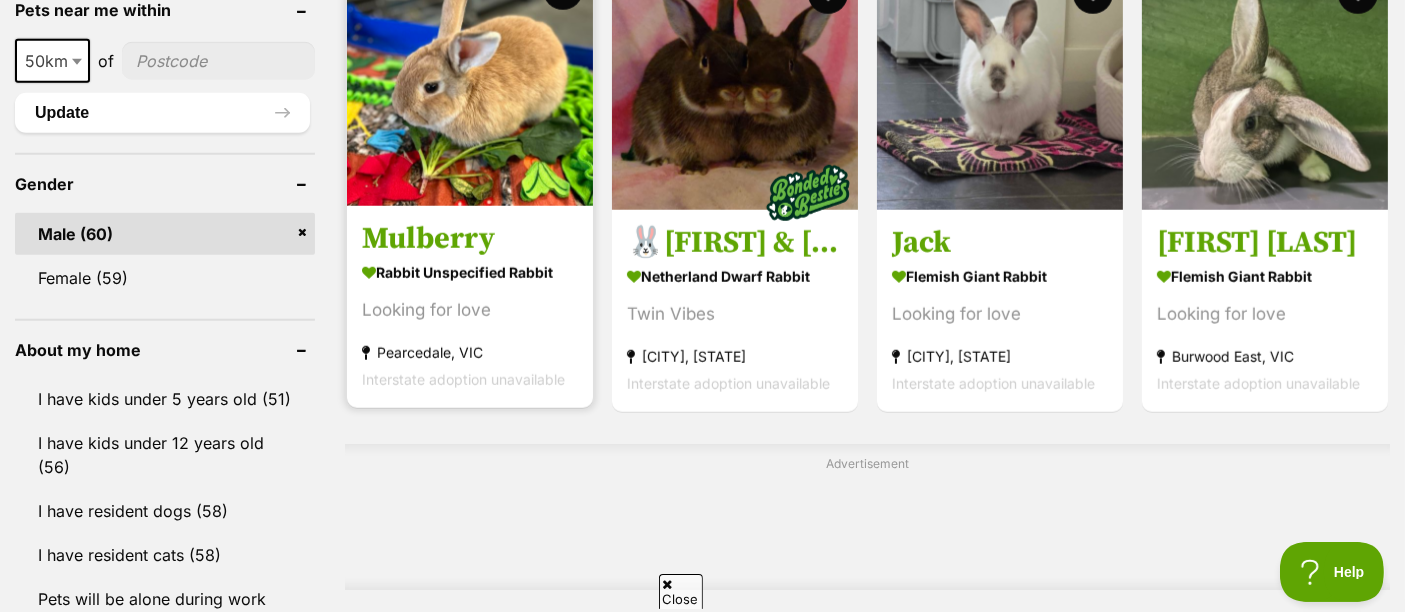click at bounding box center [470, 83] 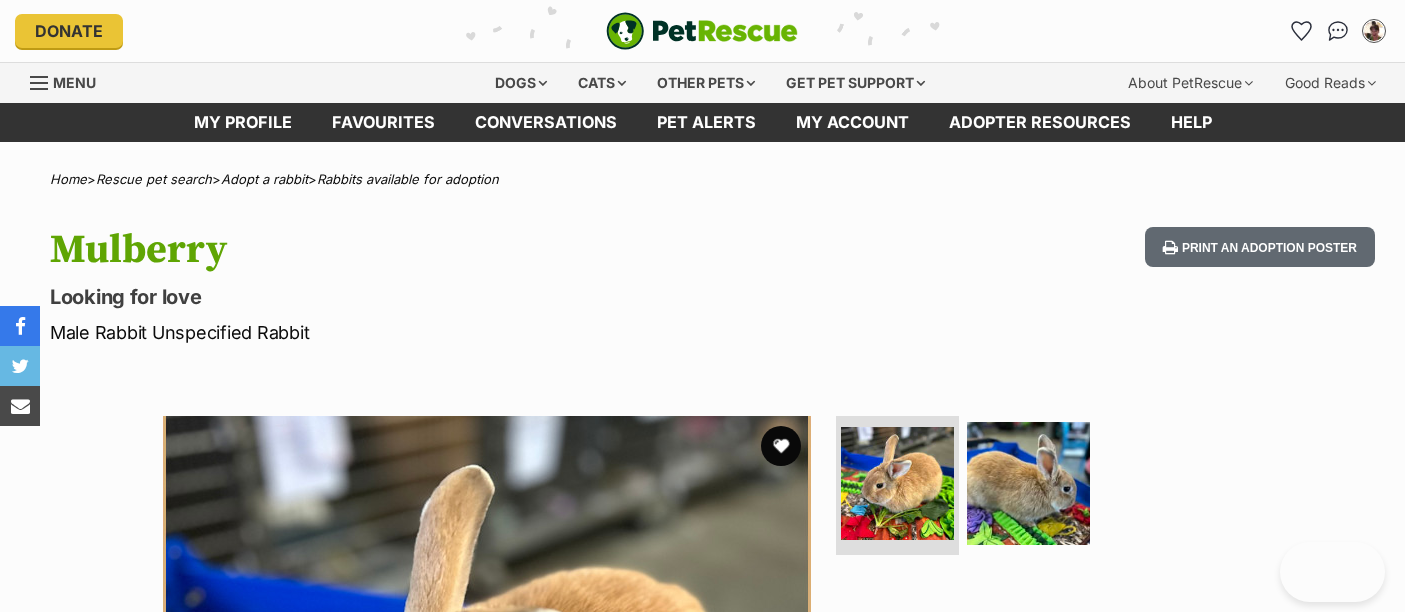 scroll, scrollTop: 0, scrollLeft: 0, axis: both 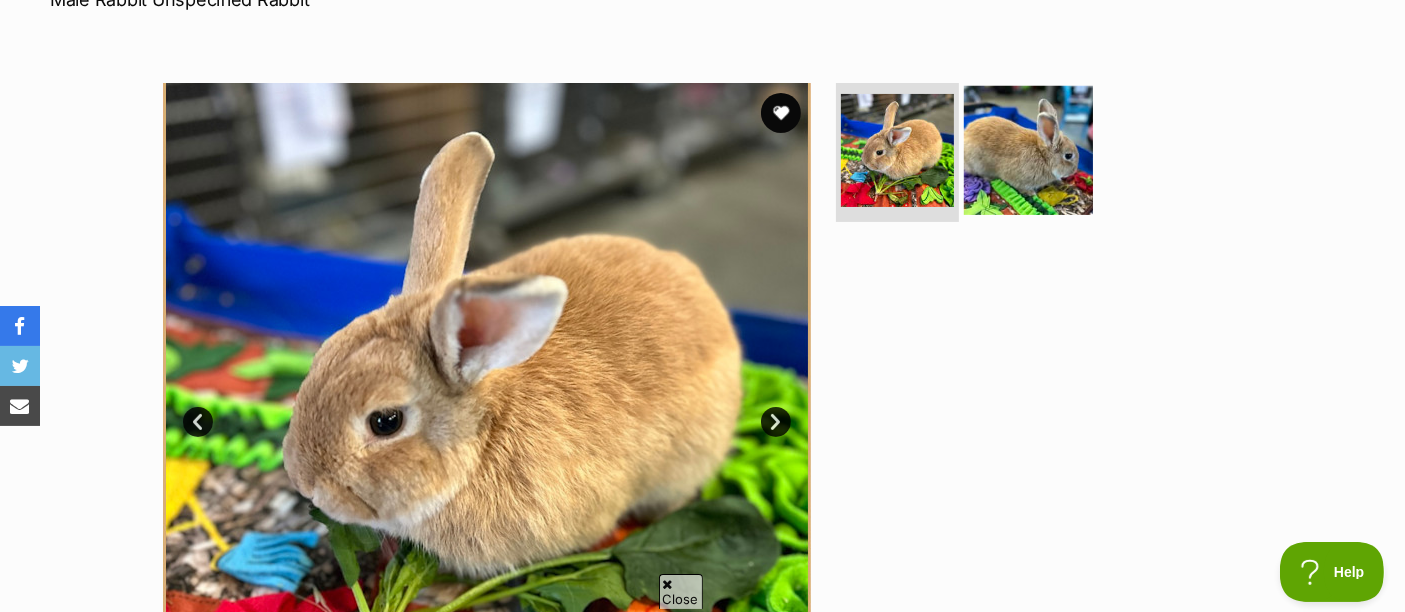click at bounding box center (1028, 149) 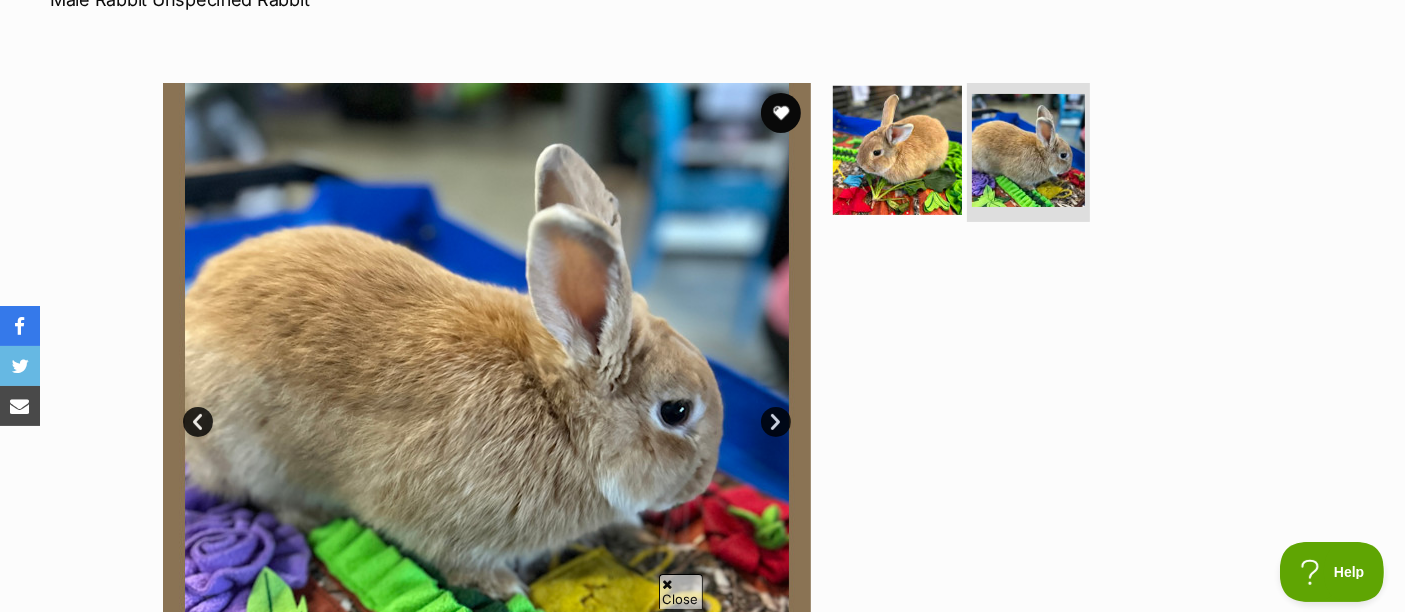 click at bounding box center [897, 149] 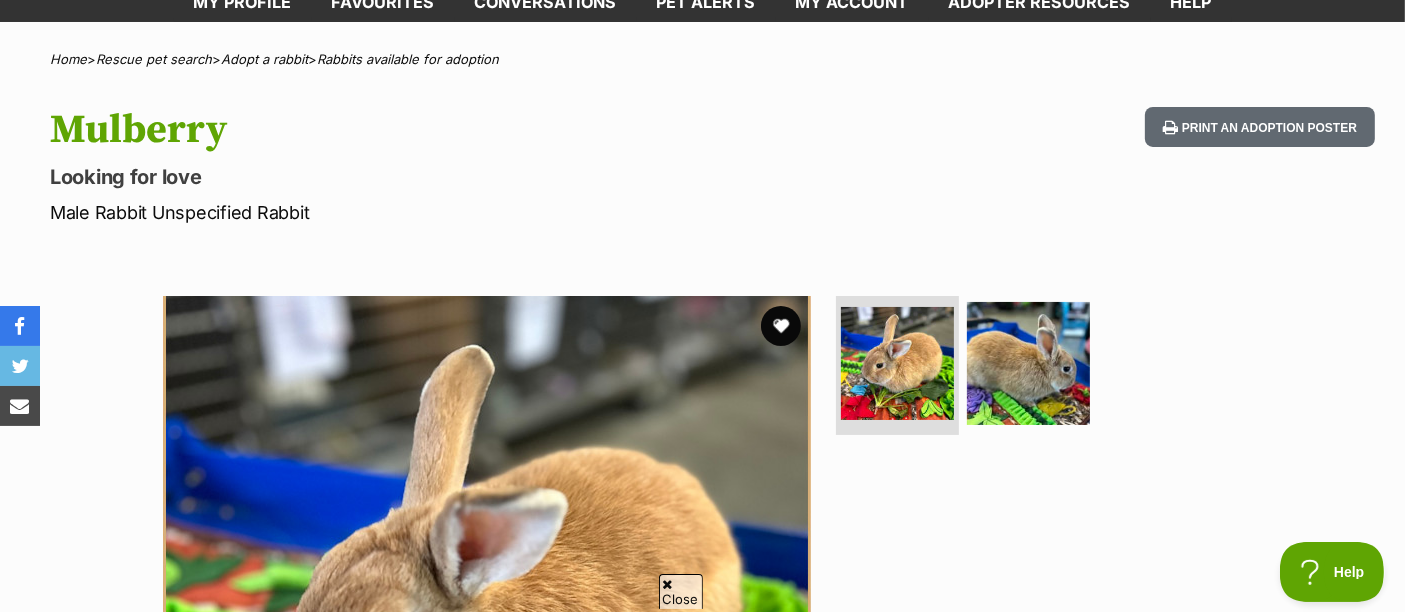 scroll, scrollTop: 111, scrollLeft: 0, axis: vertical 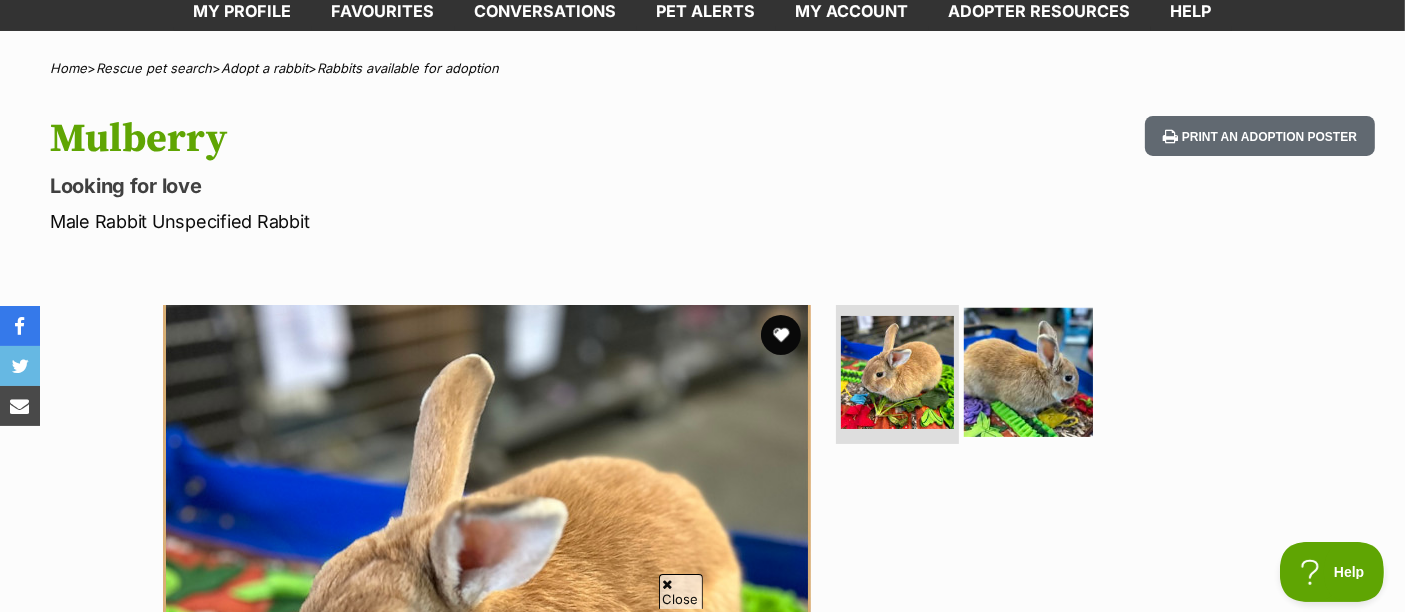 click at bounding box center [1028, 371] 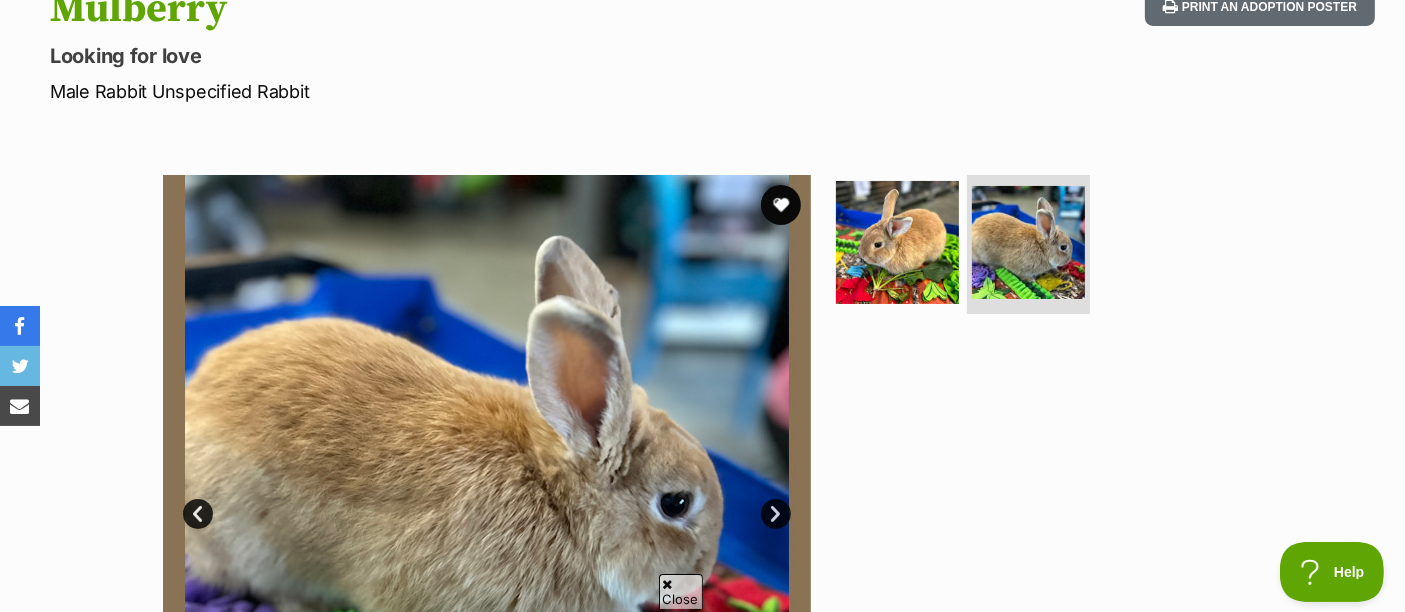 scroll, scrollTop: 444, scrollLeft: 0, axis: vertical 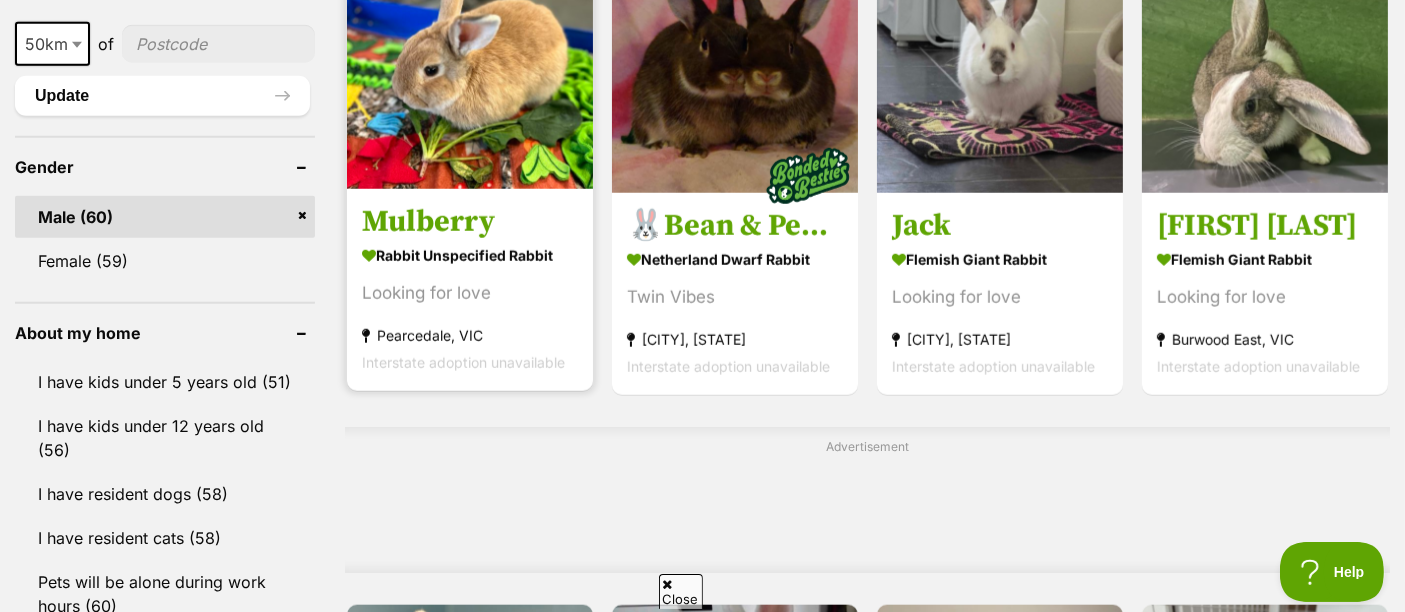 click on "Pearcedale, VIC" at bounding box center [470, 335] 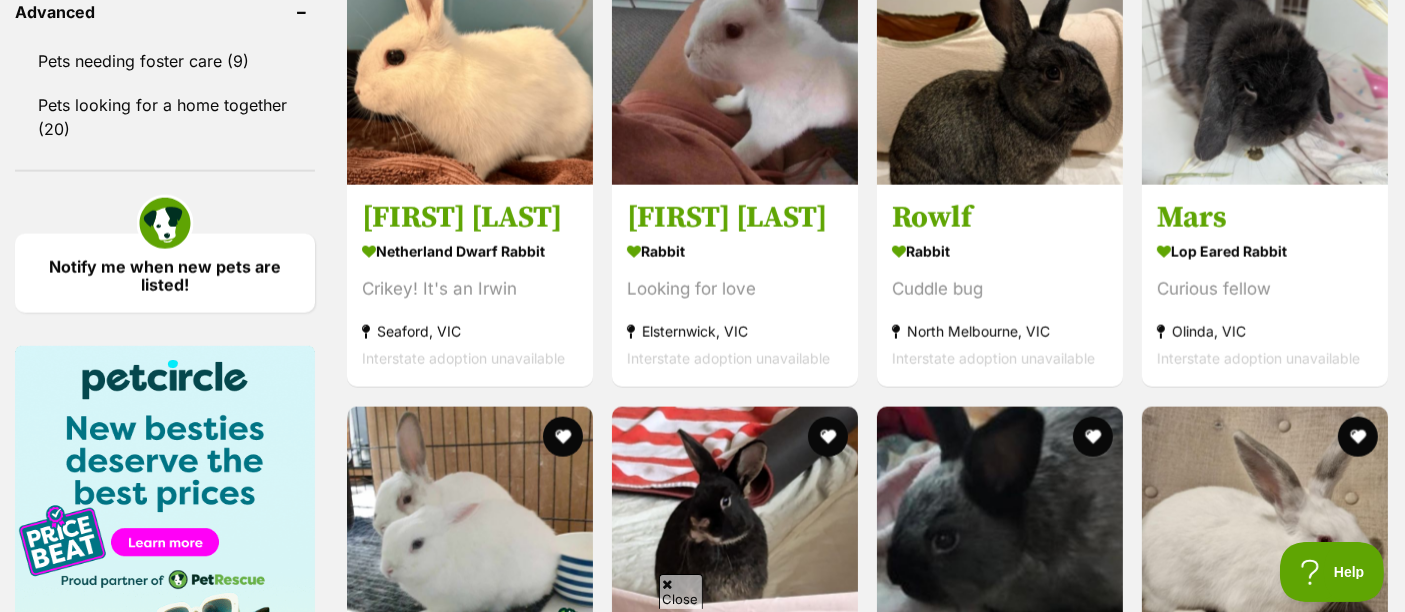 scroll, scrollTop: 2403, scrollLeft: 0, axis: vertical 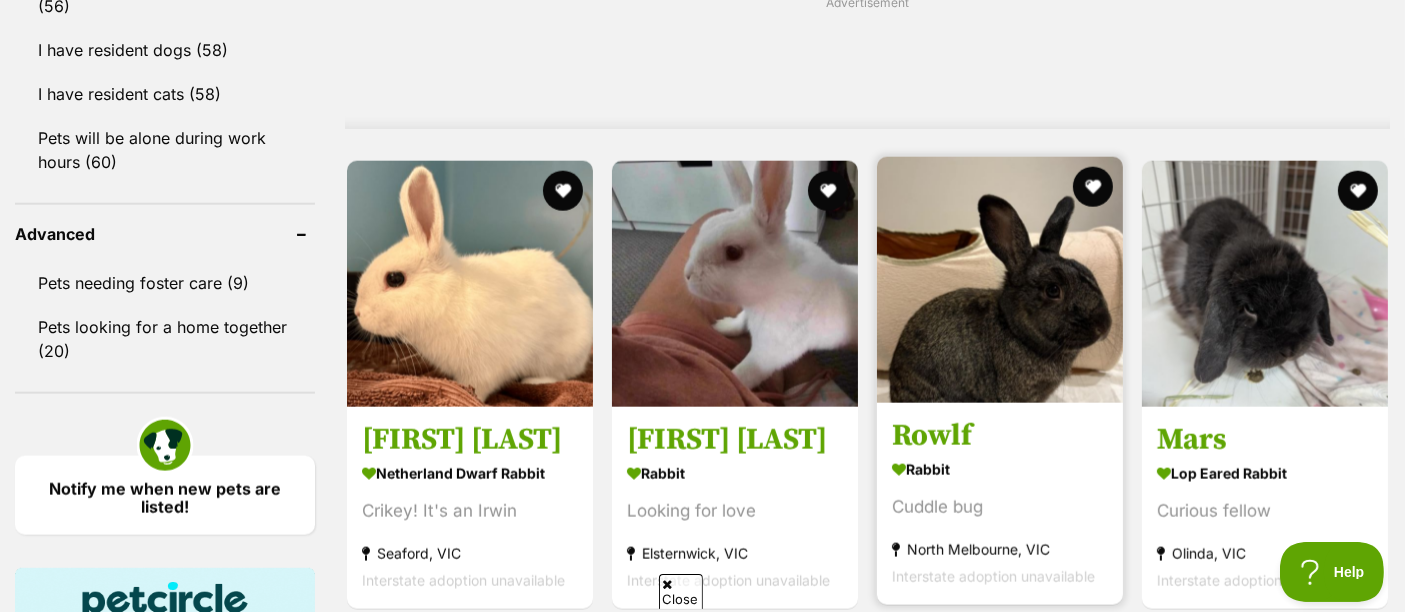 click at bounding box center [1000, 280] 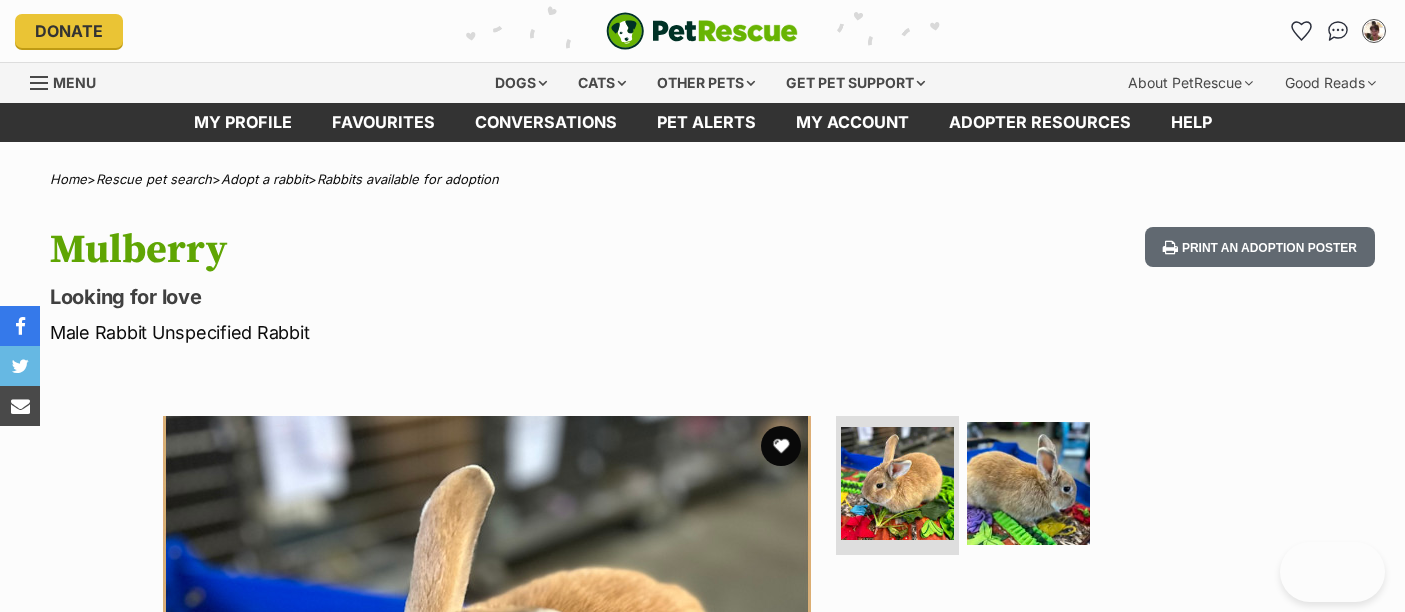 scroll, scrollTop: 0, scrollLeft: 0, axis: both 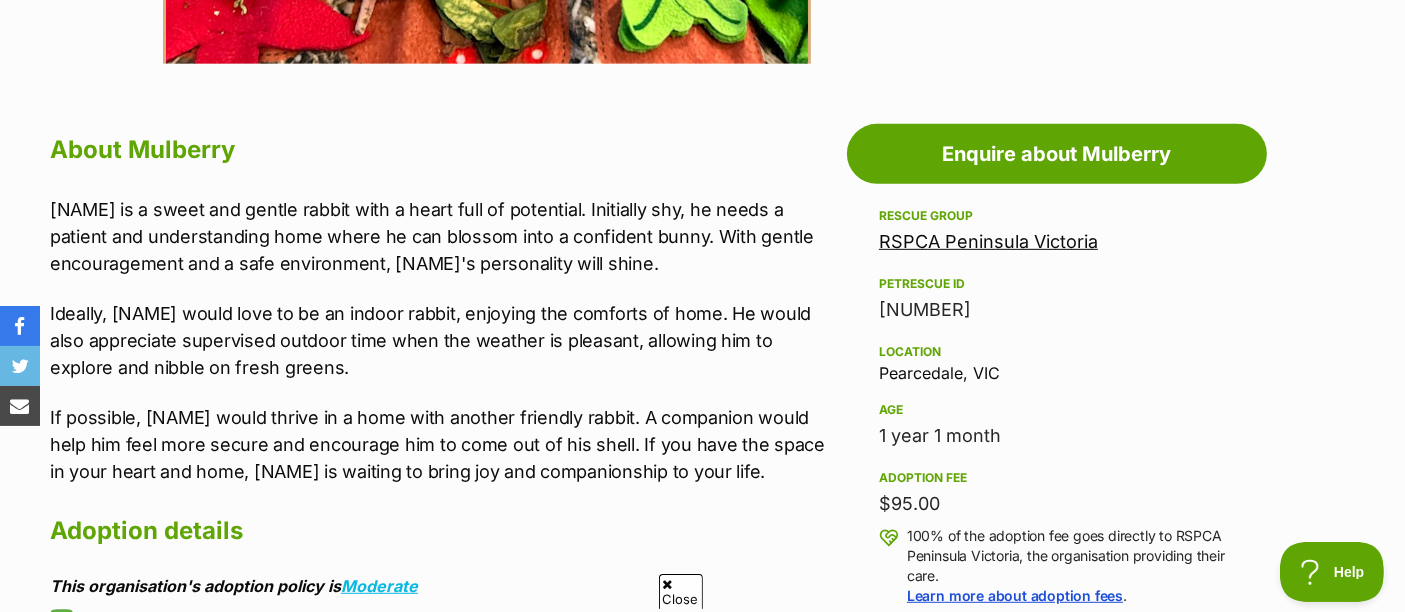 drag, startPoint x: 864, startPoint y: 373, endPoint x: 1005, endPoint y: 370, distance: 141.0319 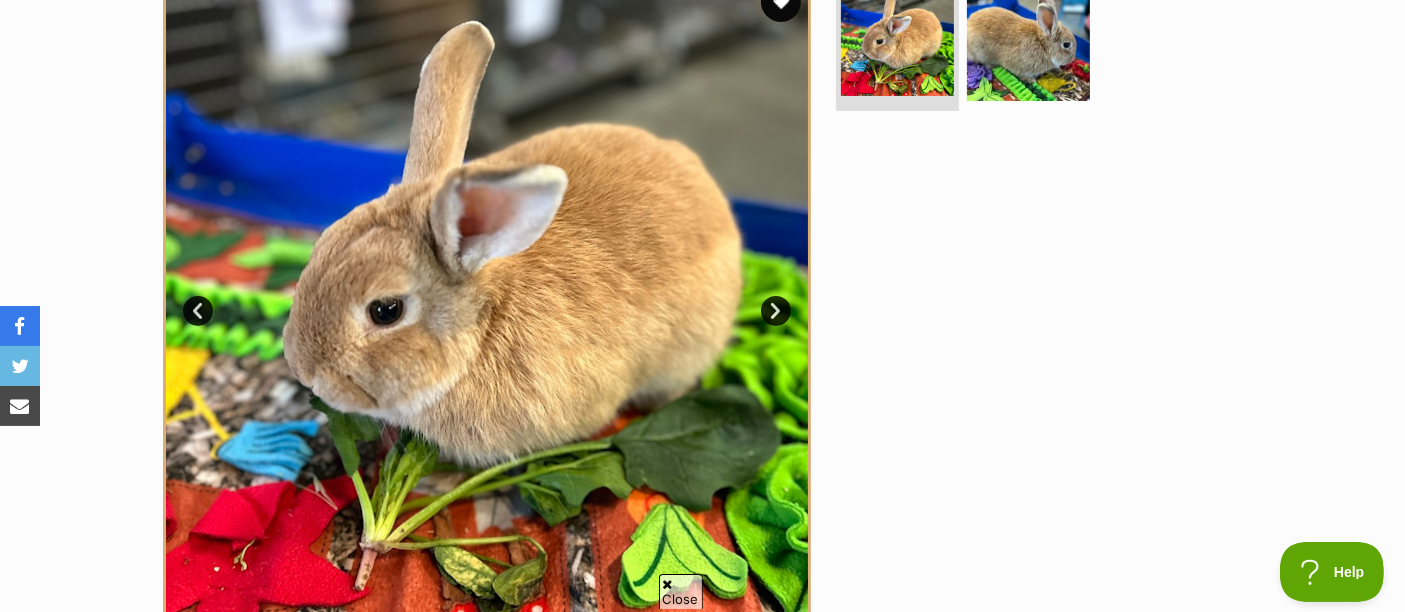 scroll, scrollTop: 0, scrollLeft: 0, axis: both 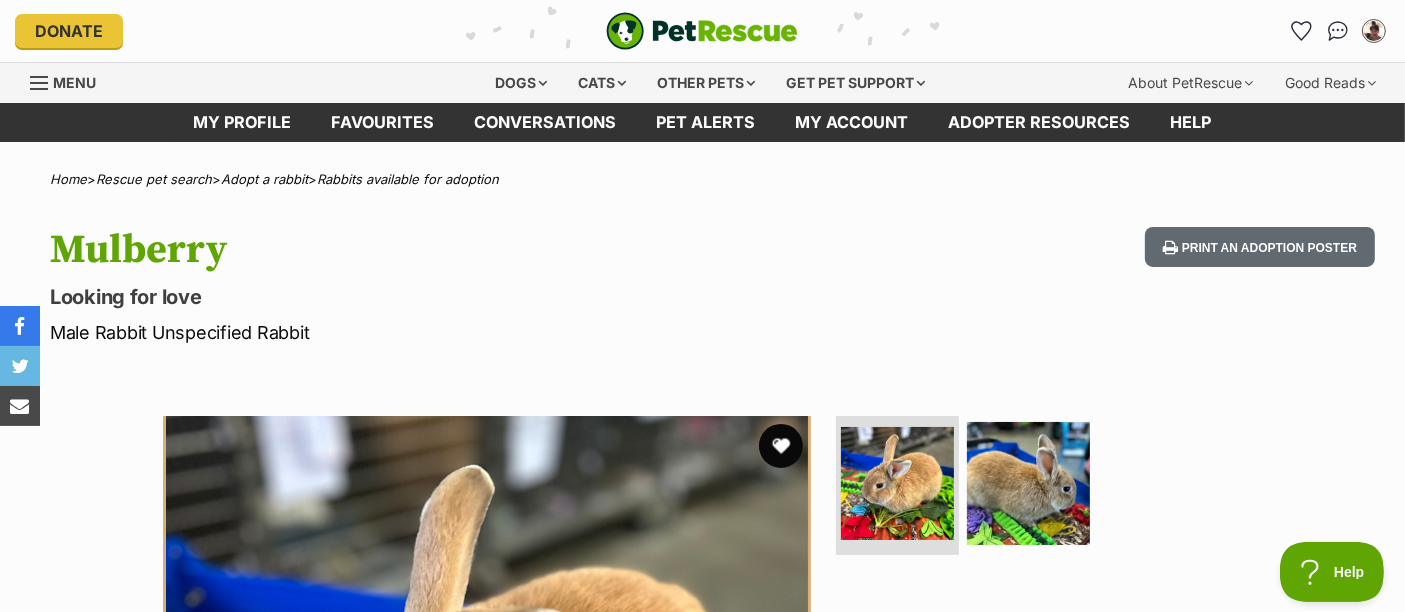 click at bounding box center (781, 446) 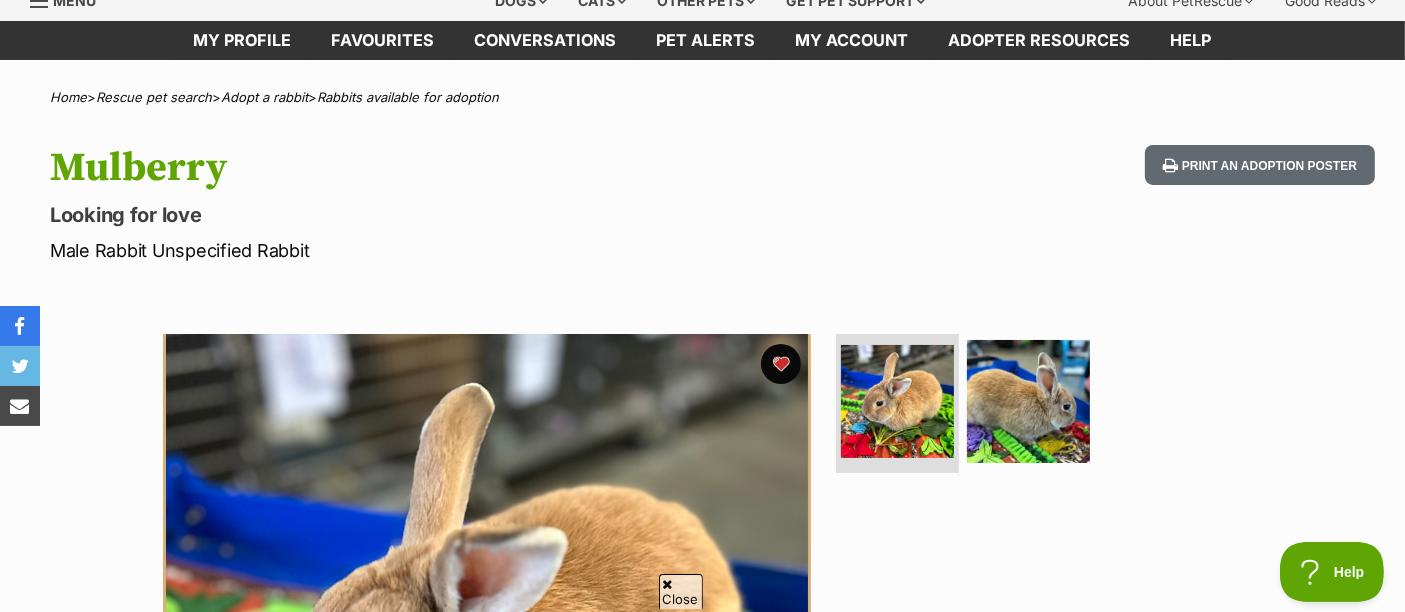 scroll, scrollTop: 222, scrollLeft: 0, axis: vertical 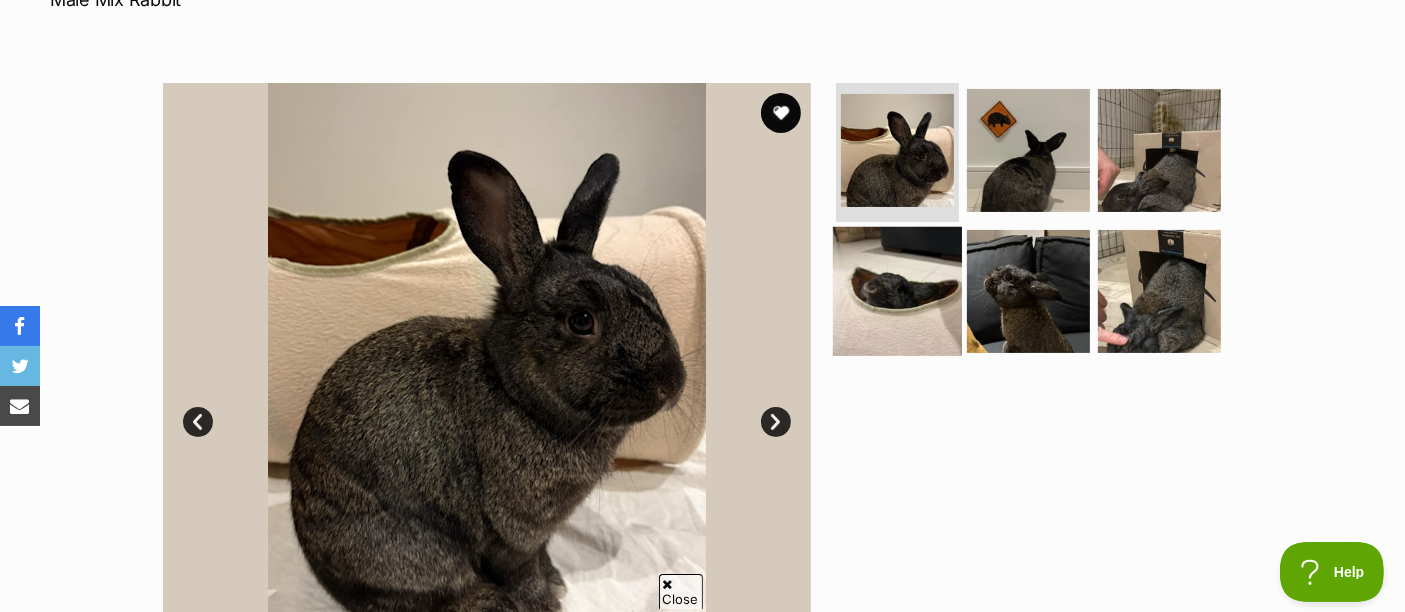click at bounding box center (897, 291) 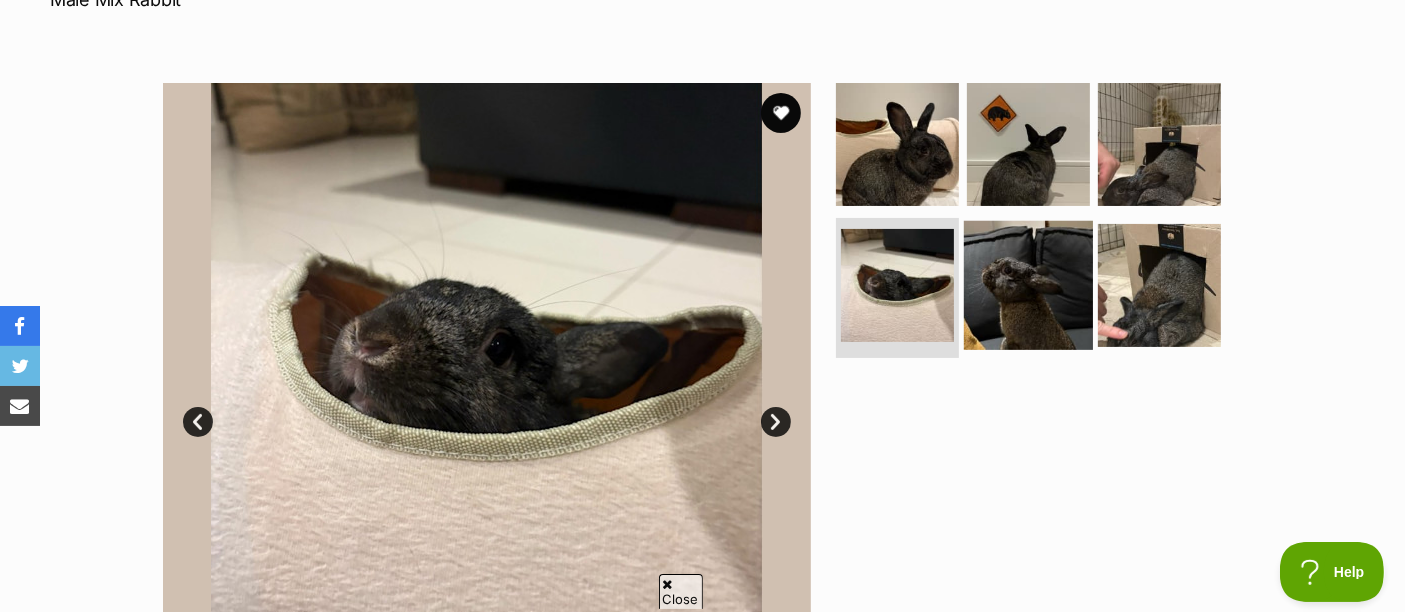 click at bounding box center (1028, 285) 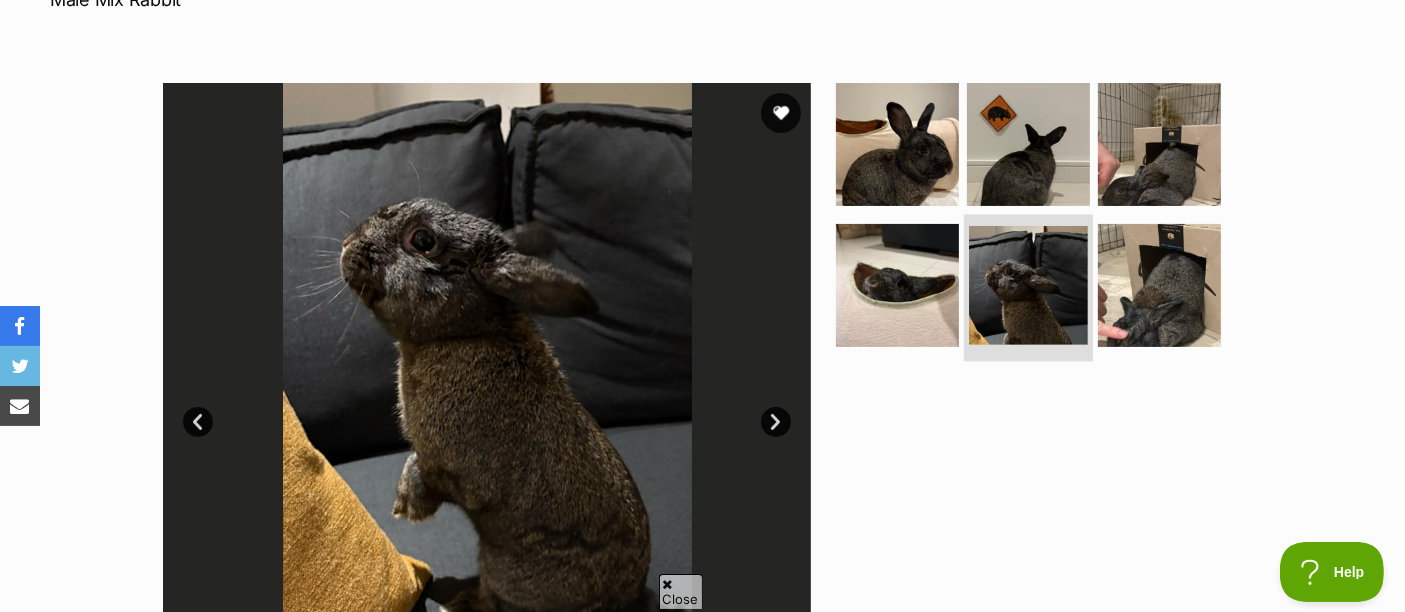 scroll, scrollTop: 444, scrollLeft: 0, axis: vertical 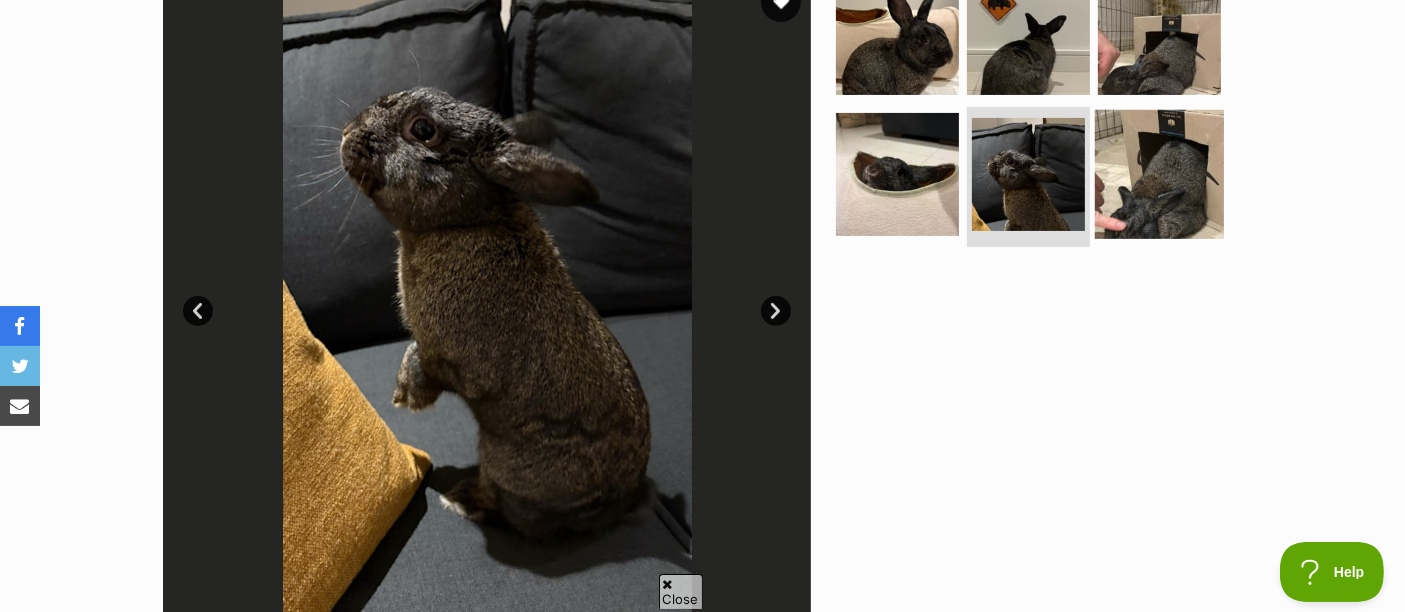 click at bounding box center [1159, 174] 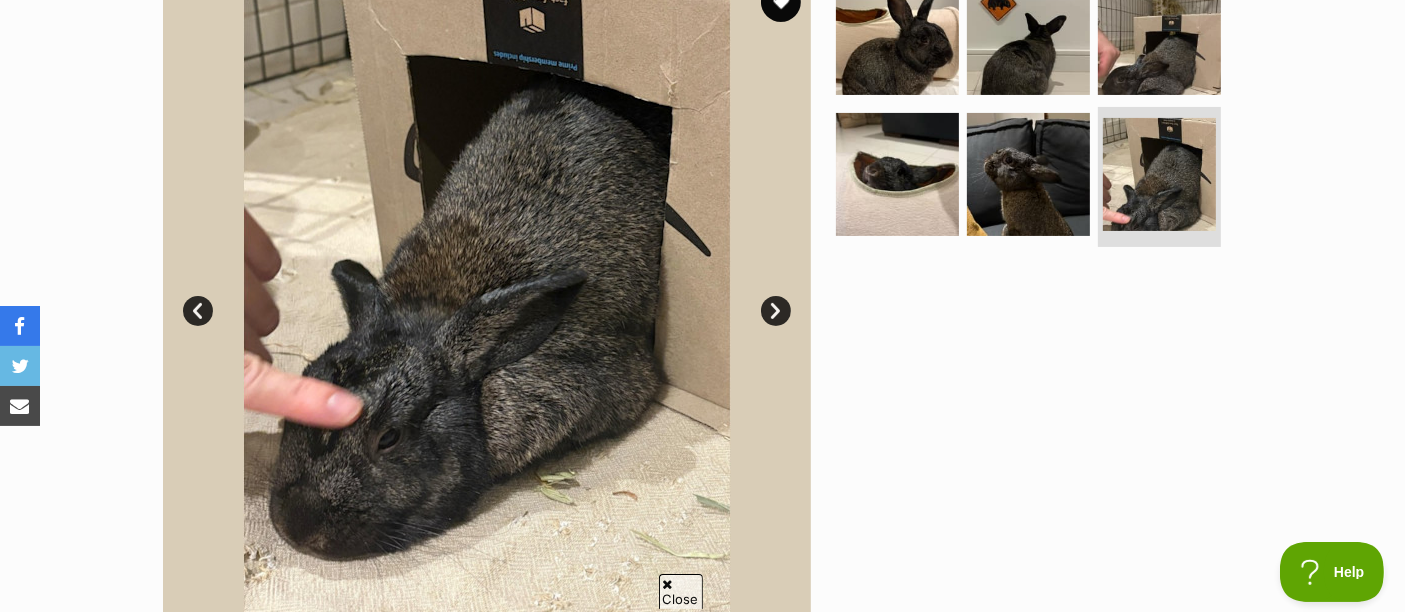 click on "Next" at bounding box center [776, 311] 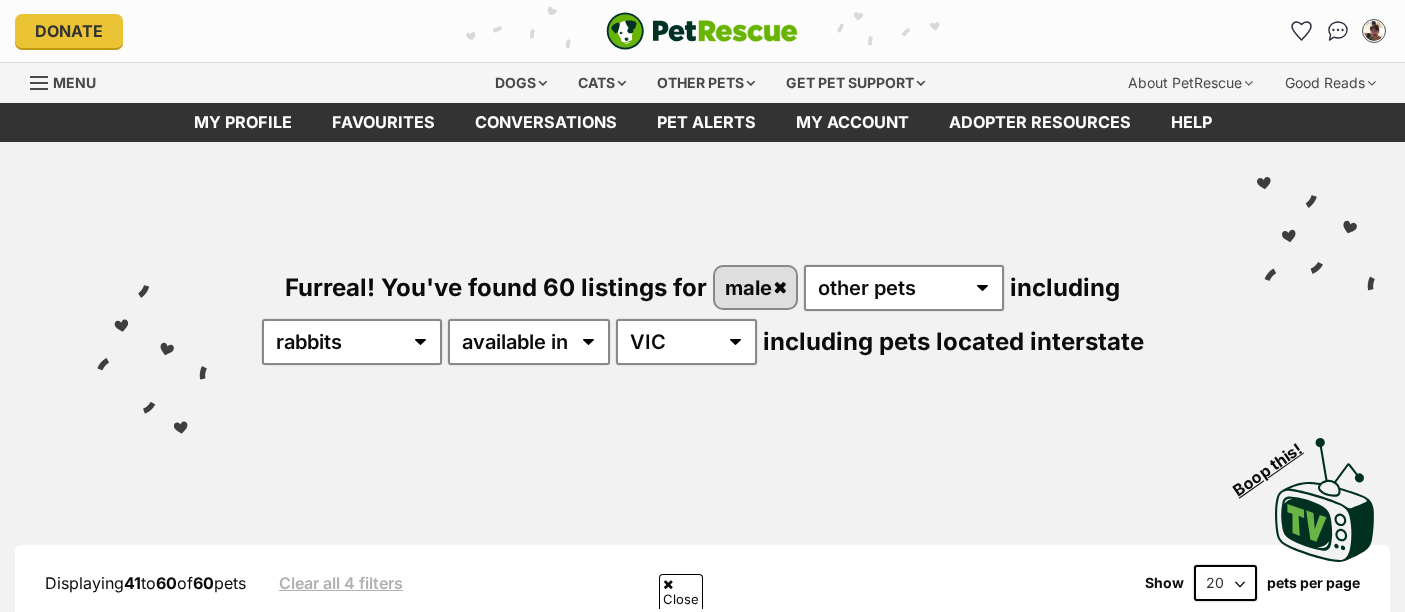 scroll, scrollTop: 2427, scrollLeft: 0, axis: vertical 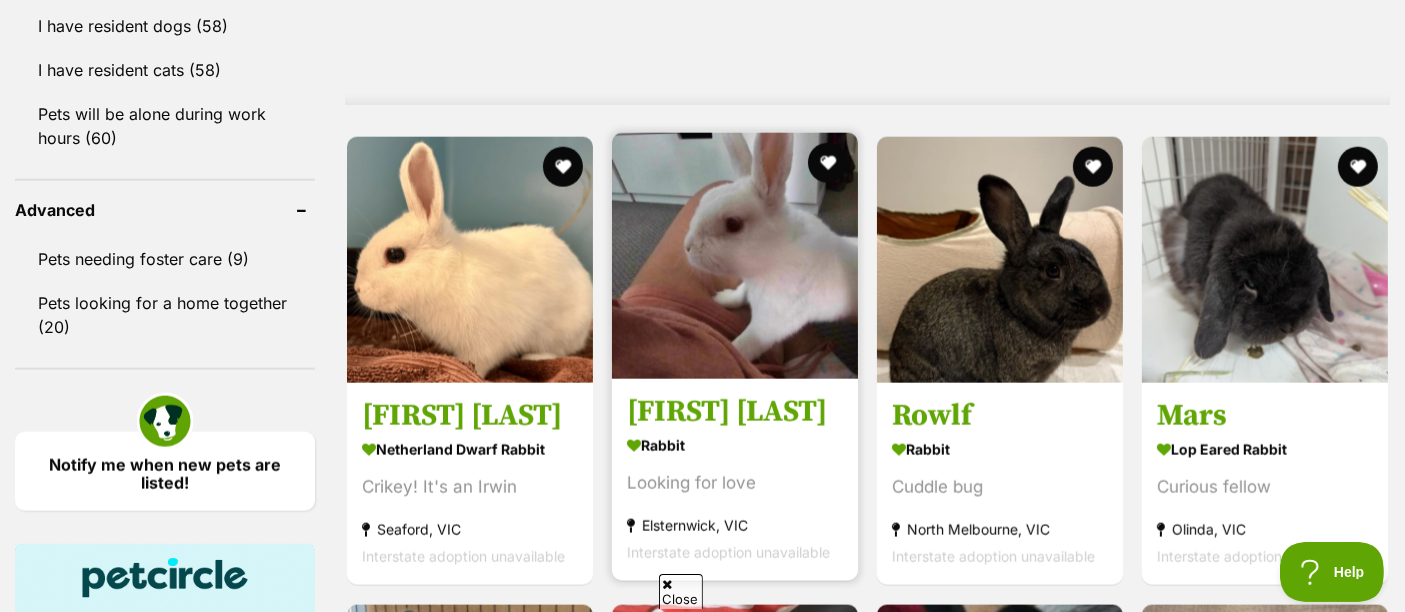click at bounding box center (735, 256) 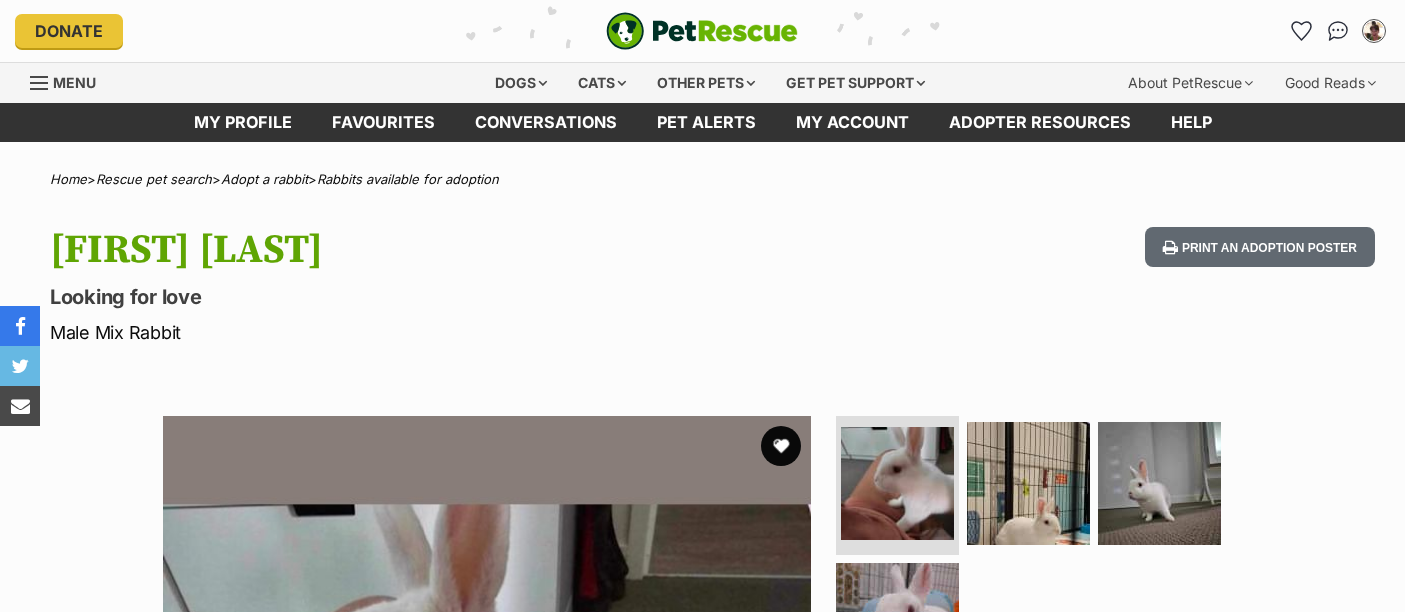 scroll, scrollTop: 0, scrollLeft: 0, axis: both 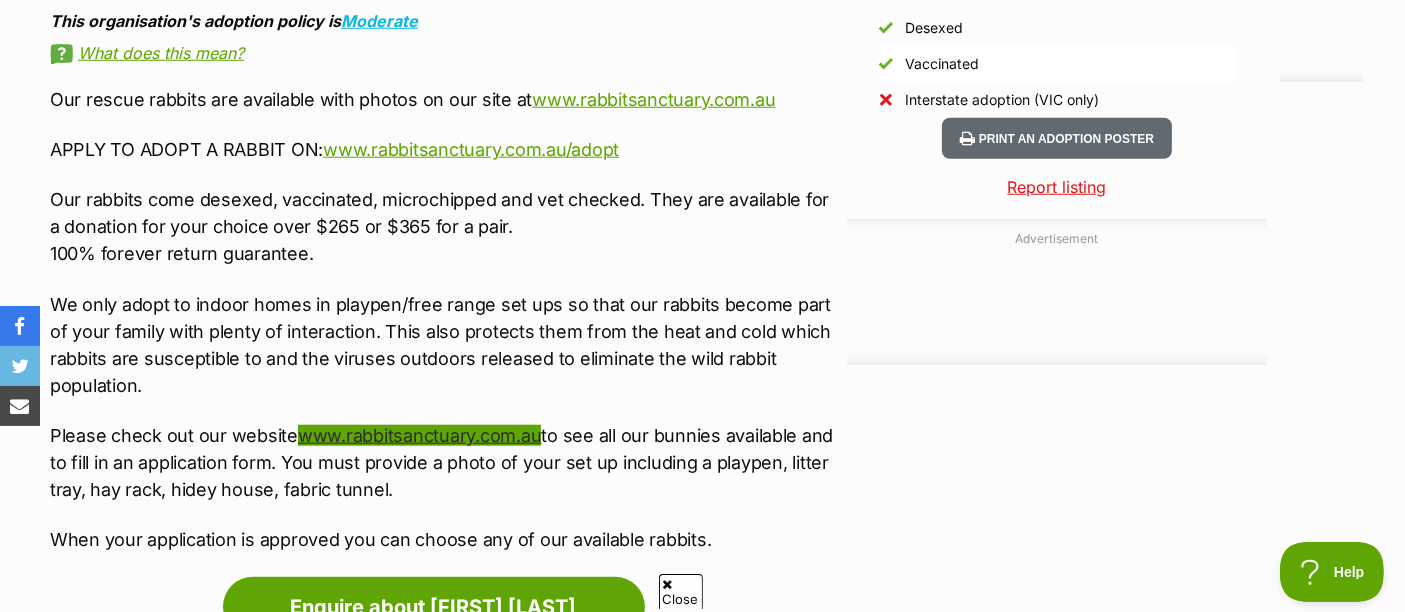 click on "www.rabbitsanctuary.com.au" at bounding box center [419, 435] 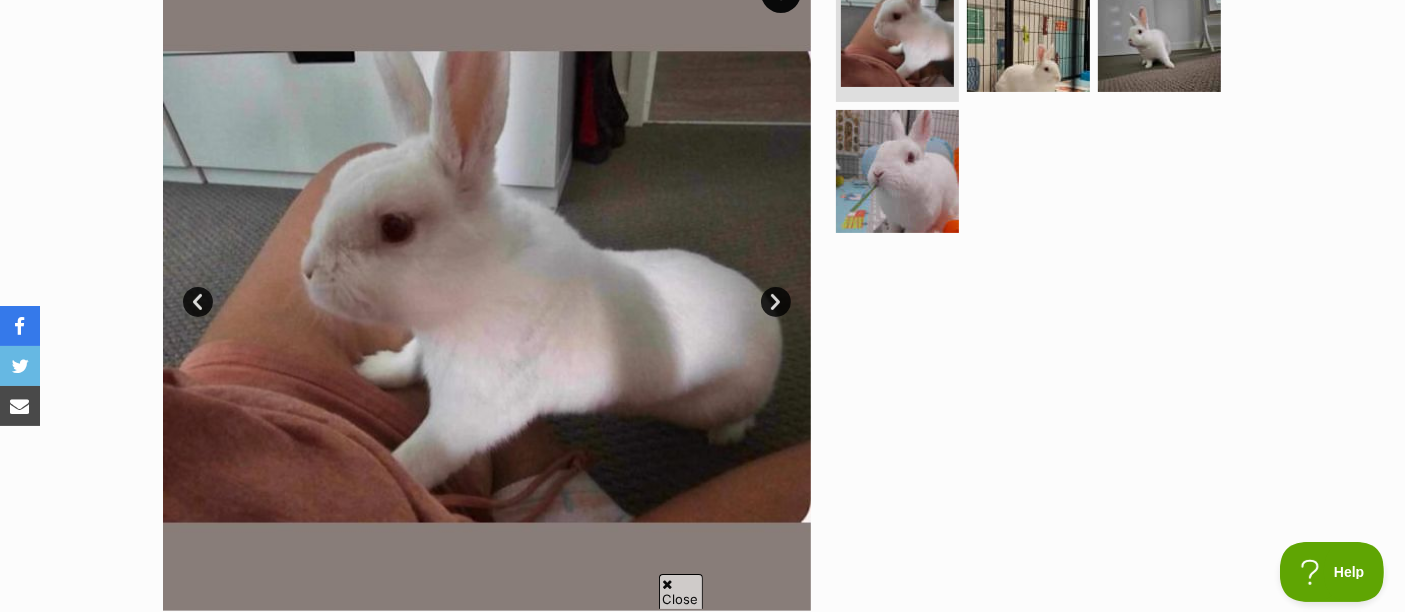 scroll, scrollTop: 222, scrollLeft: 0, axis: vertical 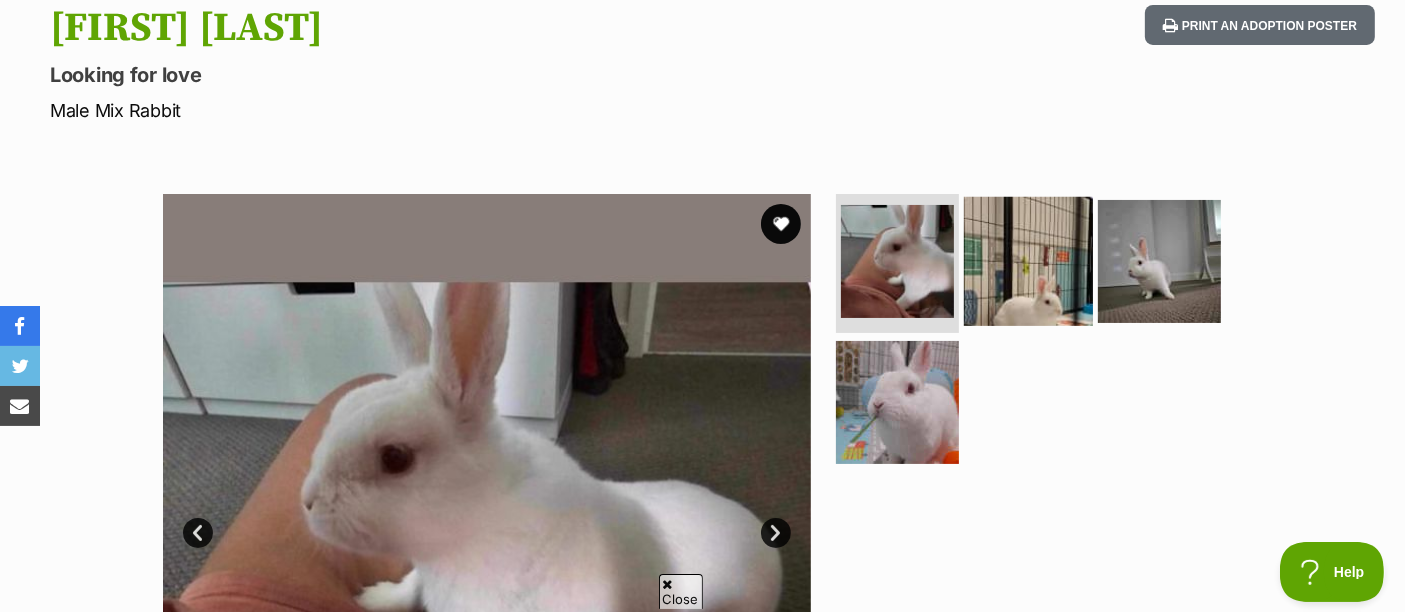 click at bounding box center [1028, 260] 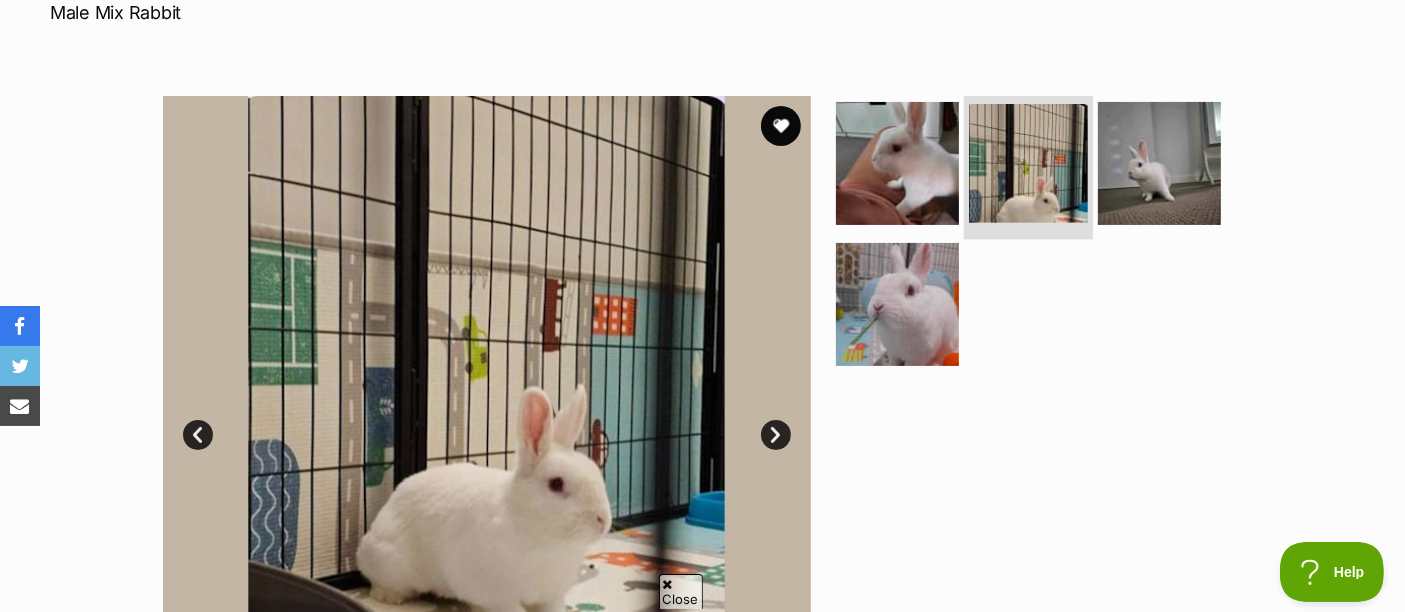 scroll, scrollTop: 444, scrollLeft: 0, axis: vertical 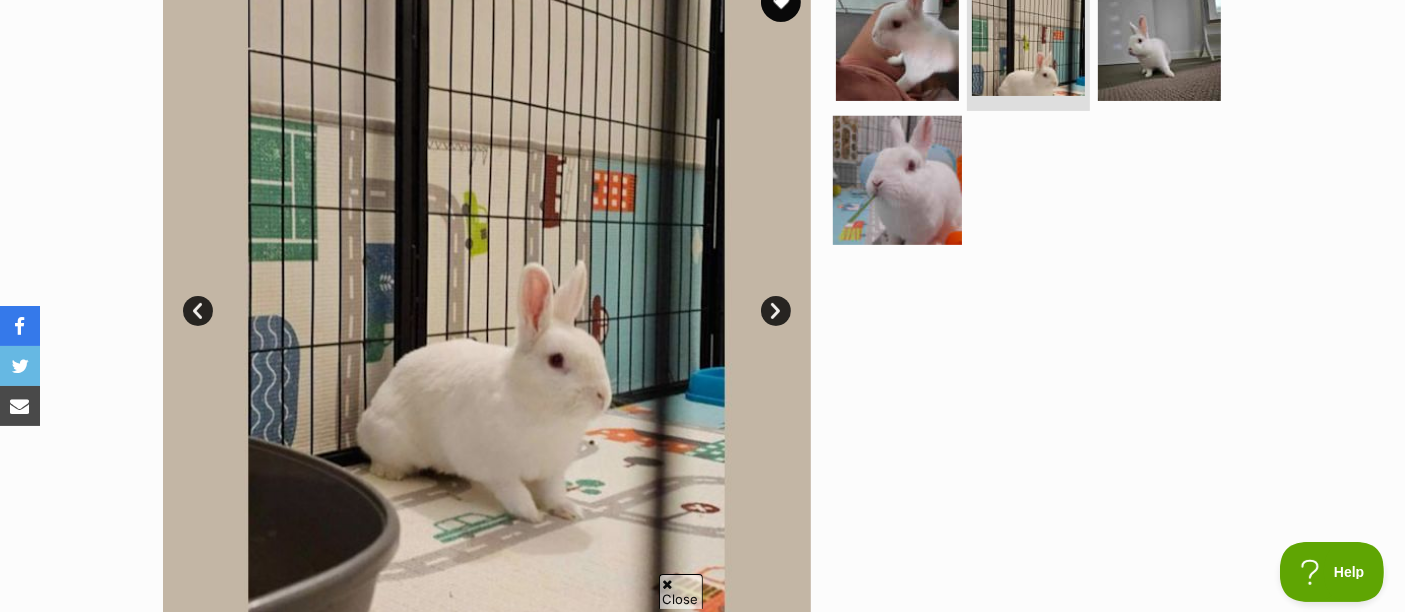 click at bounding box center (897, 180) 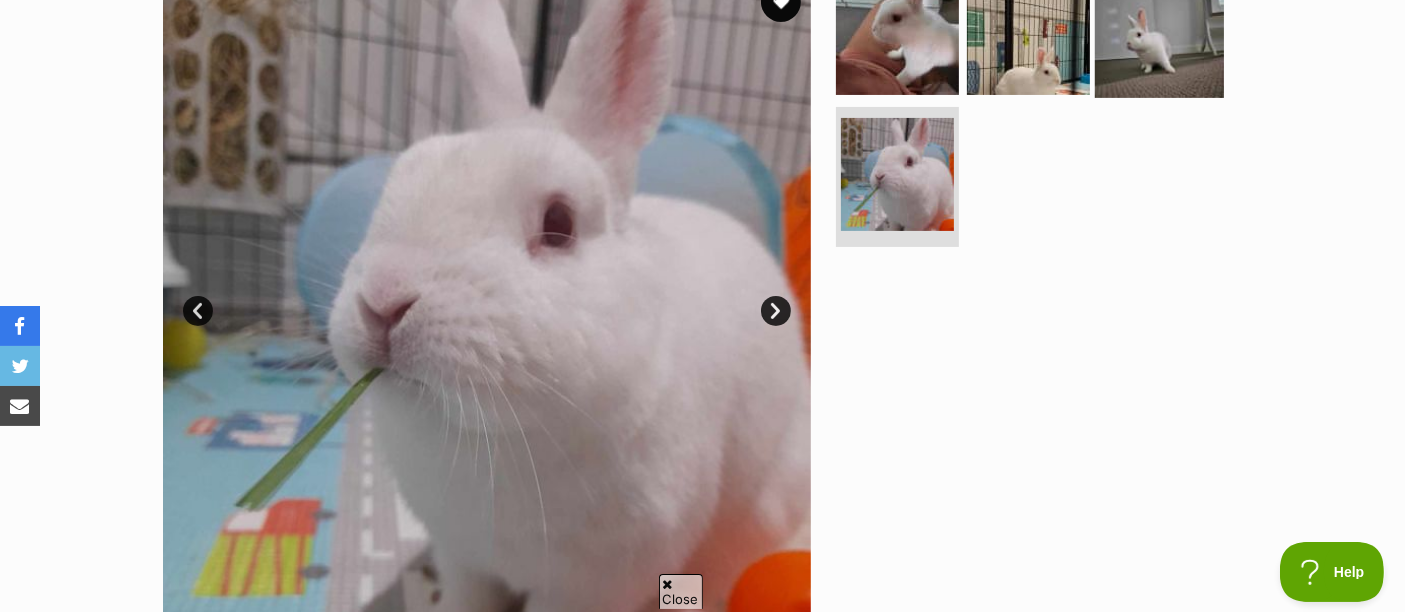 click at bounding box center (1159, 32) 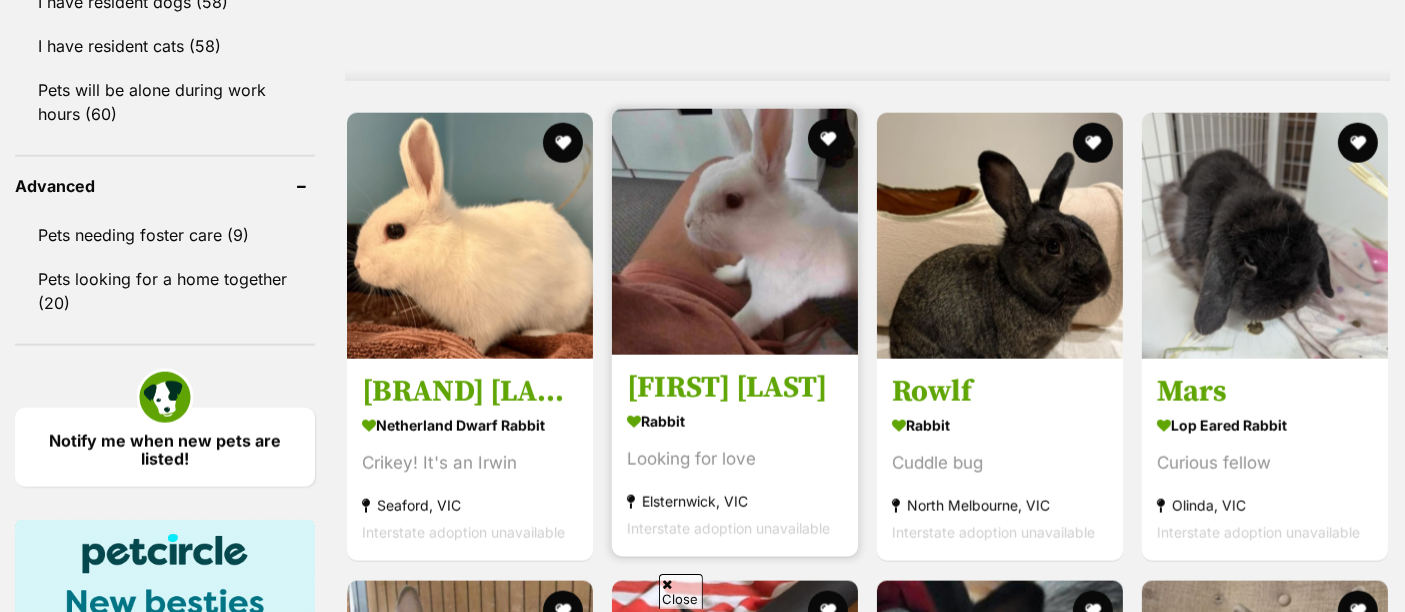 scroll, scrollTop: 2451, scrollLeft: 0, axis: vertical 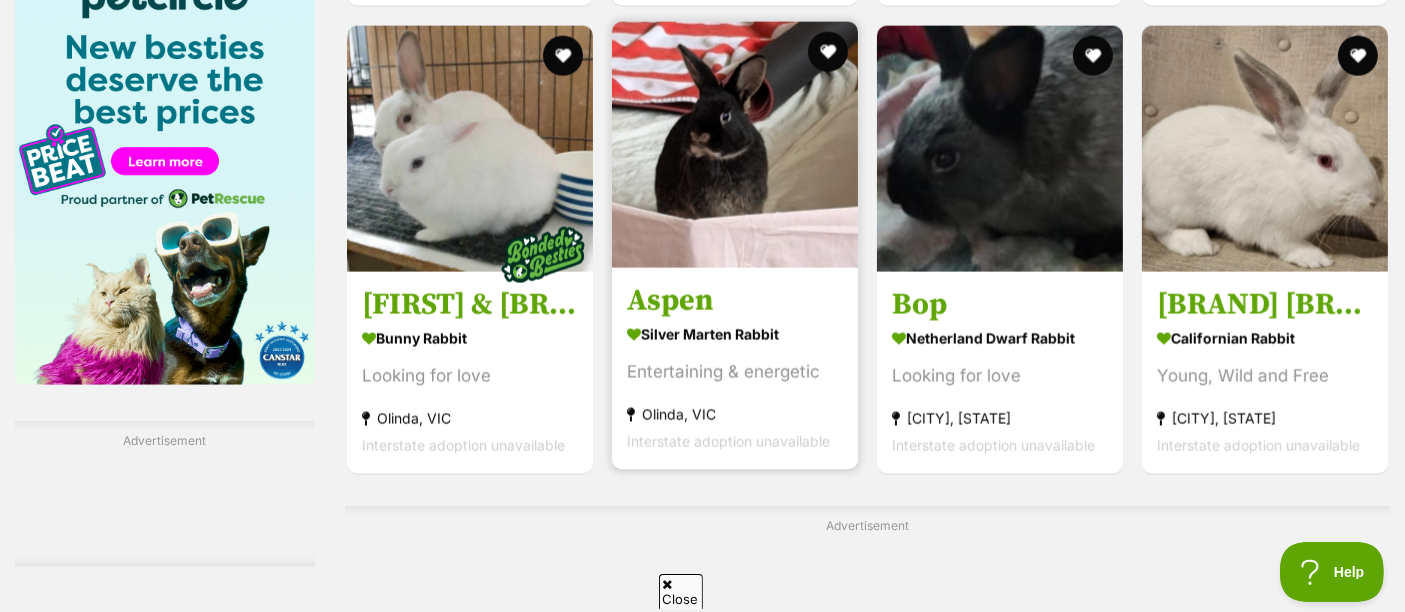 click at bounding box center (735, 145) 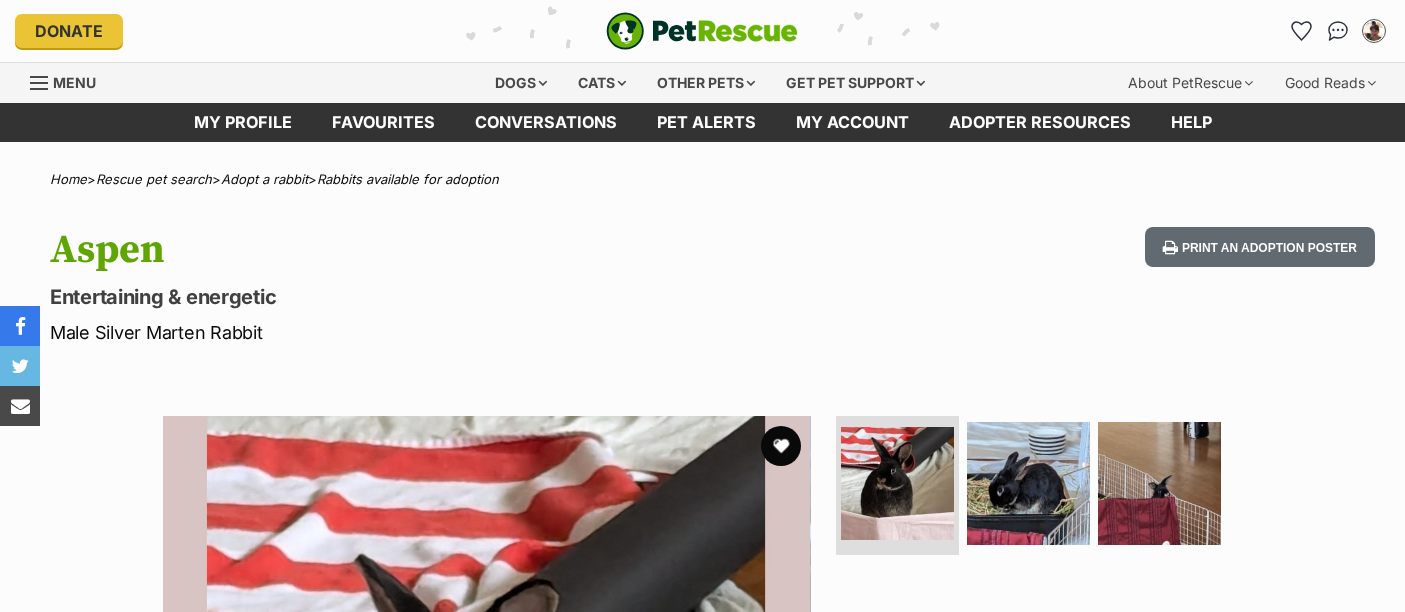 scroll, scrollTop: 0, scrollLeft: 0, axis: both 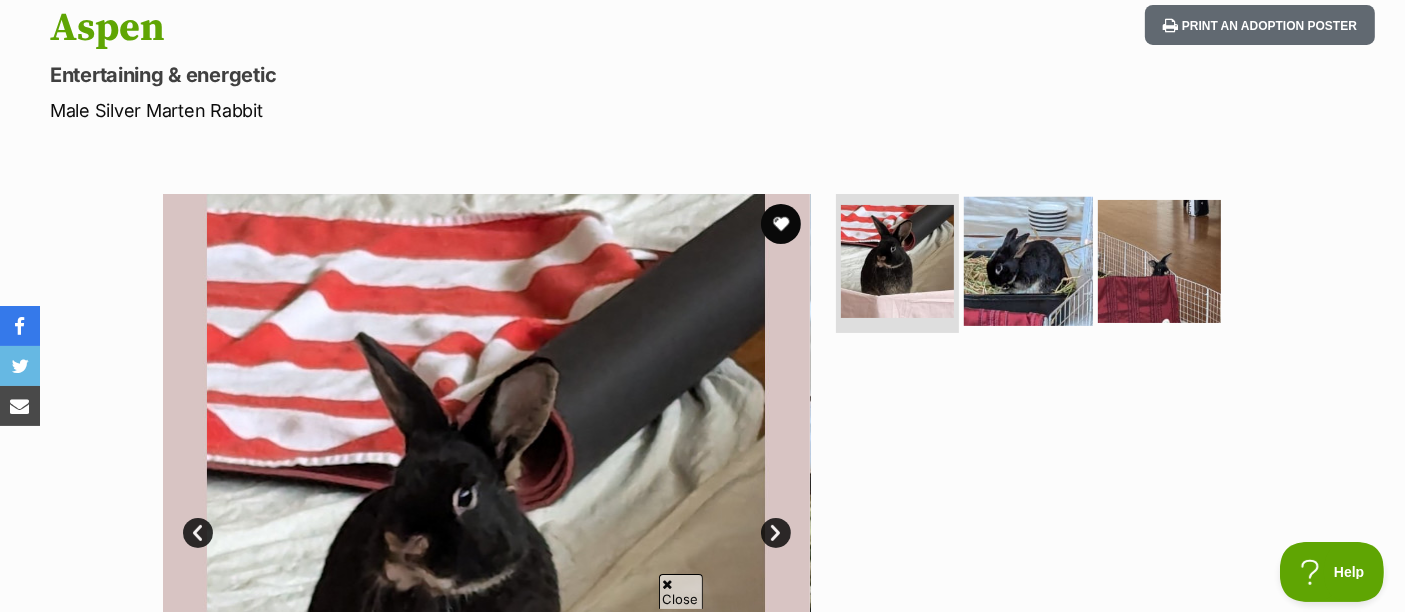 click at bounding box center (1028, 260) 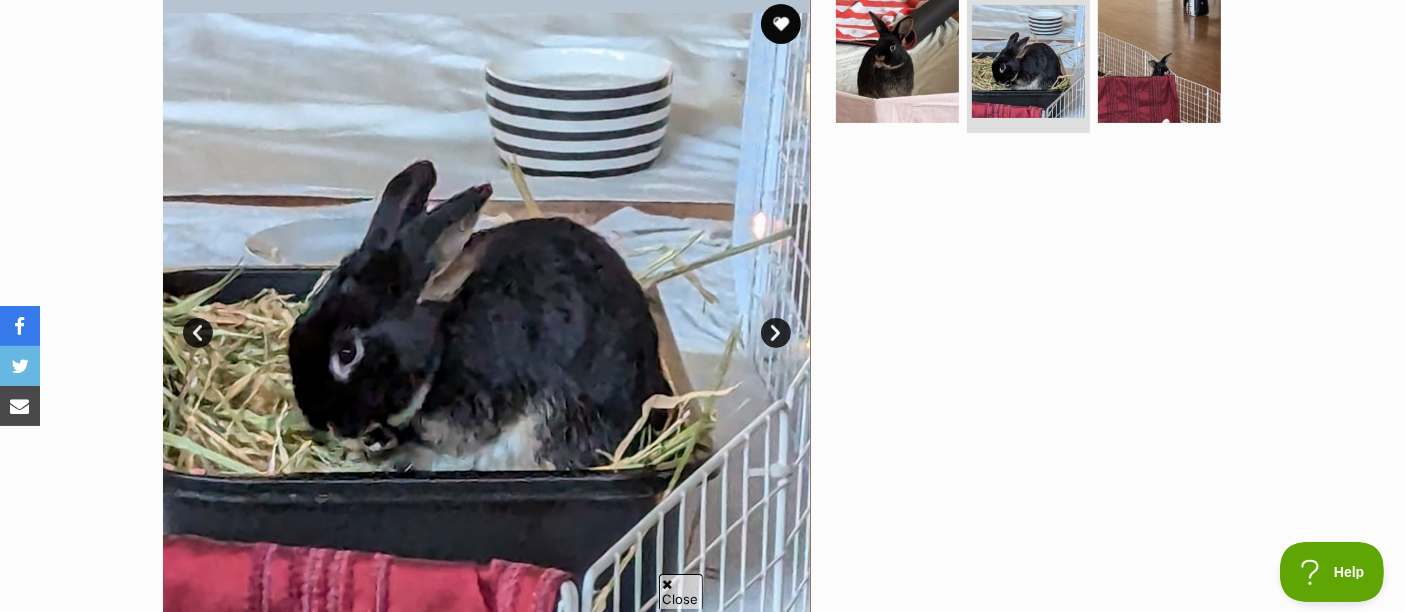 scroll, scrollTop: 444, scrollLeft: 0, axis: vertical 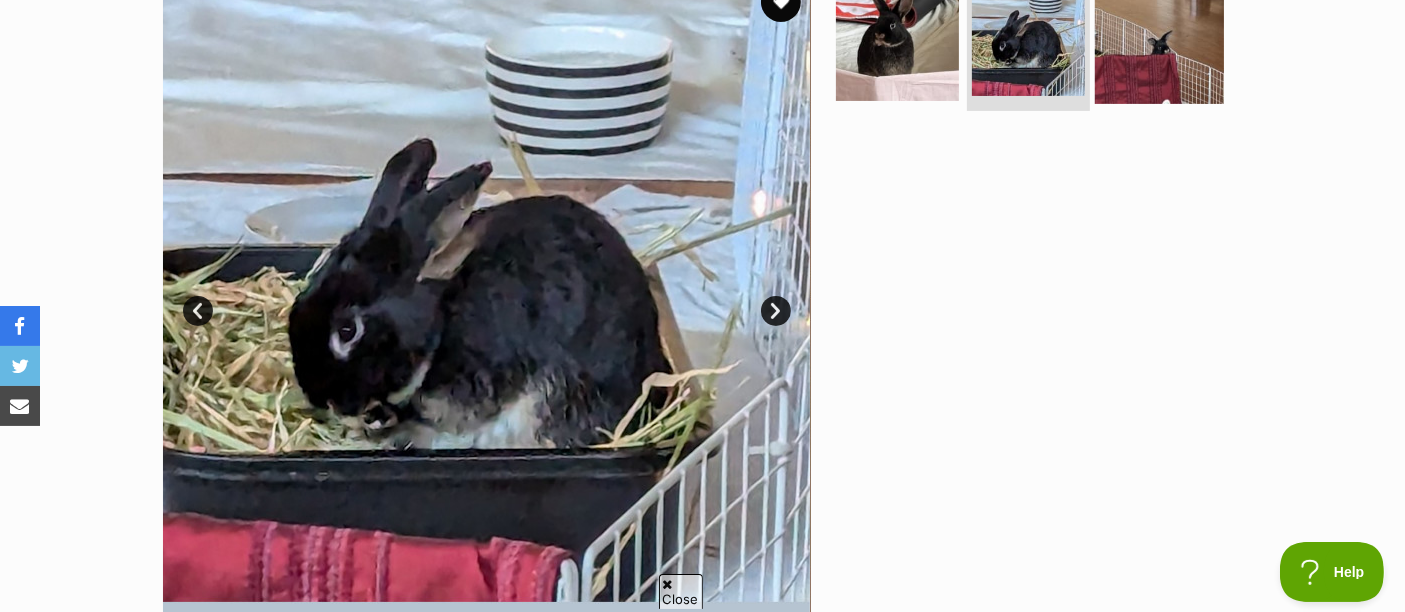 click at bounding box center (1159, 38) 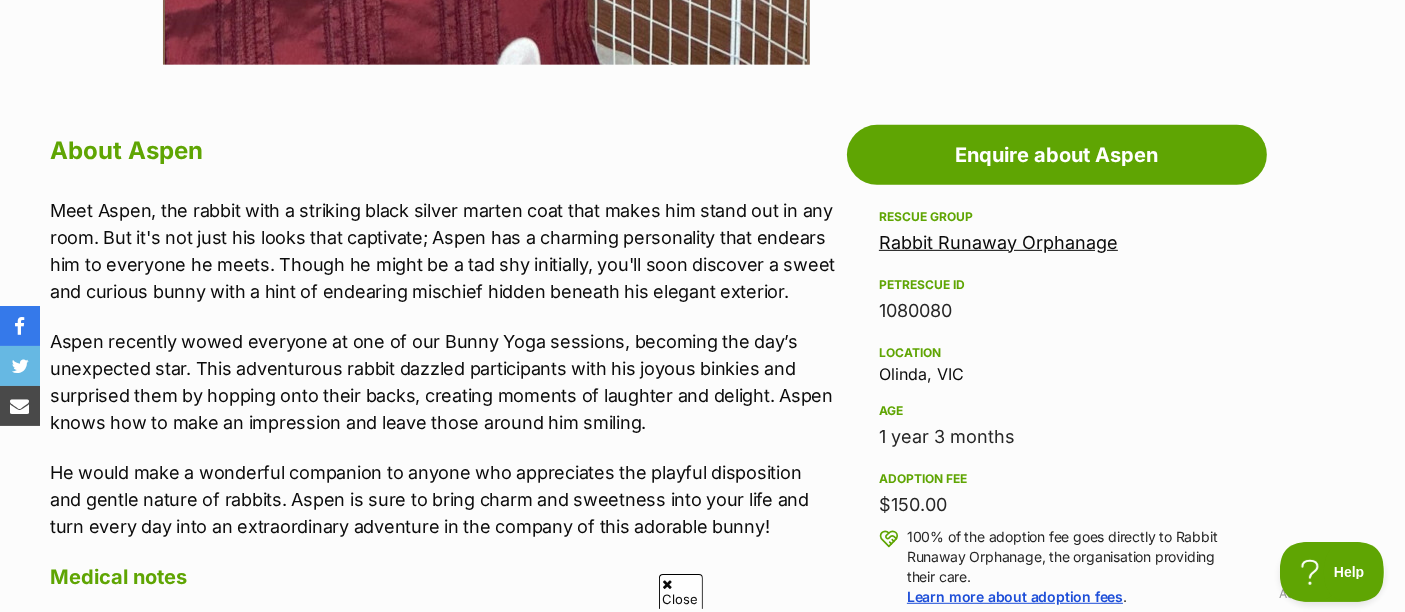 scroll, scrollTop: 1000, scrollLeft: 0, axis: vertical 